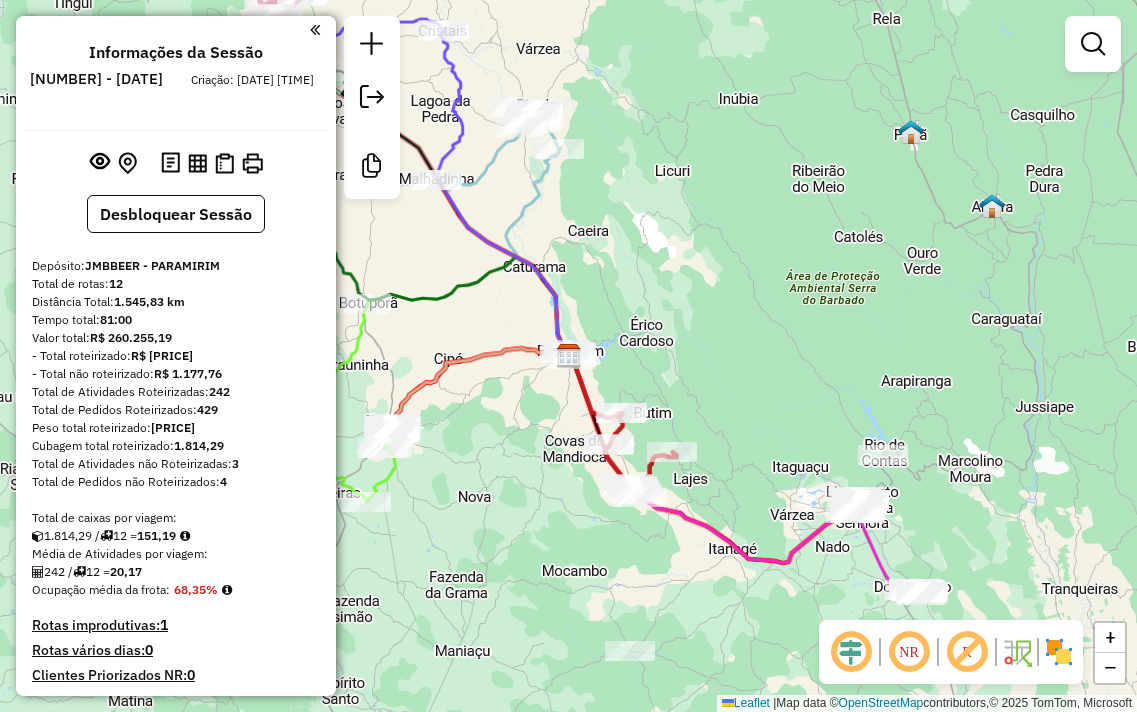 scroll, scrollTop: 0, scrollLeft: 0, axis: both 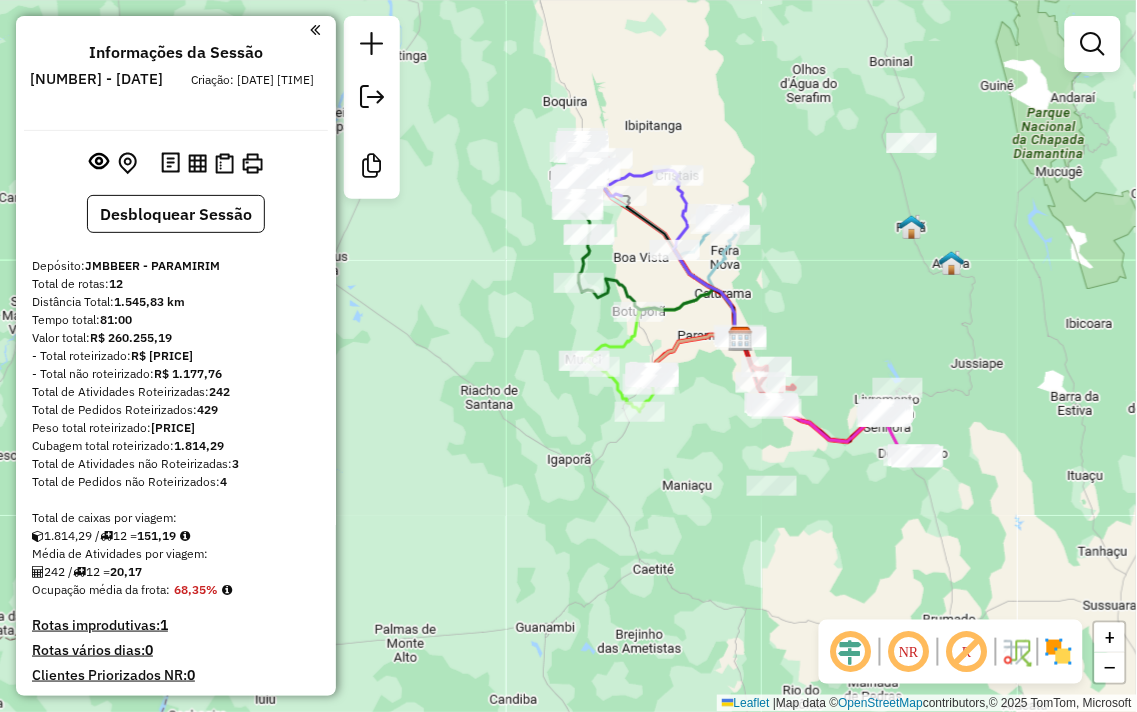 drag, startPoint x: 817, startPoint y: 286, endPoint x: 863, endPoint y: 297, distance: 47.296936 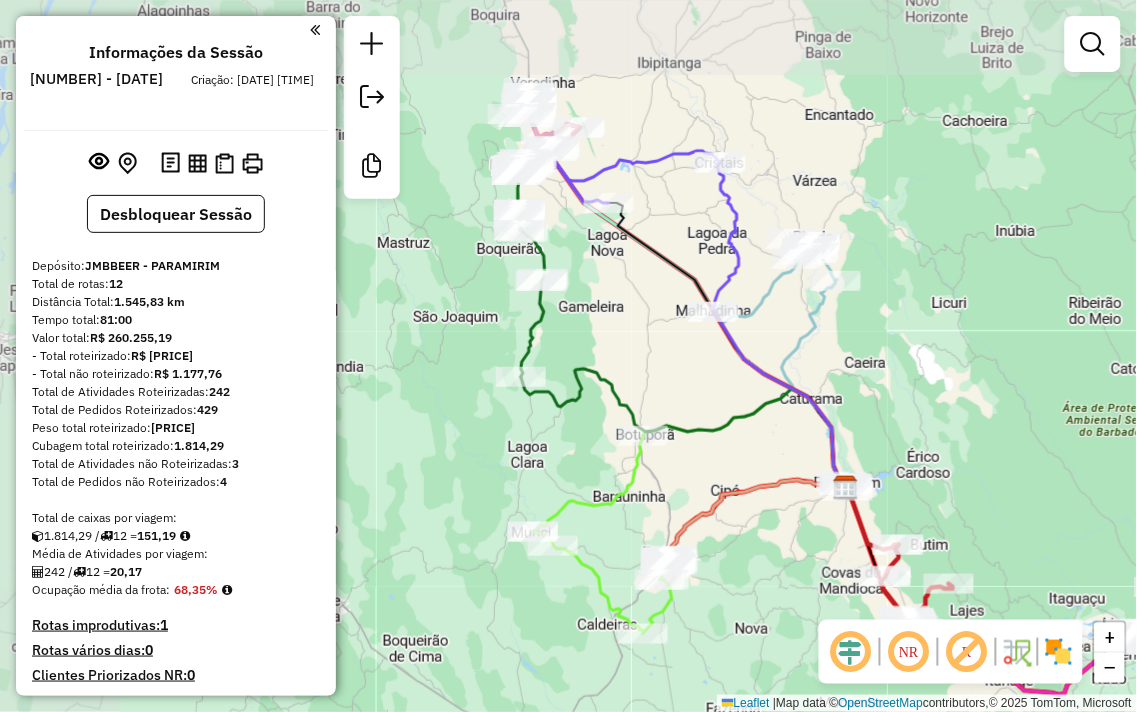 drag, startPoint x: 738, startPoint y: 237, endPoint x: 965, endPoint y: 345, distance: 251.38217 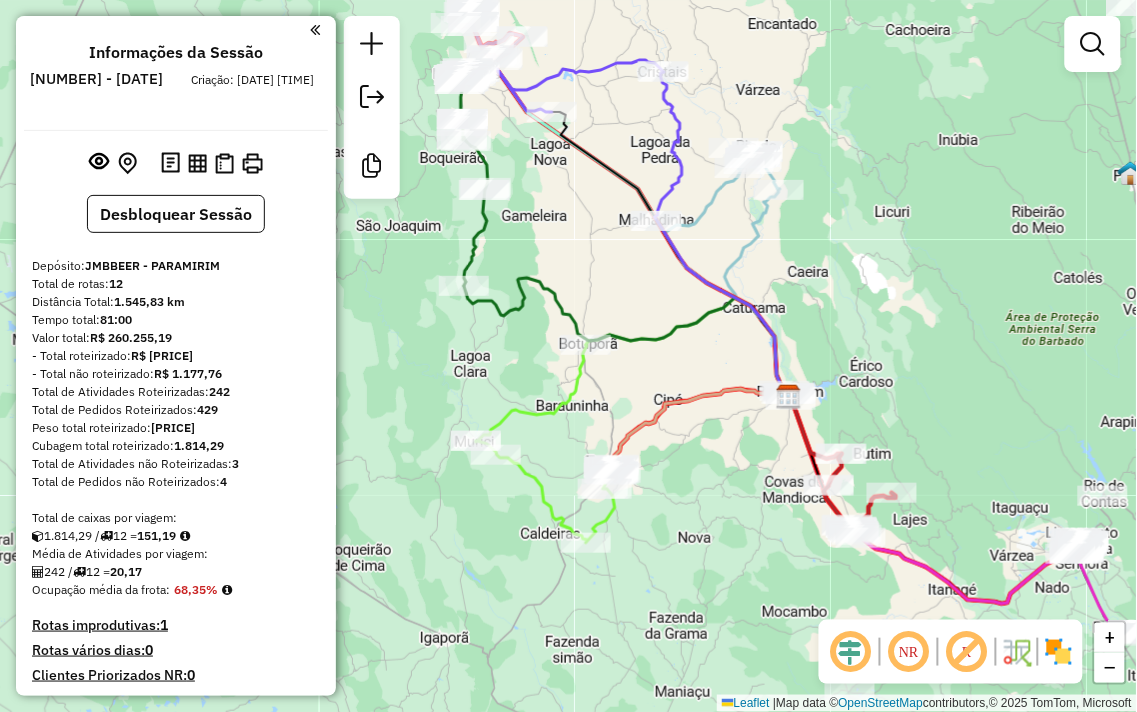 drag, startPoint x: 965, startPoint y: 345, endPoint x: 857, endPoint y: 157, distance: 216.81328 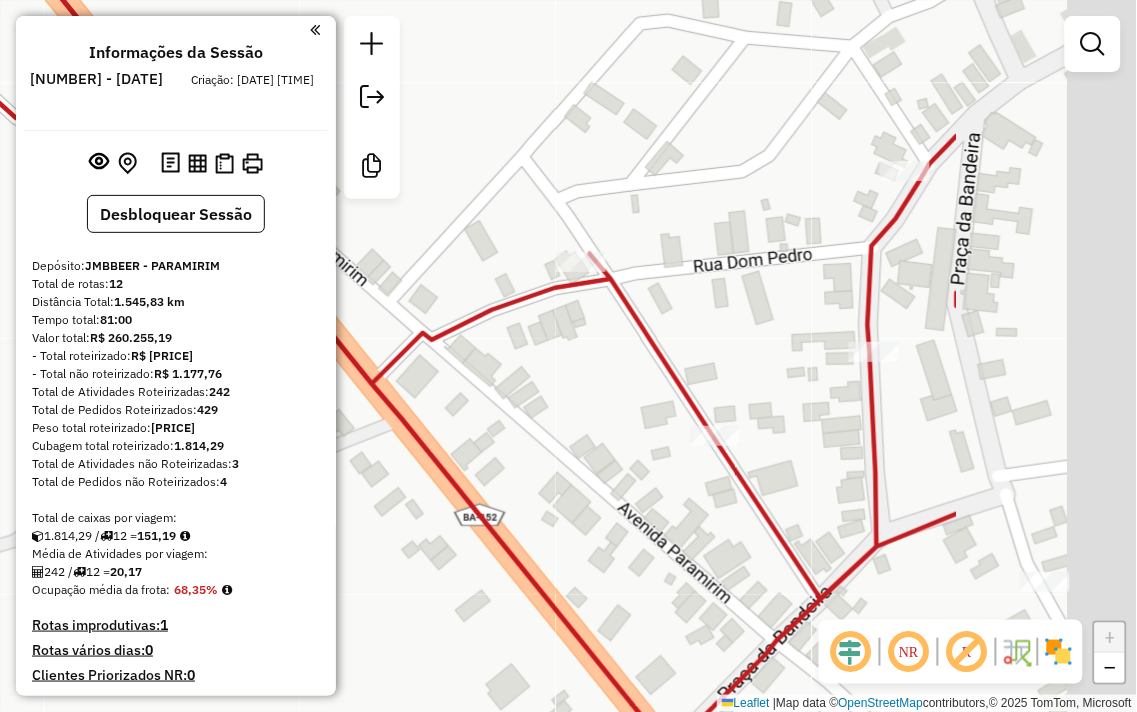 drag, startPoint x: 1055, startPoint y: 328, endPoint x: 757, endPoint y: 341, distance: 298.28342 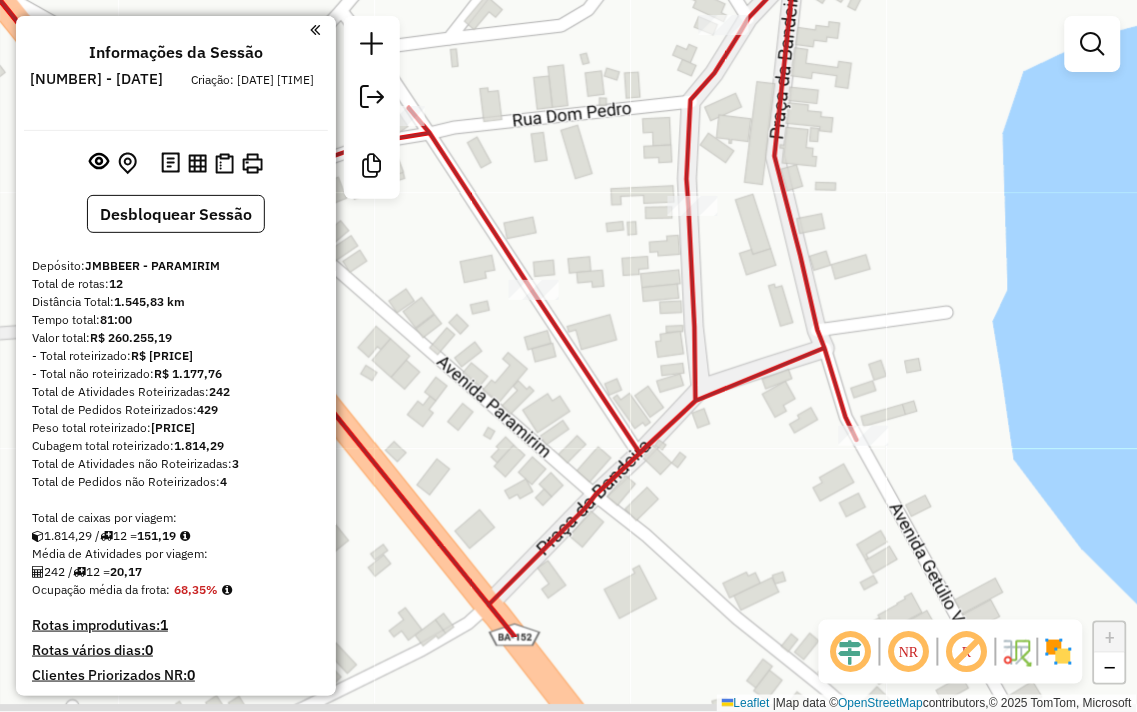 drag, startPoint x: 775, startPoint y: 273, endPoint x: 598, endPoint y: 127, distance: 229.44498 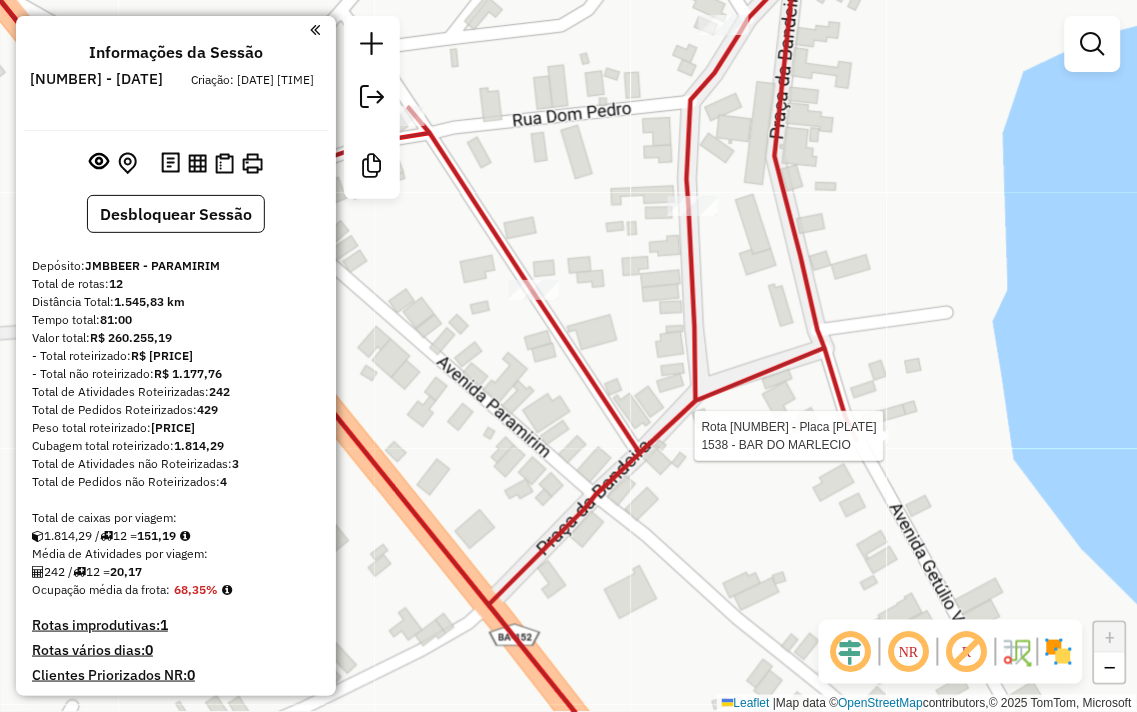 select on "**********" 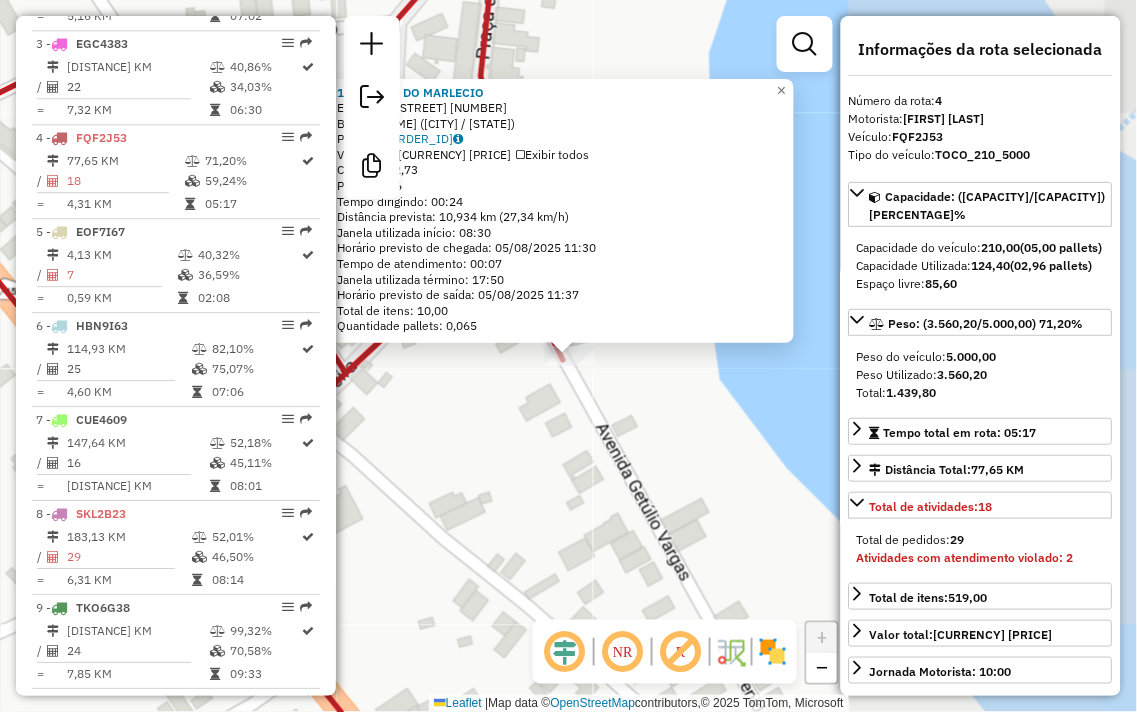 scroll, scrollTop: 1068, scrollLeft: 0, axis: vertical 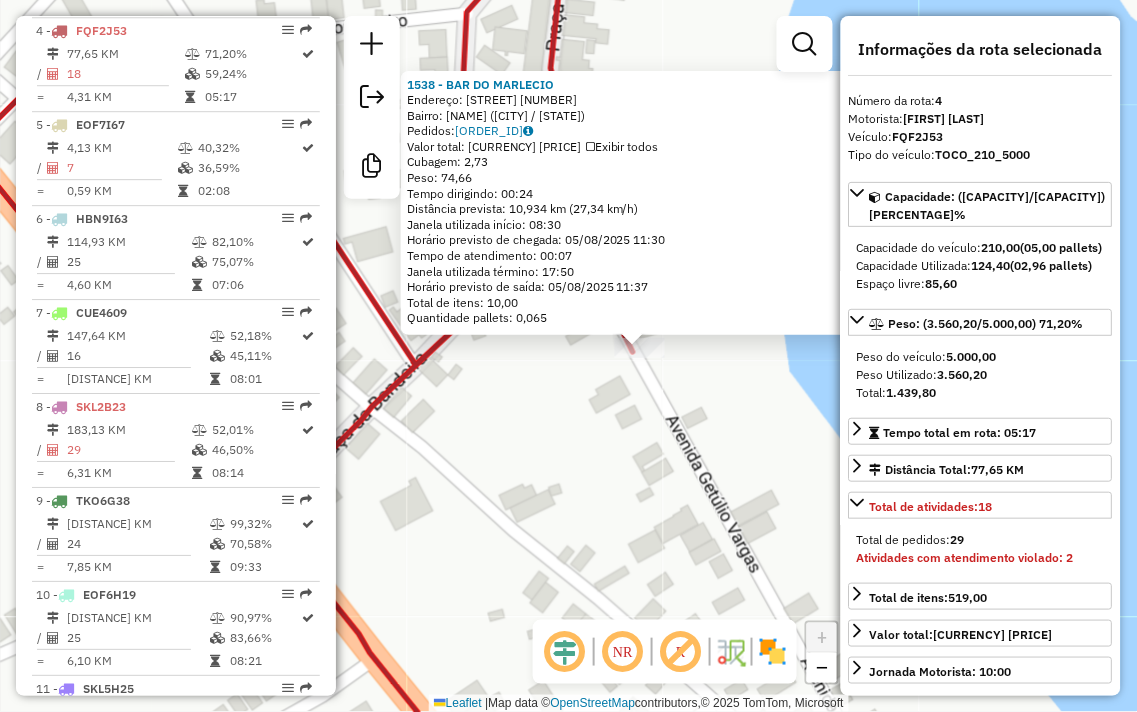 drag, startPoint x: 692, startPoint y: 440, endPoint x: 762, endPoint y: 432, distance: 70.45566 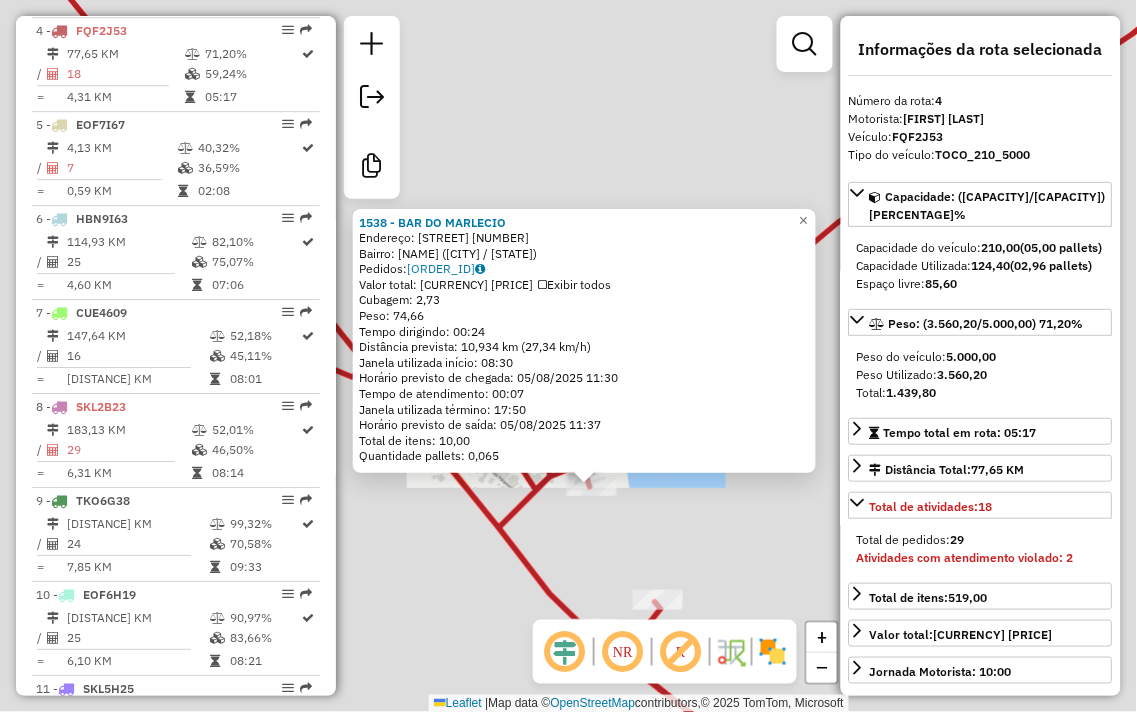 click on "Endereço: [STREET] [NUMBER] Bairro: [NEIGHBORHOOD] ([CITY] / [STATE]) Pedidos: [NUMBER] Valor total: [CURRENCY] [PRICE] Exibir todos Cubagem: [PRICE] Peso: [PRICE] Tempo dirigindo: [TIME] Distância prevista: [PRICE] km ([PRICE] km/h) Janela utilizada início: [TIME] Horário previsto de chegada: [DATE] [TIME] Tempo de atendimento: [TIME] Janela utilizada término: [TIME] Horário previsto de saída: [DATE] [TIME] Total de itens: [PRICE] Quantidade pallets: [PRICE] × Janela de atendimento Grade de atendimento Capacidade Transportadoras Veículos Cliente Pedidos Rotas Selecione os dias de semana para filtrar as janelas de atendimento Seg Ter Qua Qui Sex Sáb Dom Informe o período da janela de atendimento: De: Até: Filtrar exatamente a janela do cliente Considerar janela de atendimento padrão Selecione os dias de semana para filtrar as grades de atendimento Seg Ter Qua Qui Sex Sáb Dom Considerar clientes sem dia de atendimento cadastrado +" 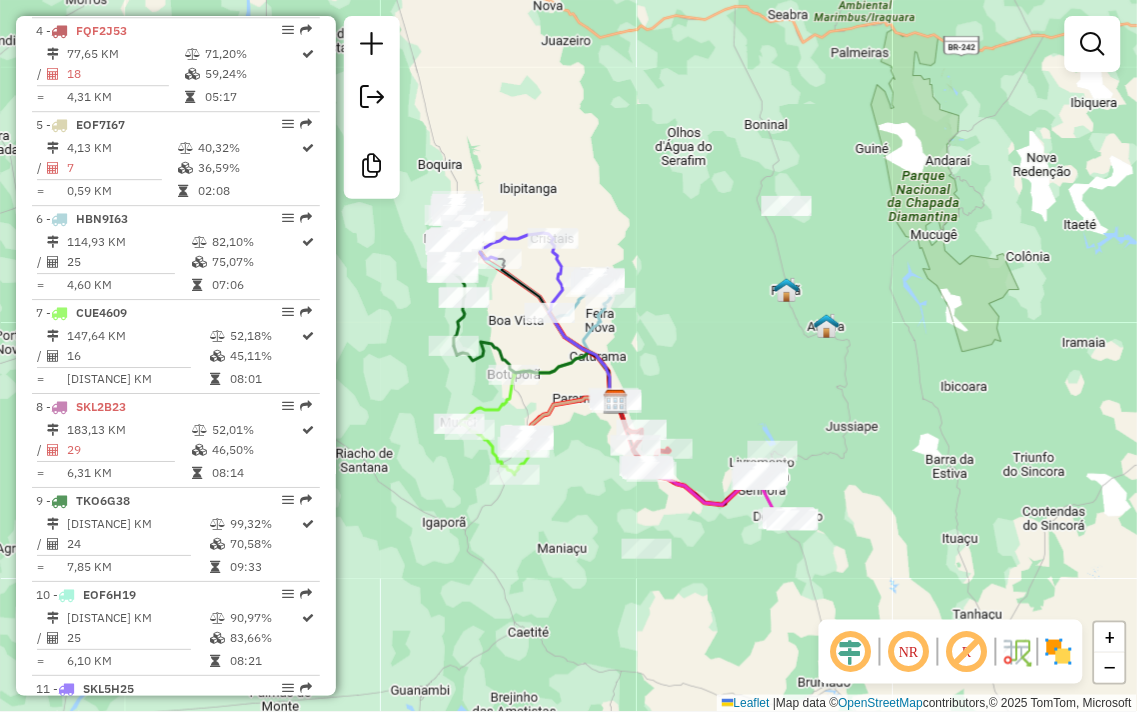 drag, startPoint x: 620, startPoint y: 388, endPoint x: 666, endPoint y: 366, distance: 50.990196 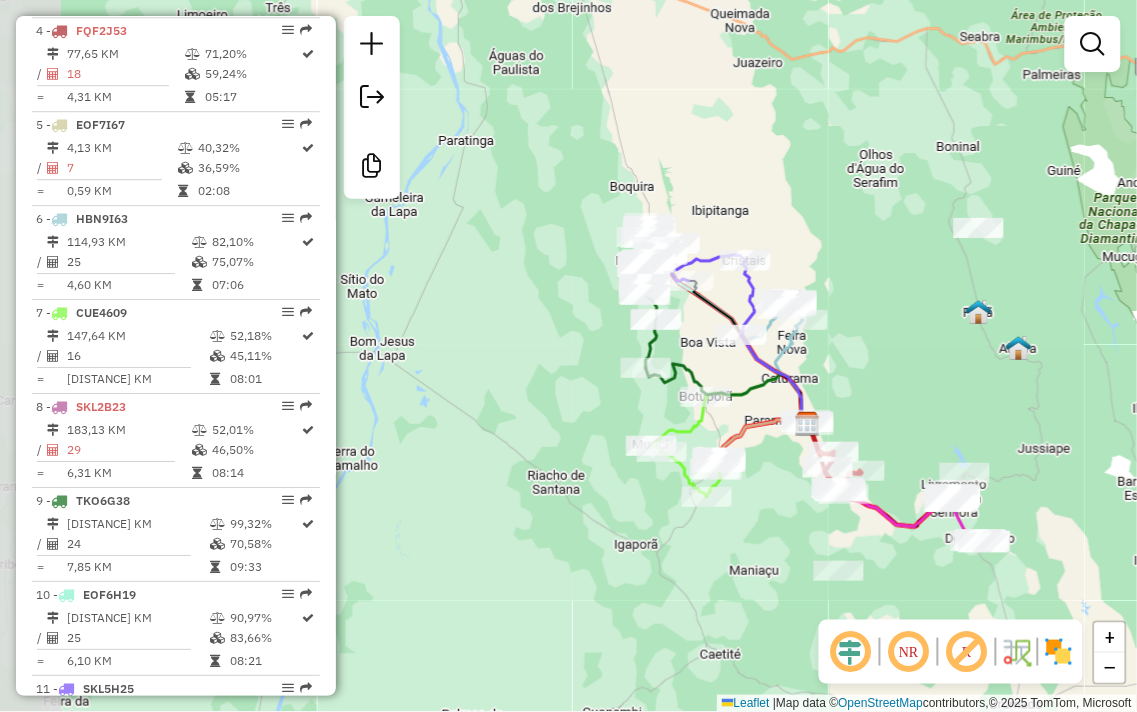 drag, startPoint x: 725, startPoint y: 405, endPoint x: 916, endPoint y: 428, distance: 192.37984 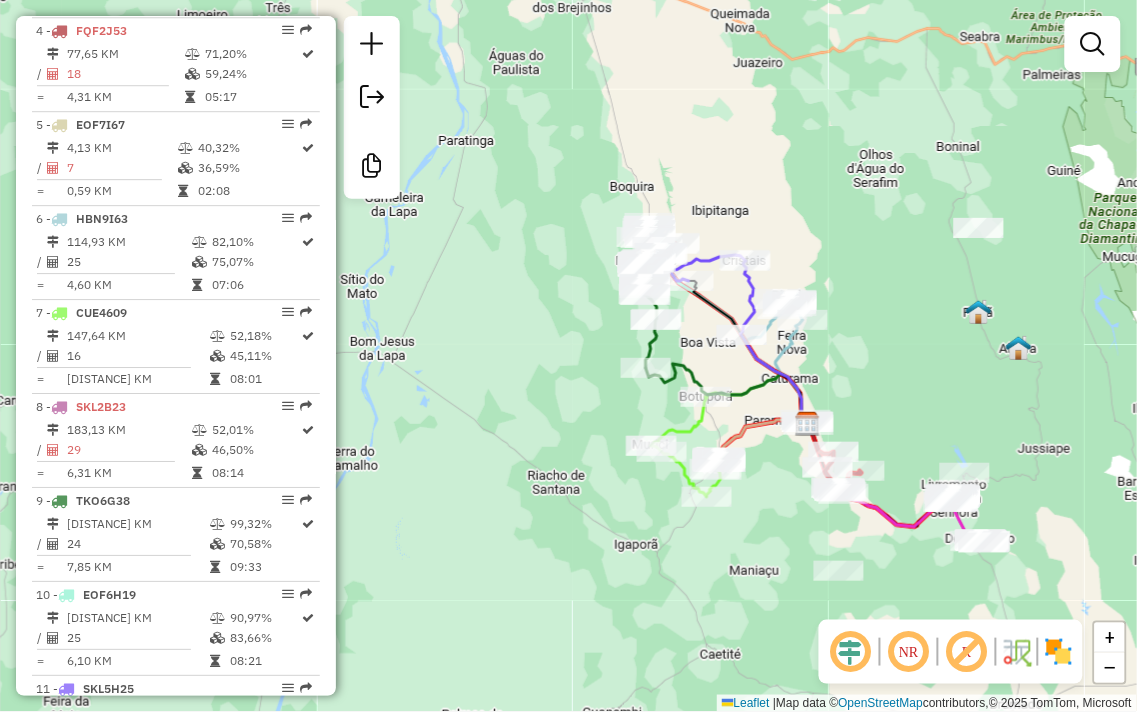 drag, startPoint x: 702, startPoint y: 348, endPoint x: 707, endPoint y: 406, distance: 58.21512 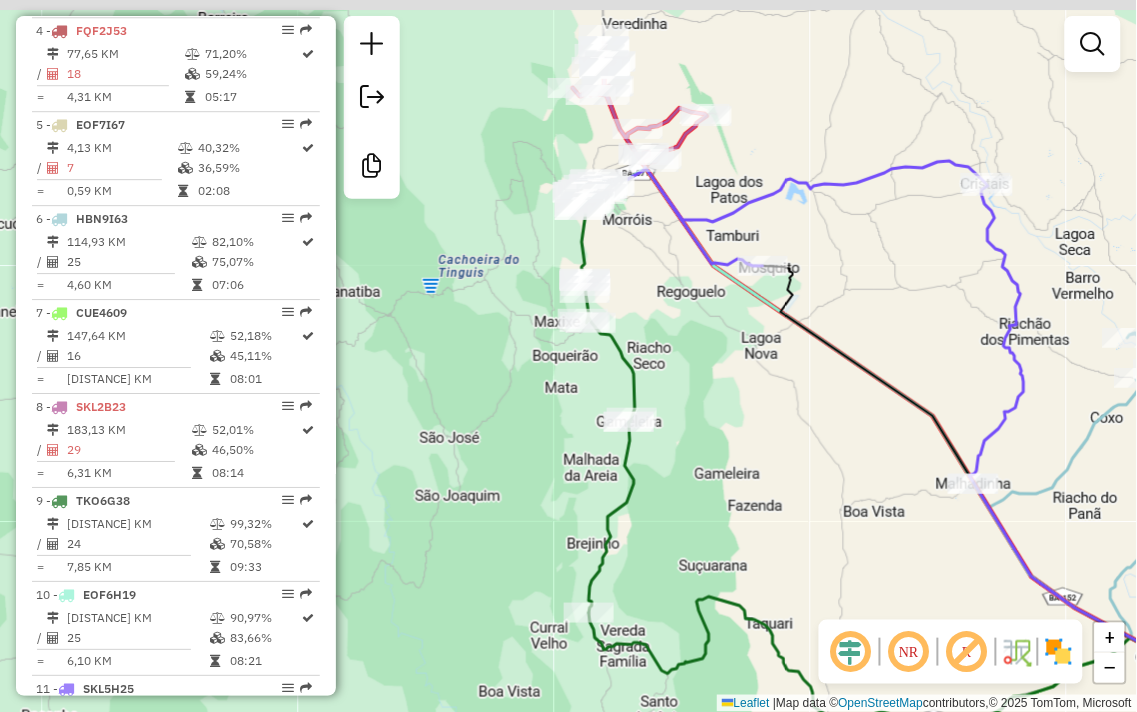 drag, startPoint x: 691, startPoint y: 297, endPoint x: 693, endPoint y: 450, distance: 153.01308 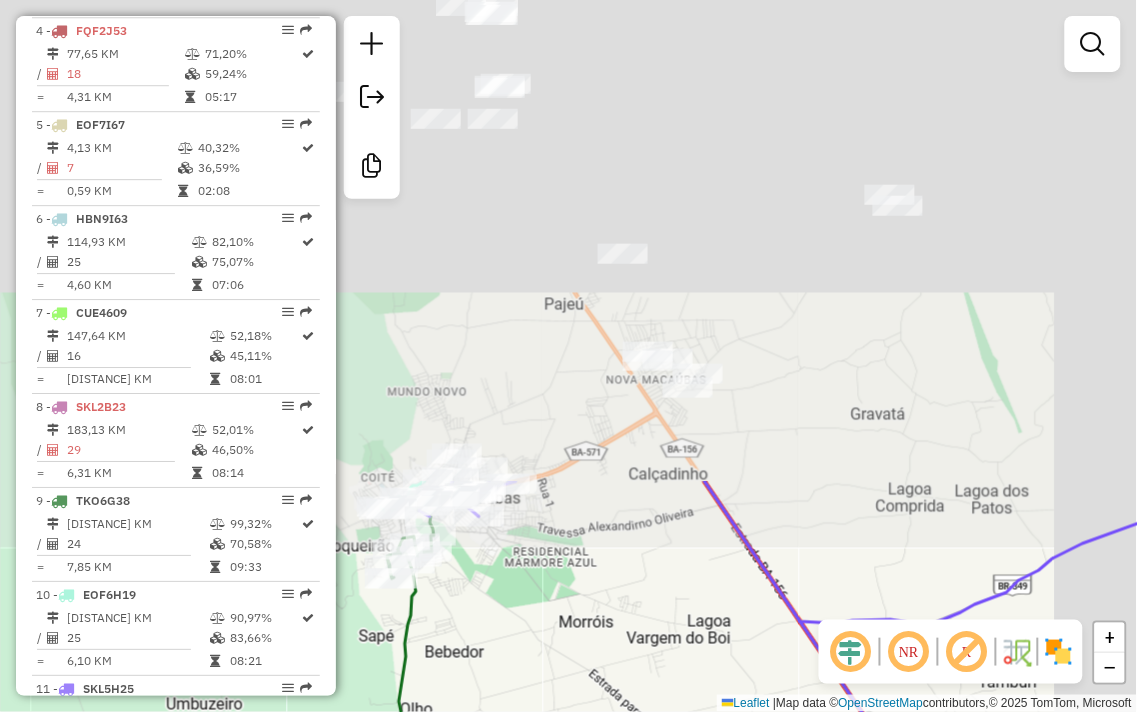 drag, startPoint x: 746, startPoint y: 108, endPoint x: 632, endPoint y: 672, distance: 575.40594 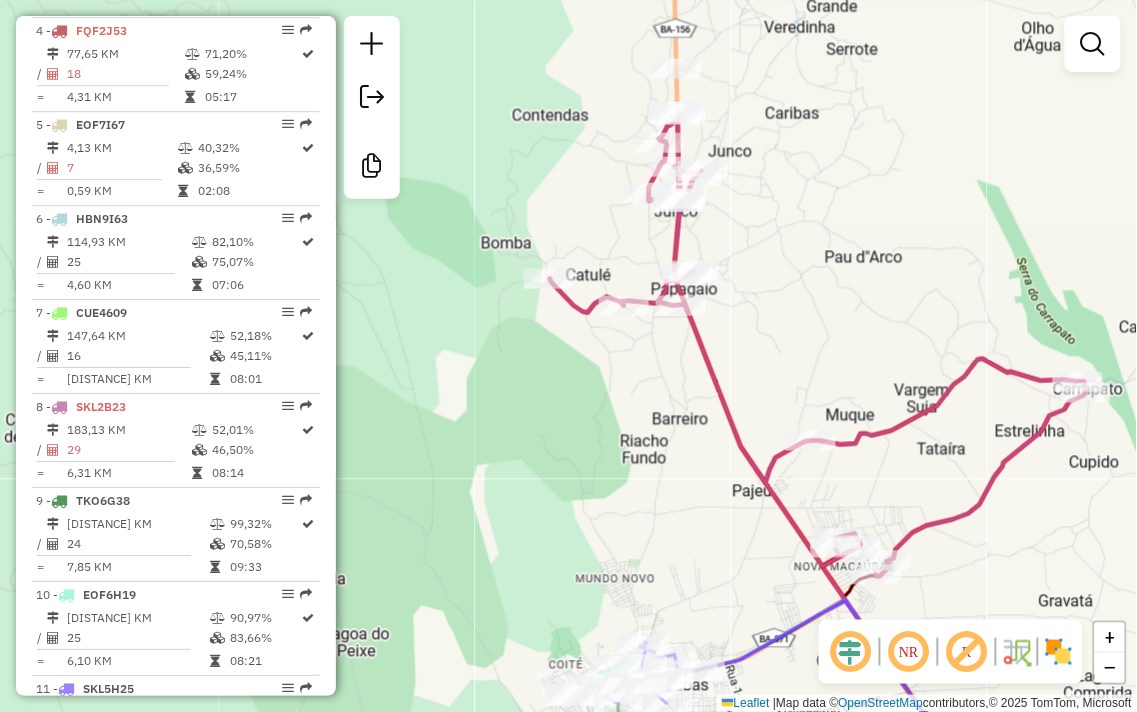 drag, startPoint x: 536, startPoint y: 364, endPoint x: 724, endPoint y: 535, distance: 254.13579 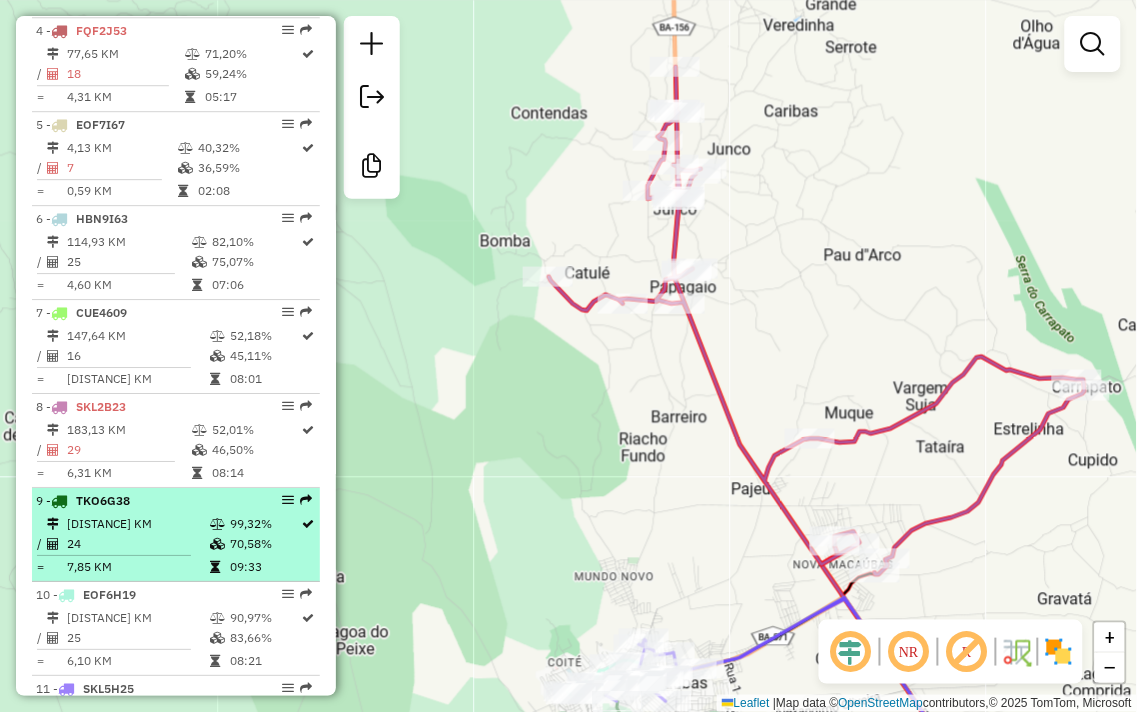 click on "[DISTANCE] KM" at bounding box center [137, 524] 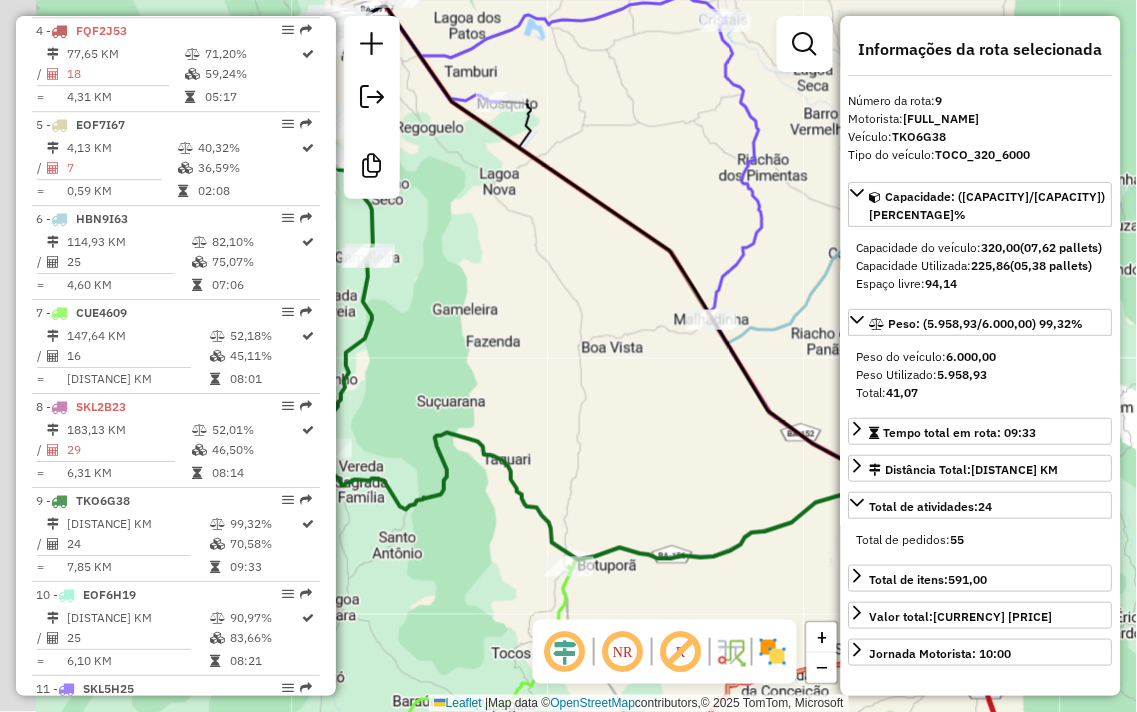 drag, startPoint x: 485, startPoint y: 390, endPoint x: 763, endPoint y: 286, distance: 296.81644 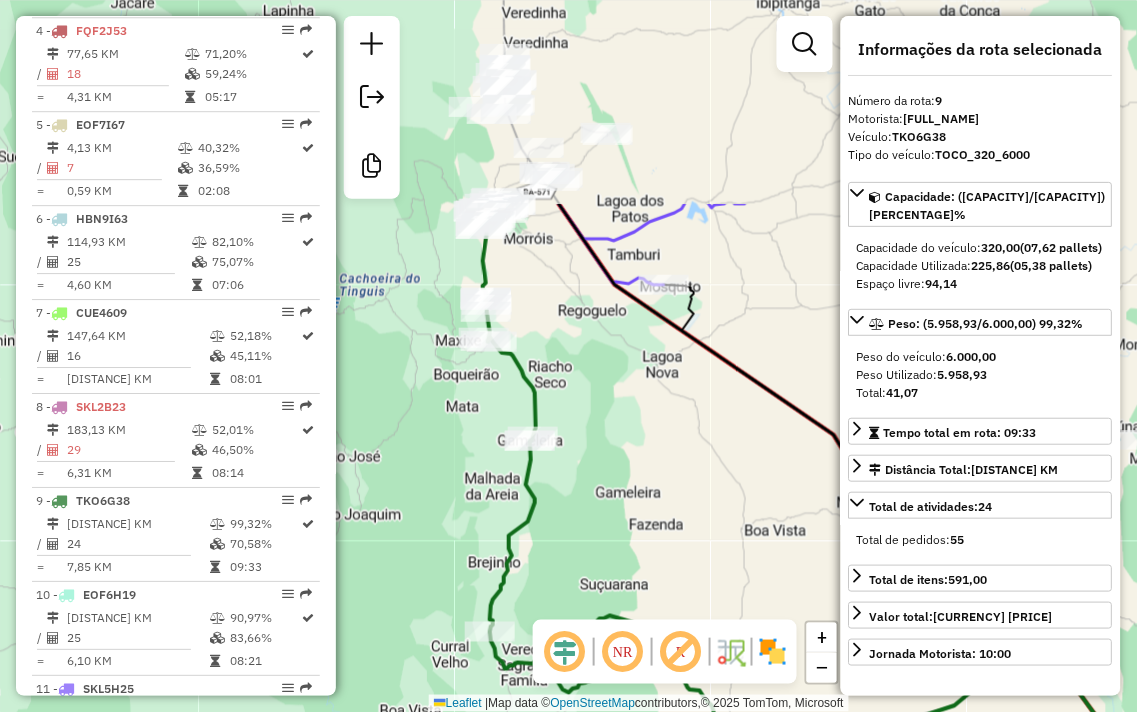 drag, startPoint x: 658, startPoint y: 298, endPoint x: 622, endPoint y: 540, distance: 244.66304 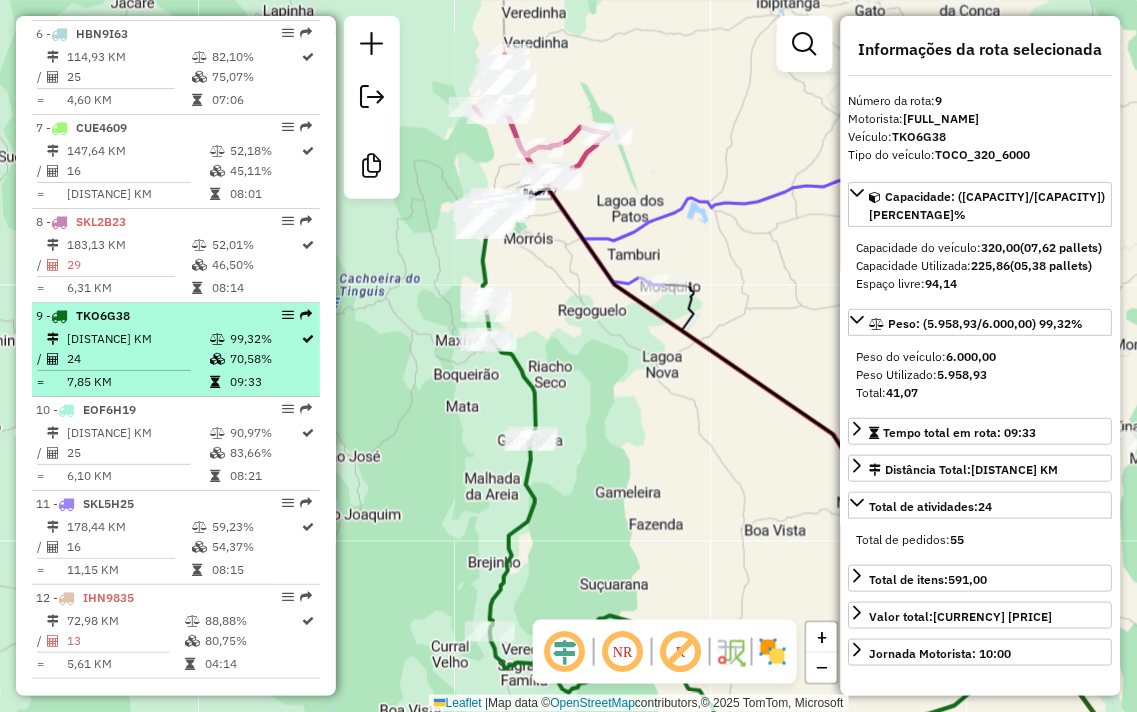 scroll, scrollTop: 1291, scrollLeft: 0, axis: vertical 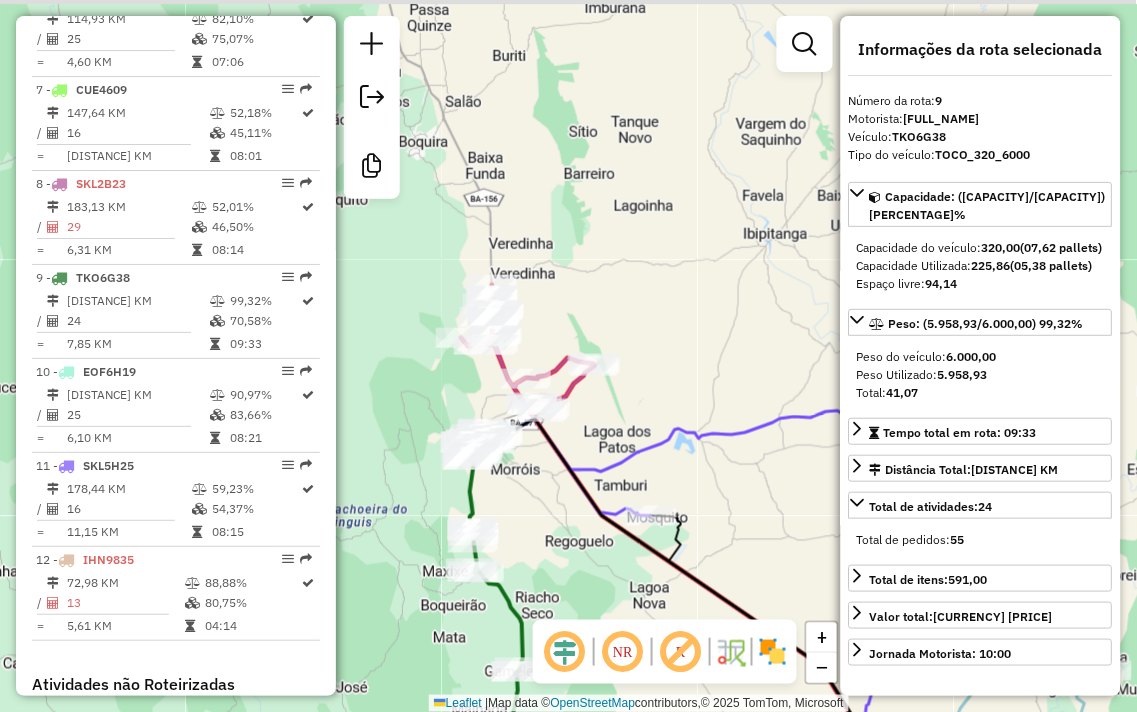 drag, startPoint x: 561, startPoint y: 340, endPoint x: 541, endPoint y: 603, distance: 263.75937 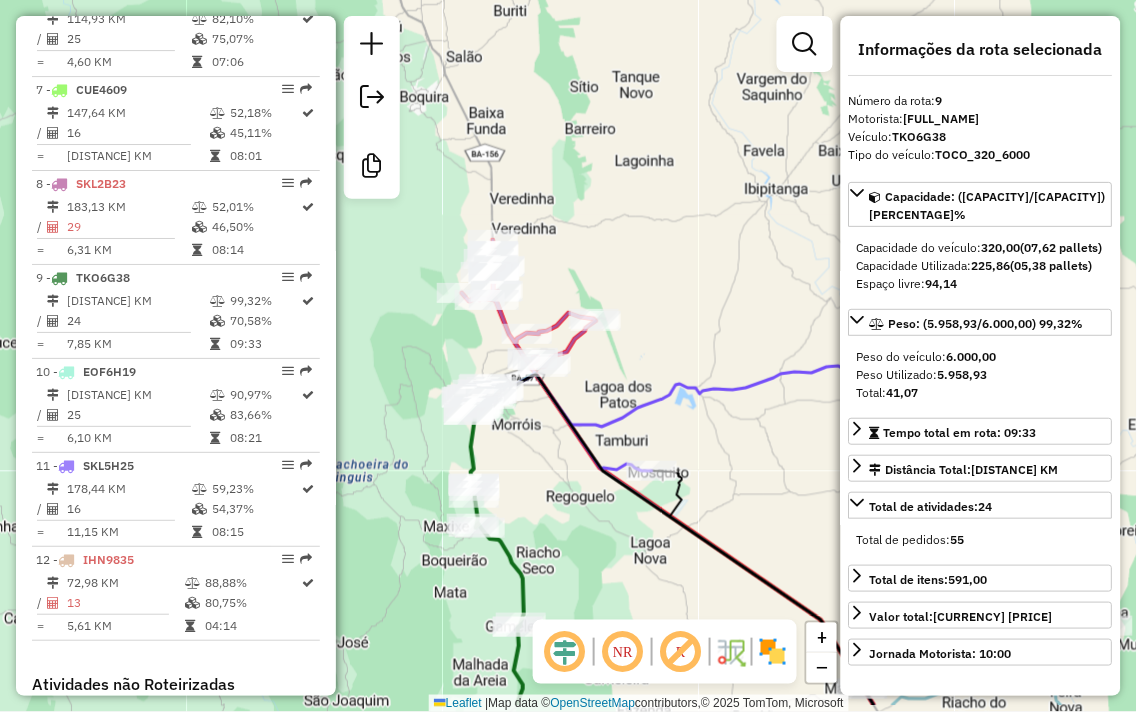 drag, startPoint x: 532, startPoint y: 581, endPoint x: 542, endPoint y: 505, distance: 76.655075 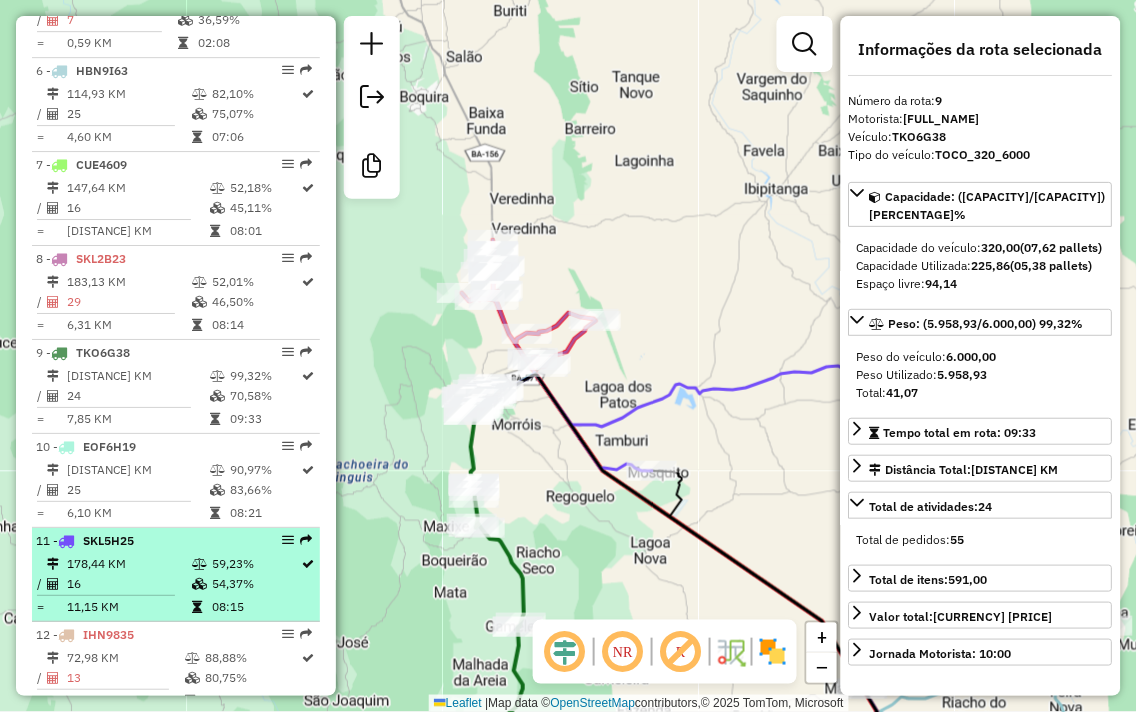 scroll, scrollTop: 1180, scrollLeft: 0, axis: vertical 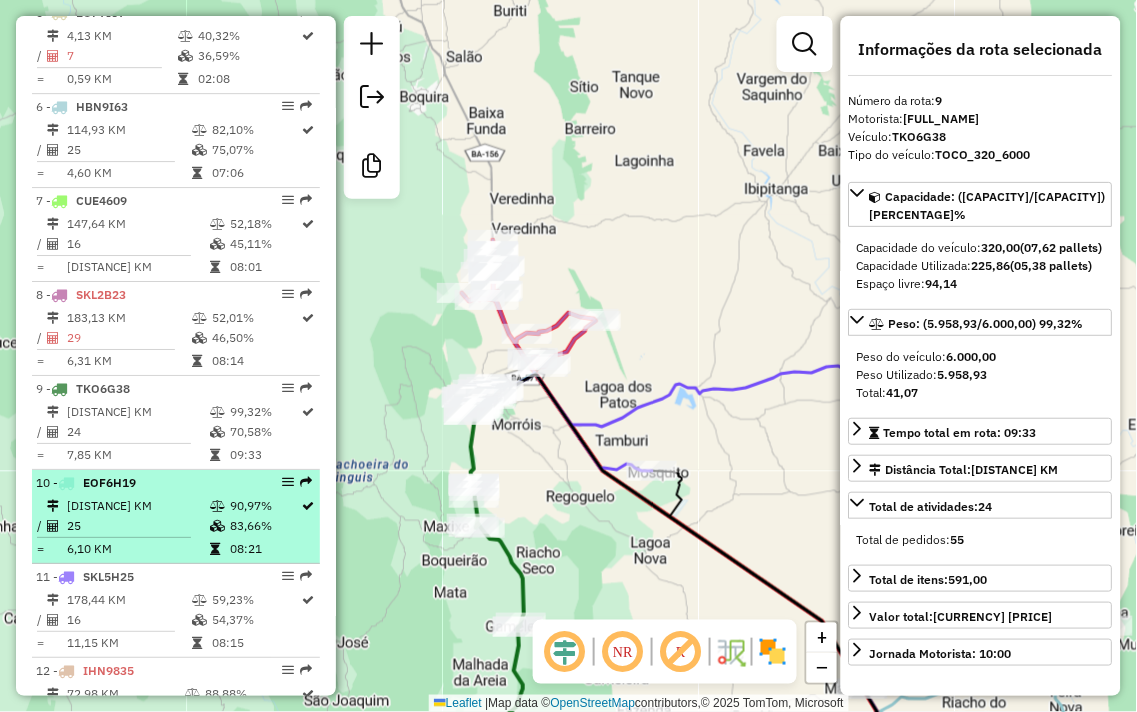 click on "25" at bounding box center [137, 526] 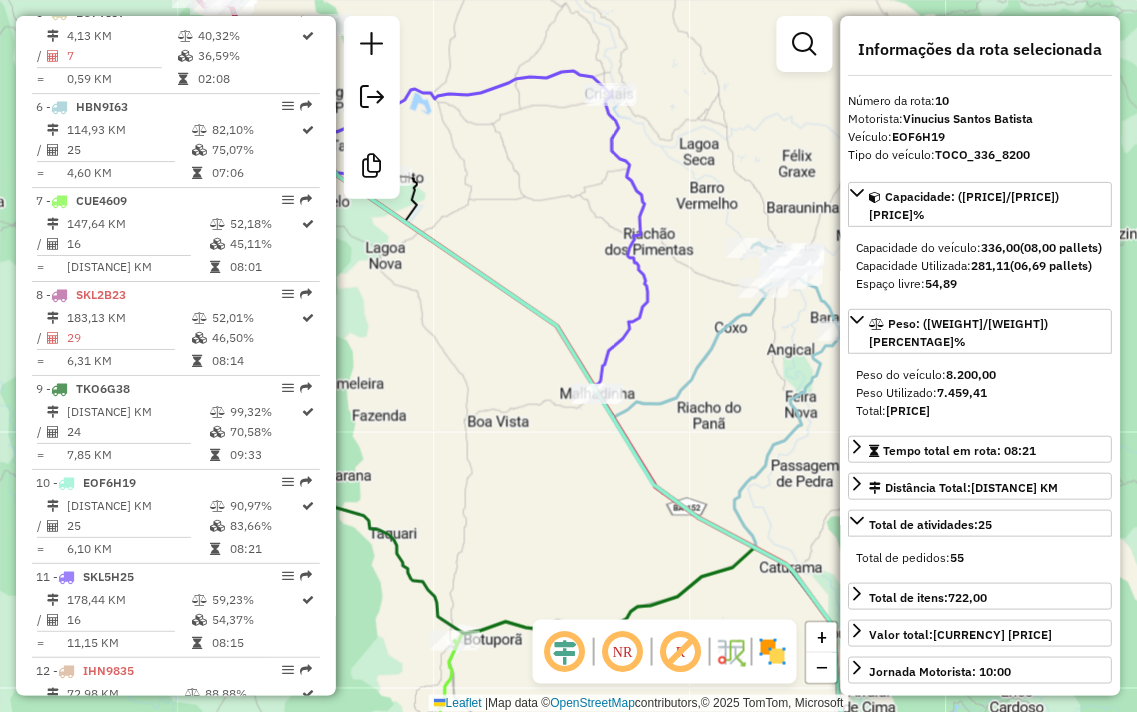 drag, startPoint x: 491, startPoint y: 336, endPoint x: 454, endPoint y: 393, distance: 67.95587 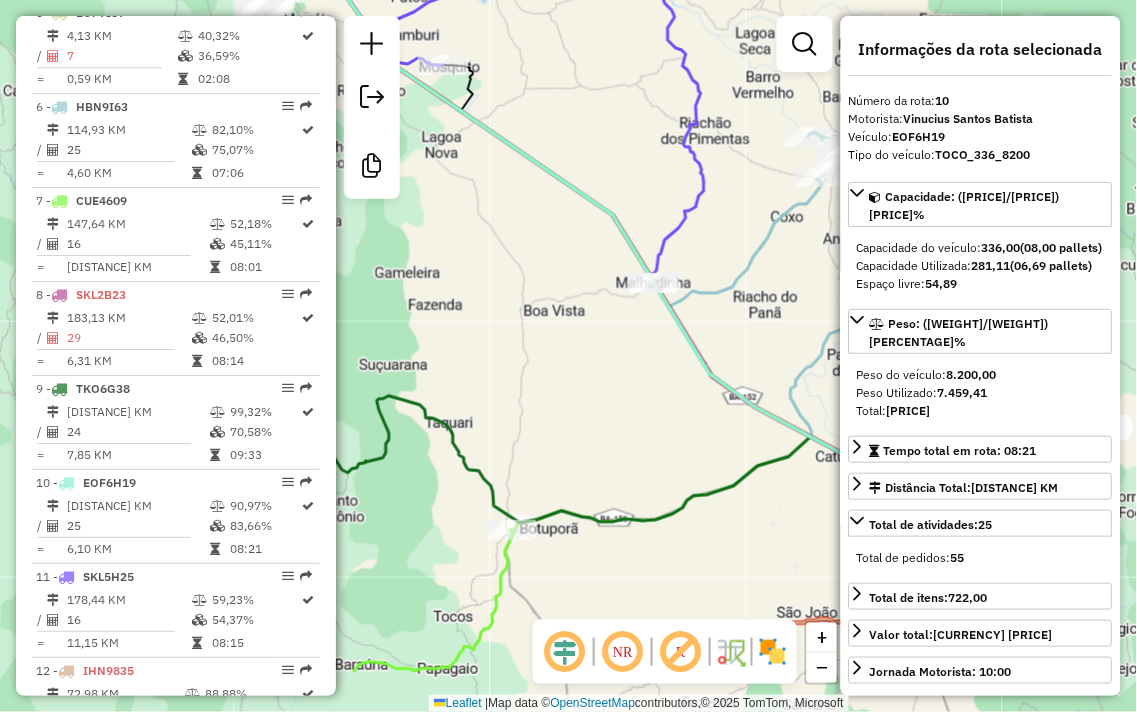 drag, startPoint x: 465, startPoint y: 527, endPoint x: 521, endPoint y: 416, distance: 124.32619 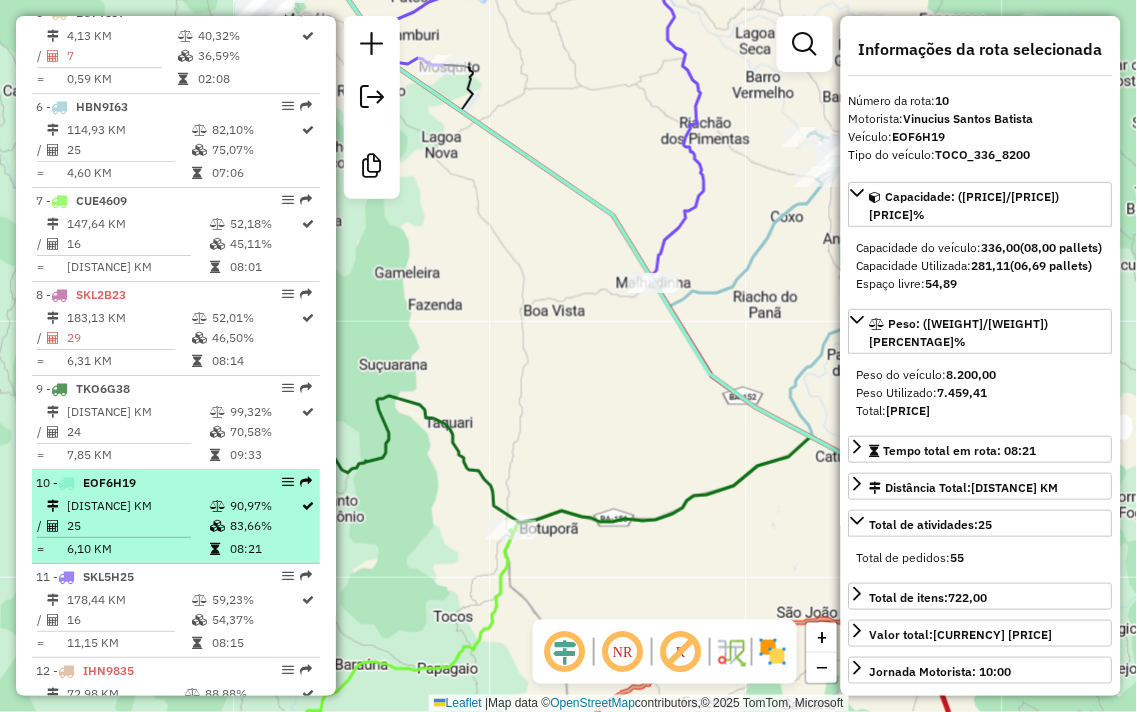 click on "[DISTANCE] KM" at bounding box center [137, 506] 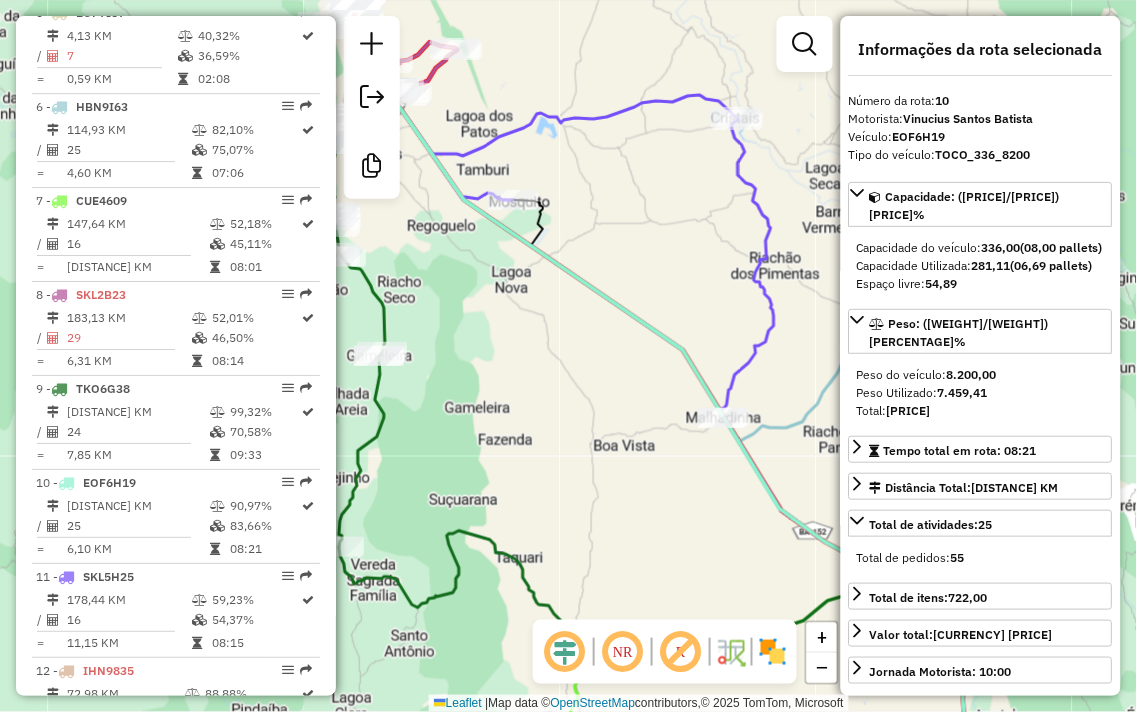 drag, startPoint x: 430, startPoint y: 317, endPoint x: 582, endPoint y: 445, distance: 198.71588 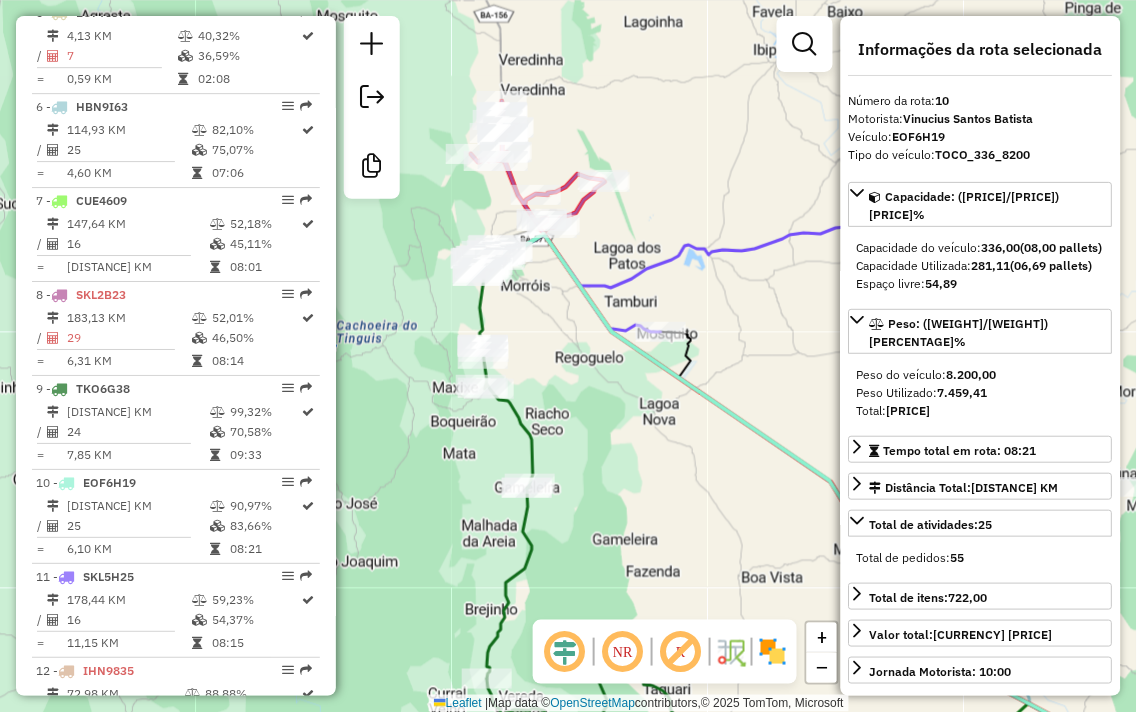 drag, startPoint x: 533, startPoint y: 273, endPoint x: 587, endPoint y: 334, distance: 81.46779 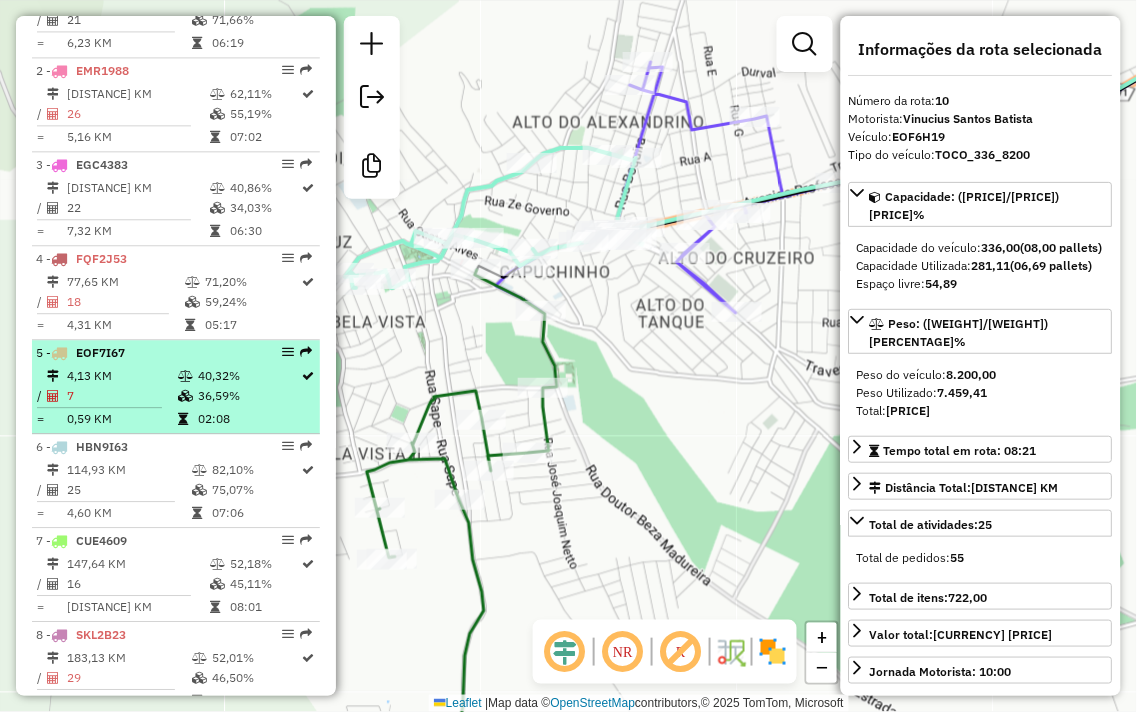 scroll, scrollTop: 846, scrollLeft: 0, axis: vertical 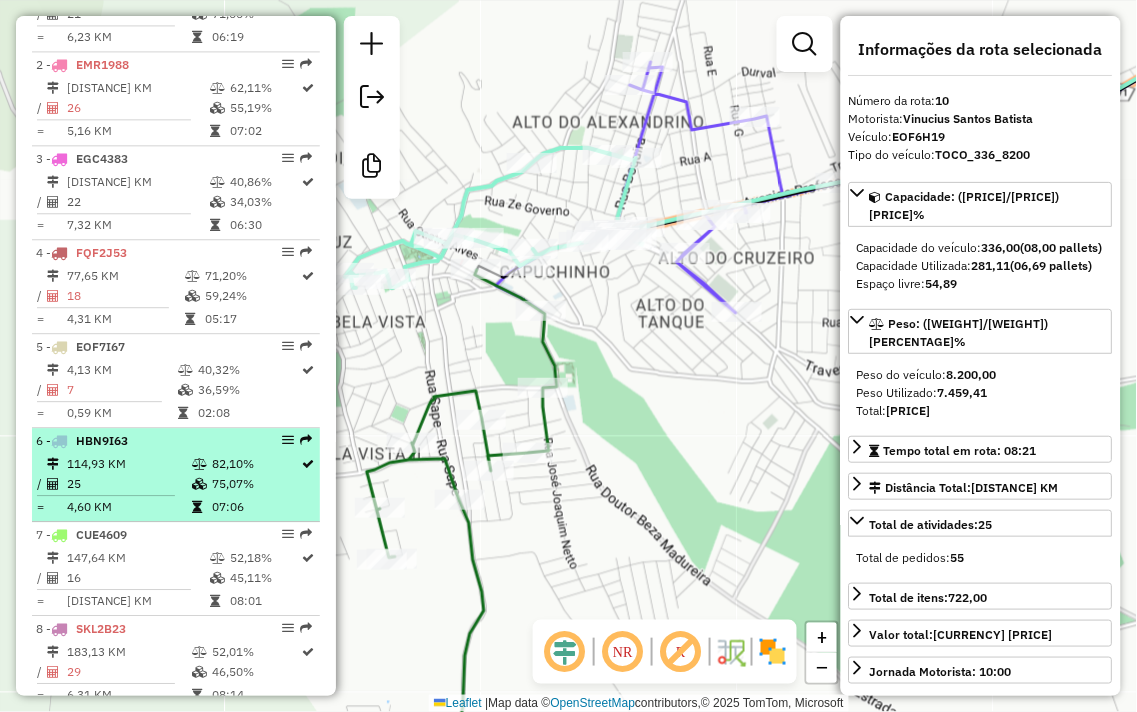 click on "25" at bounding box center (128, 484) 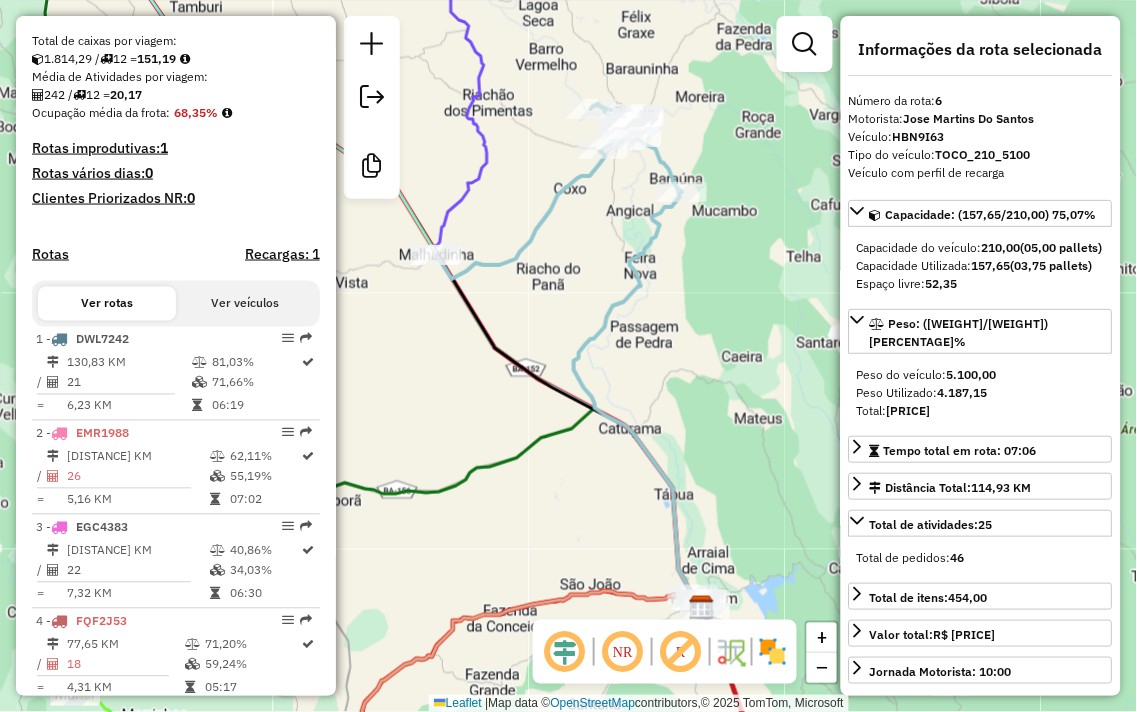 scroll, scrollTop: 513, scrollLeft: 0, axis: vertical 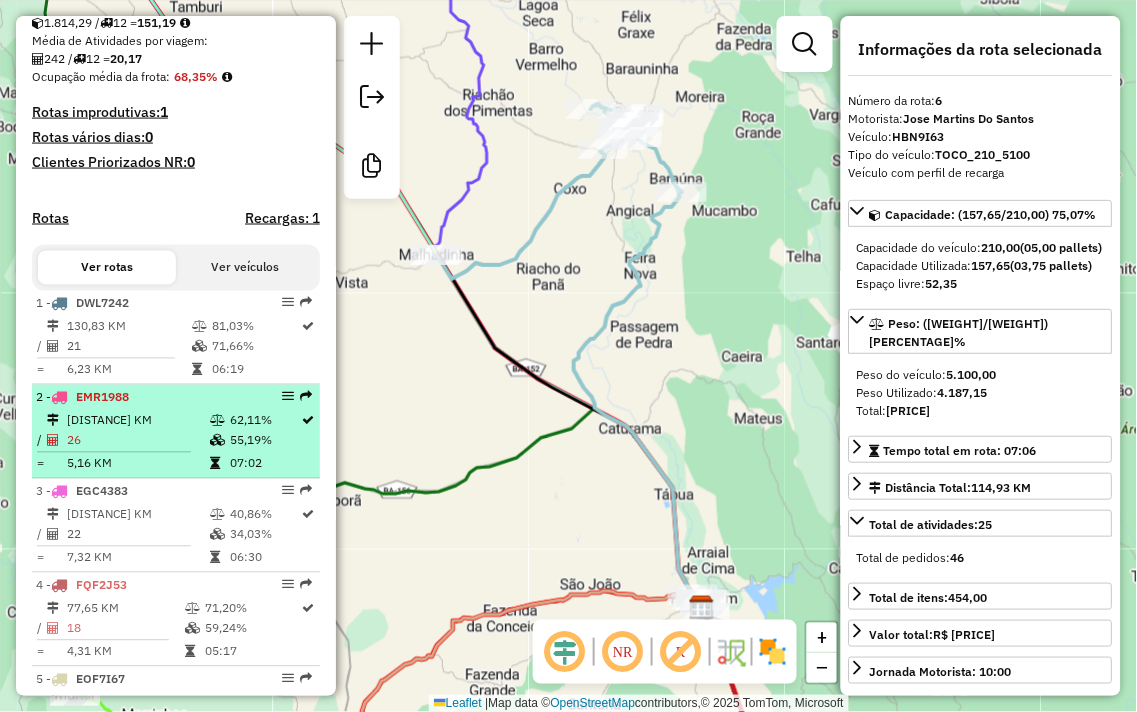 click on "[NUMBER] - [PLATE] [DISTANCE] KM [PERCENTAGE]% / [NUMBER] [PERCENTAGE]% = [DISTANCE] KM [TIME]" at bounding box center [176, 432] 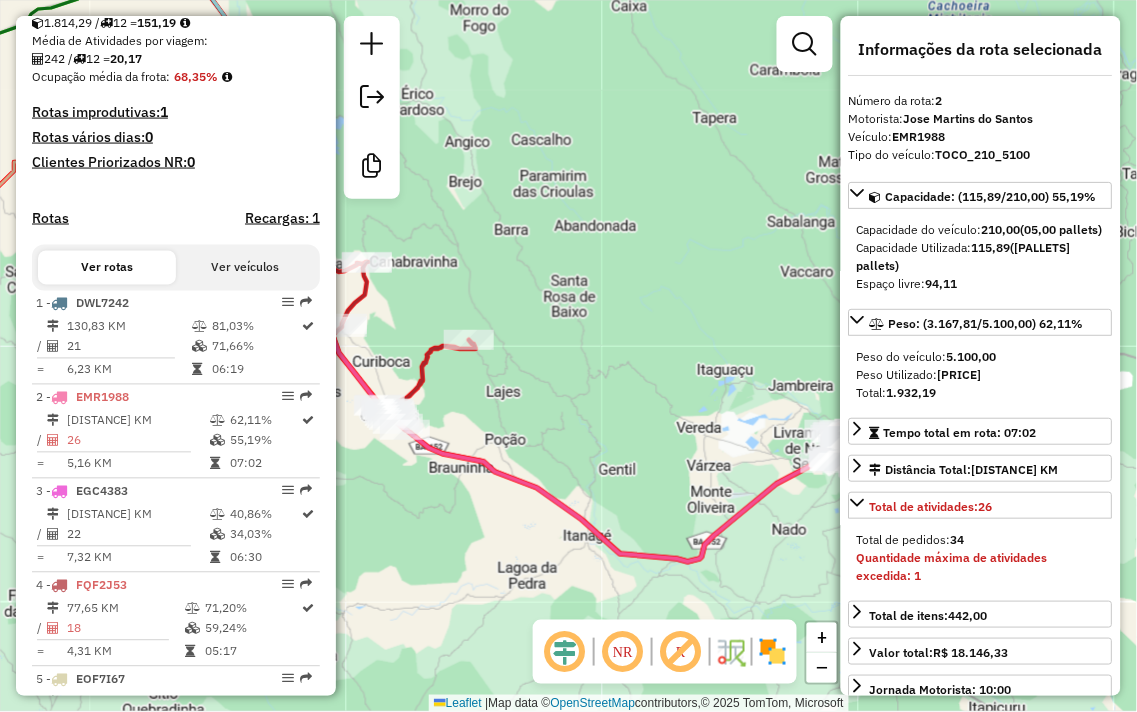 drag, startPoint x: 571, startPoint y: 416, endPoint x: 315, endPoint y: 382, distance: 258.24796 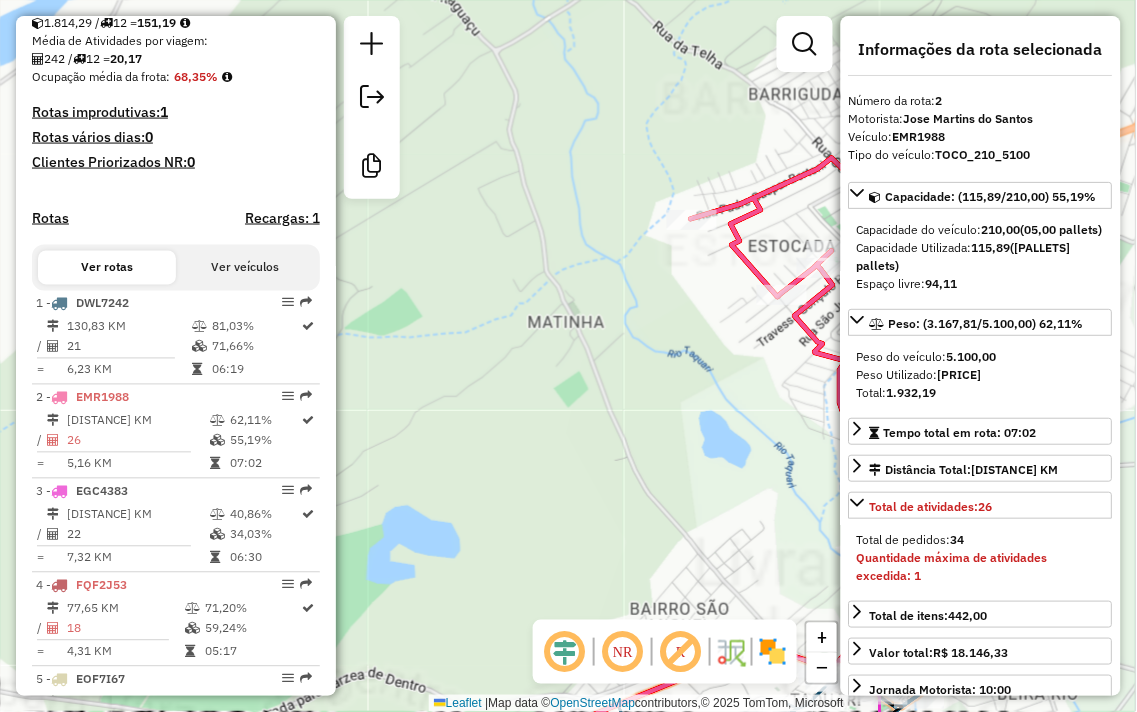 drag, startPoint x: 705, startPoint y: 496, endPoint x: 394, endPoint y: 484, distance: 311.2314 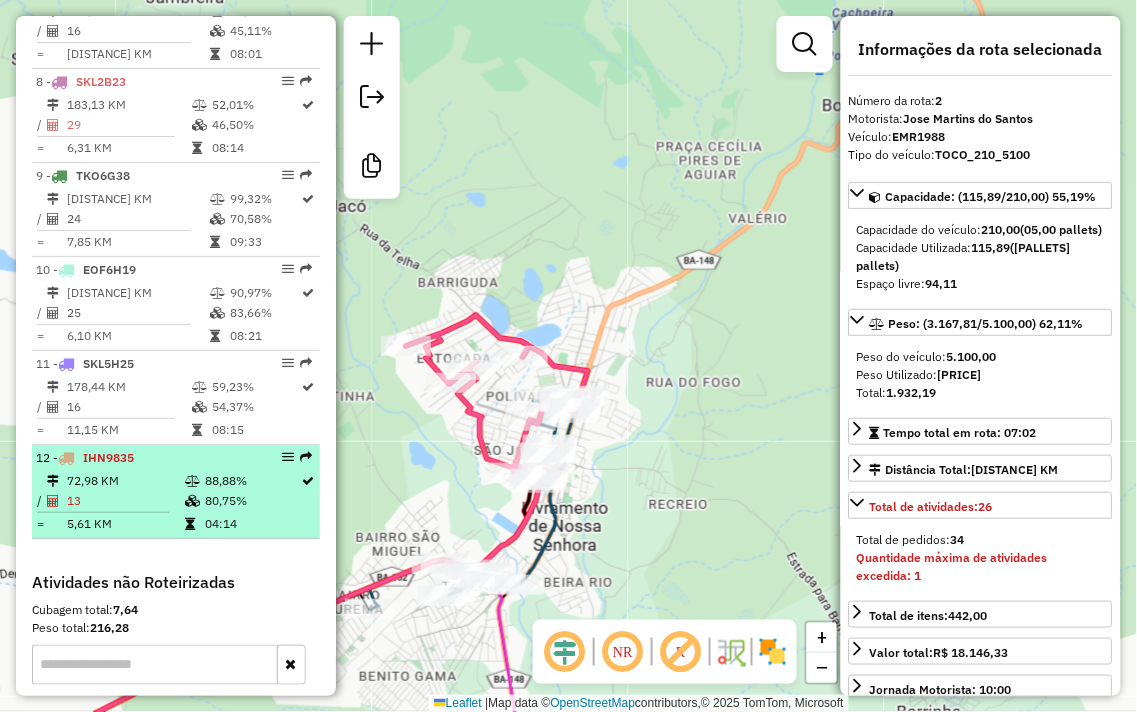 scroll, scrollTop: 1513, scrollLeft: 0, axis: vertical 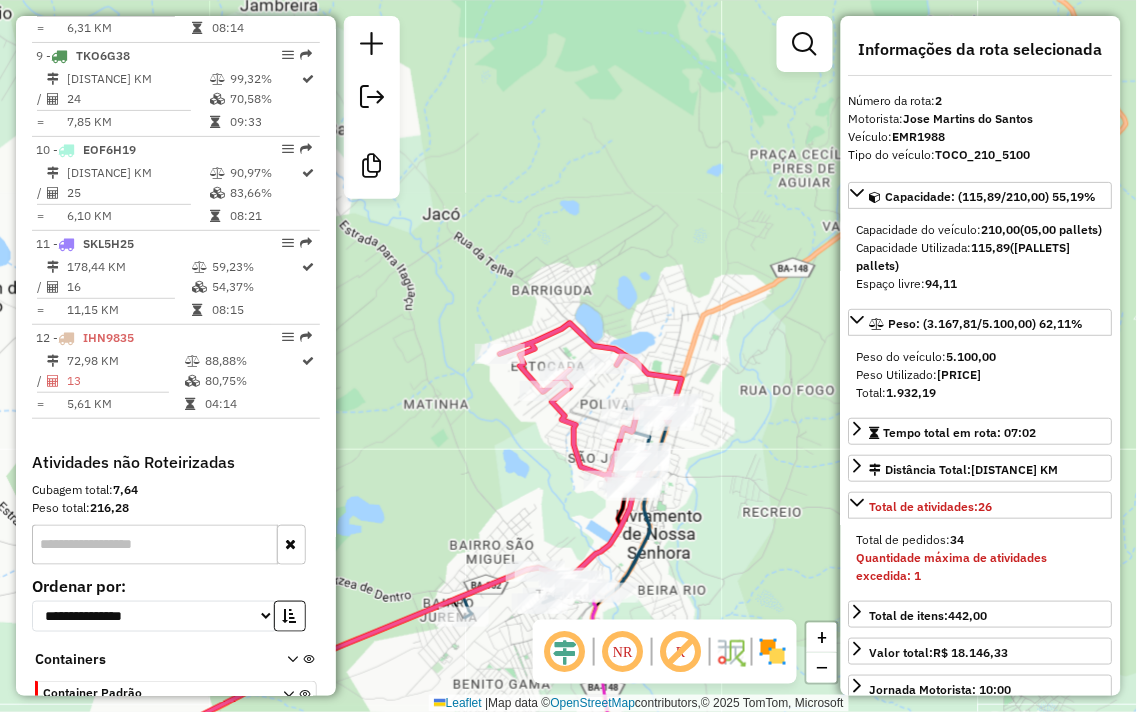 drag, startPoint x: 431, startPoint y: 486, endPoint x: 526, endPoint y: 494, distance: 95.33625 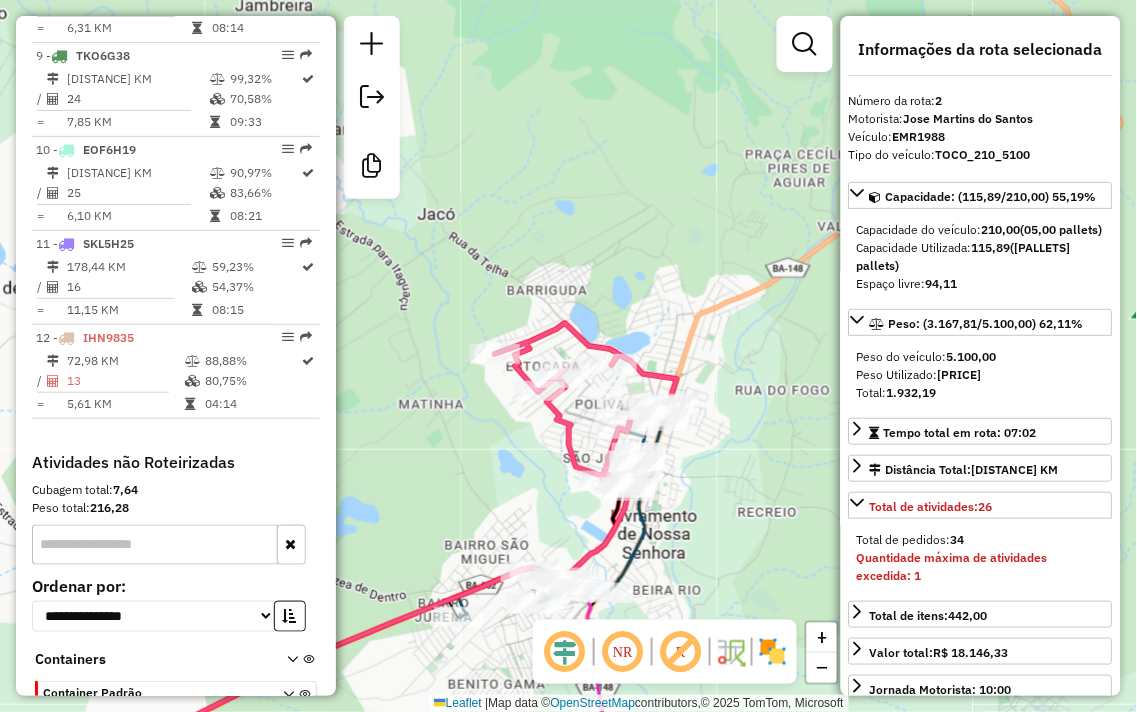 drag, startPoint x: 613, startPoint y: 250, endPoint x: 434, endPoint y: 398, distance: 232.26064 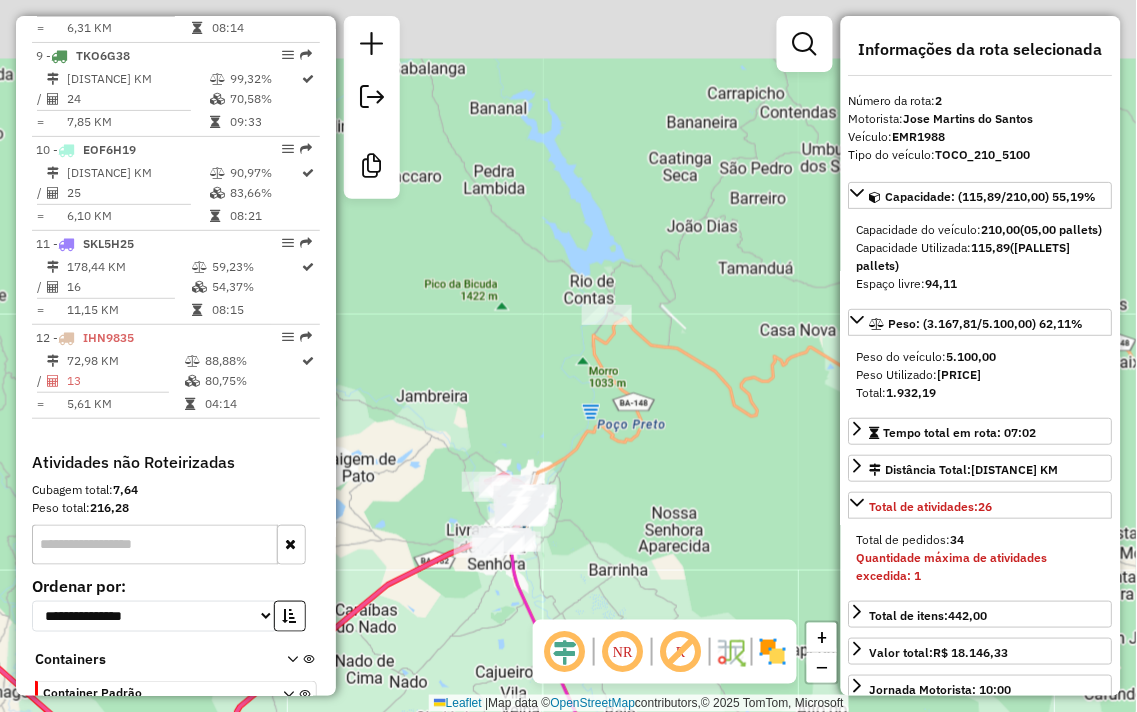 drag, startPoint x: 532, startPoint y: 327, endPoint x: 558, endPoint y: 407, distance: 84.118965 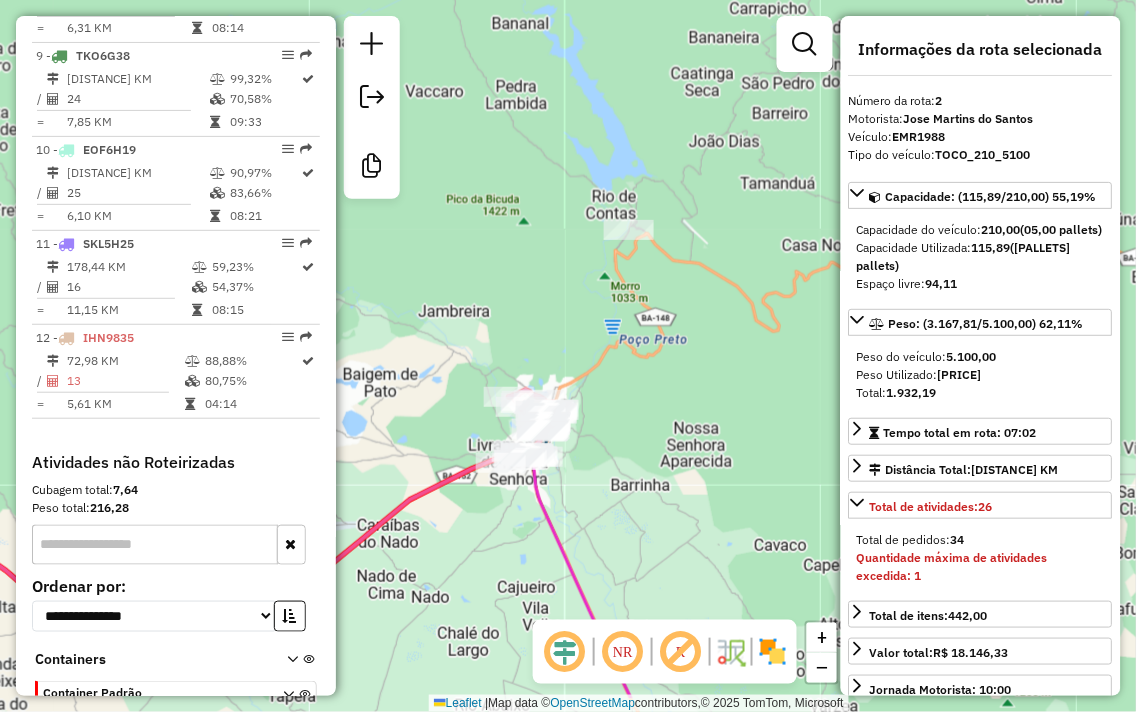 drag, startPoint x: 506, startPoint y: 433, endPoint x: 528, endPoint y: 347, distance: 88.76936 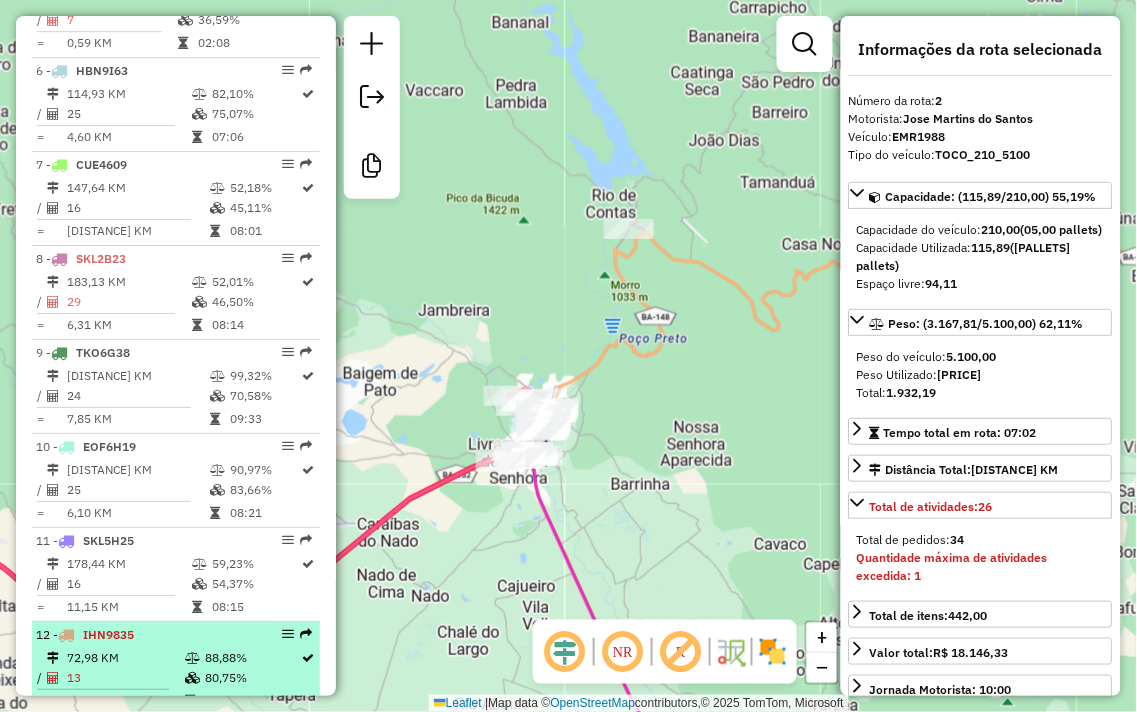 scroll, scrollTop: 1180, scrollLeft: 0, axis: vertical 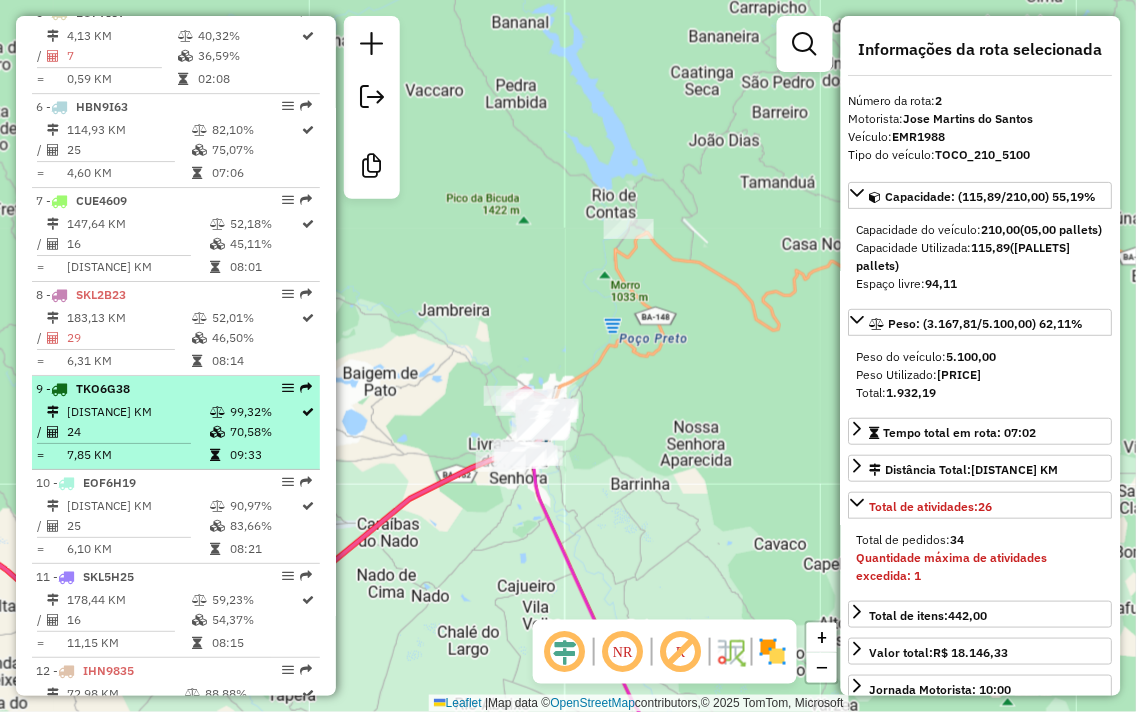 click on "24" at bounding box center [137, 432] 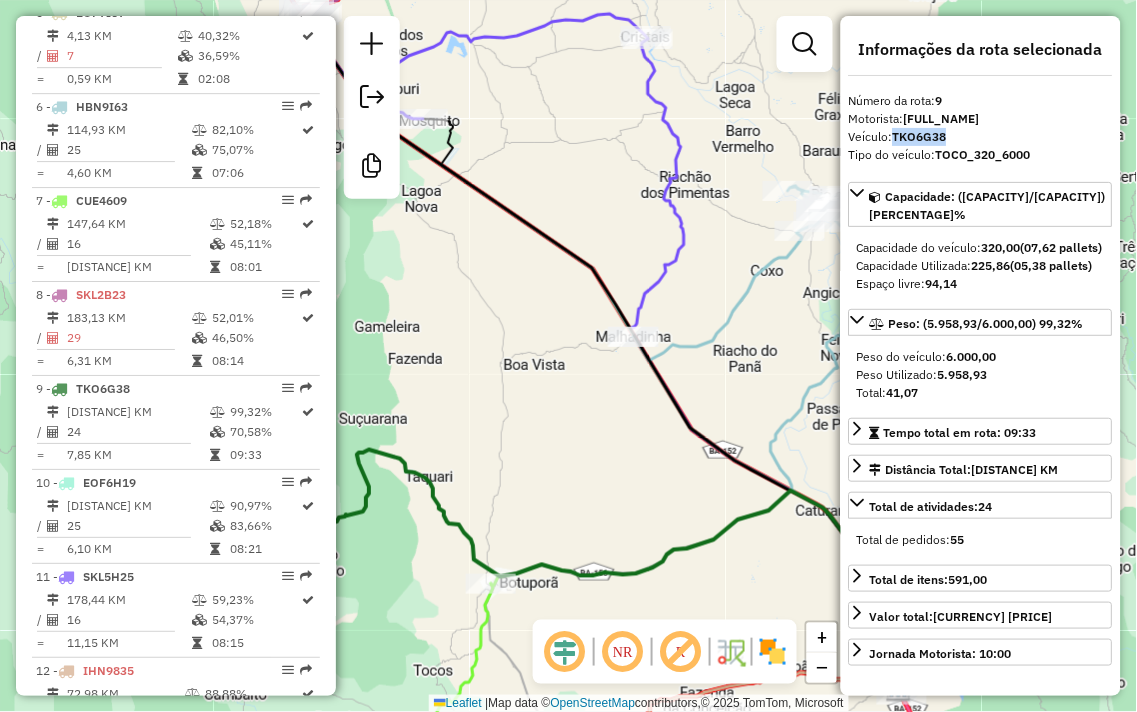 drag, startPoint x: 946, startPoint y: 136, endPoint x: 897, endPoint y: 134, distance: 49.0408 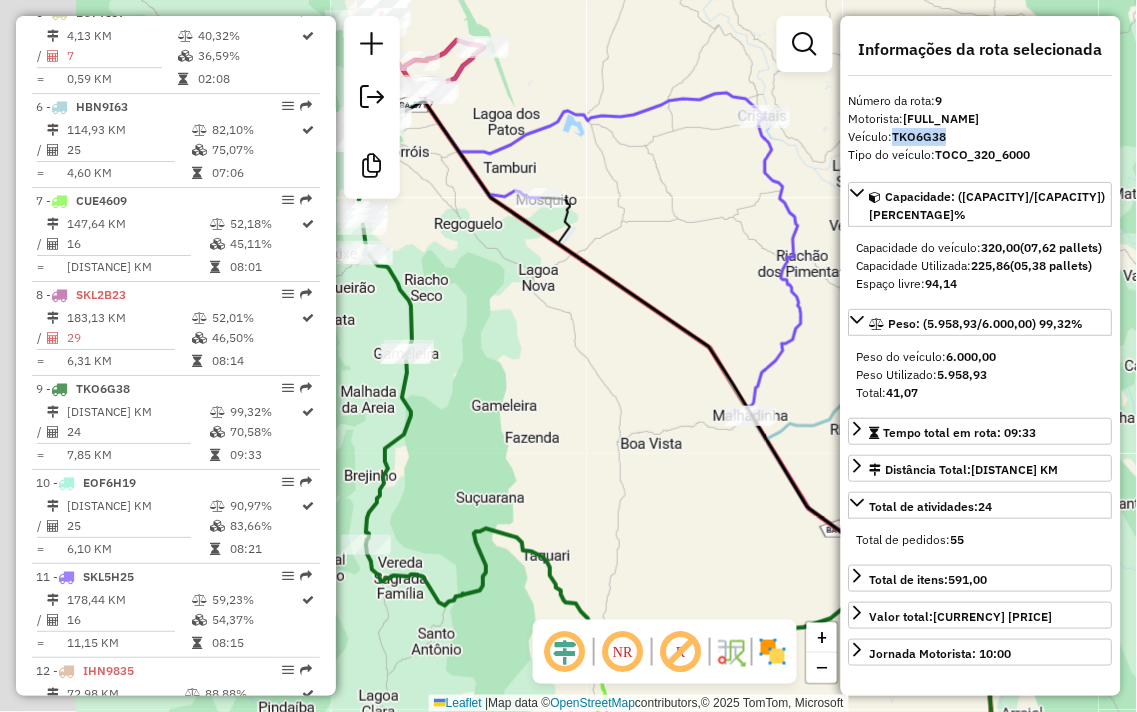 drag, startPoint x: 606, startPoint y: 155, endPoint x: 741, endPoint y: 251, distance: 165.65326 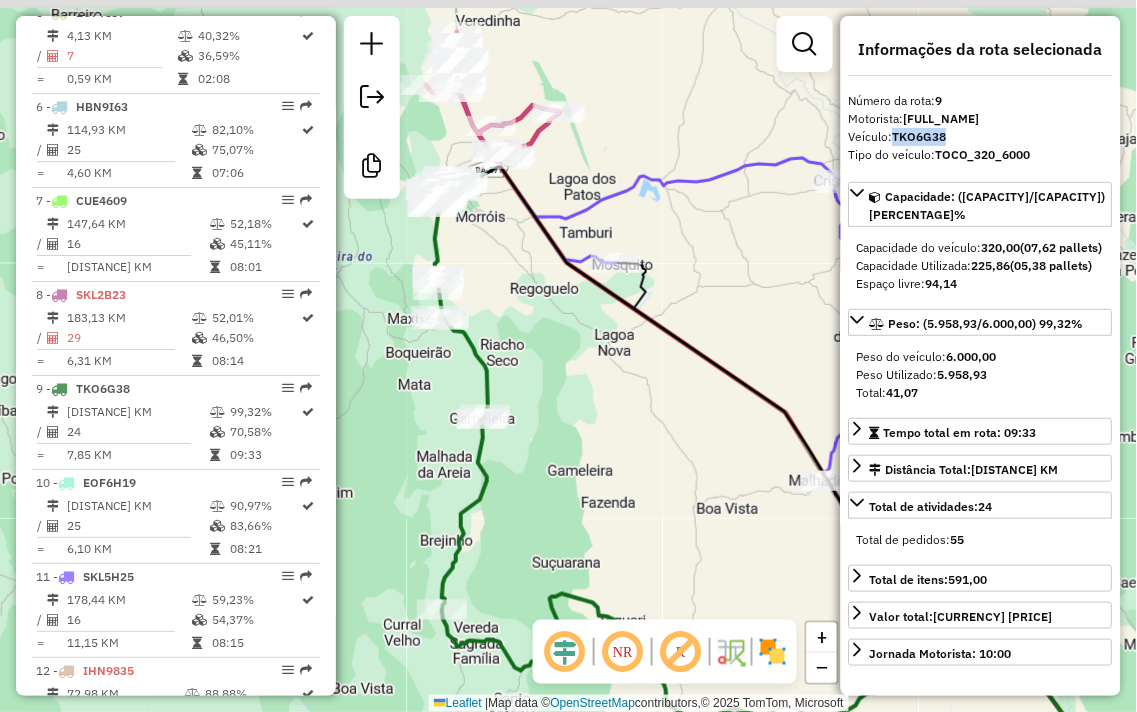 drag, startPoint x: 528, startPoint y: 116, endPoint x: 585, endPoint y: 164, distance: 74.518456 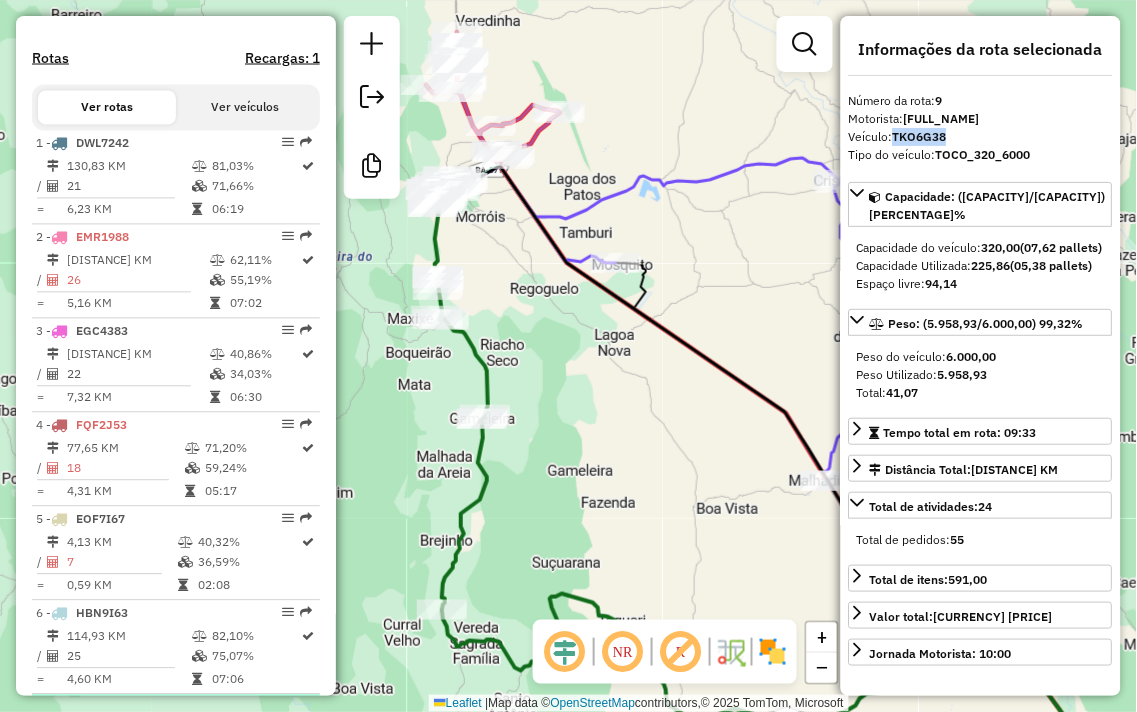 scroll, scrollTop: 624, scrollLeft: 0, axis: vertical 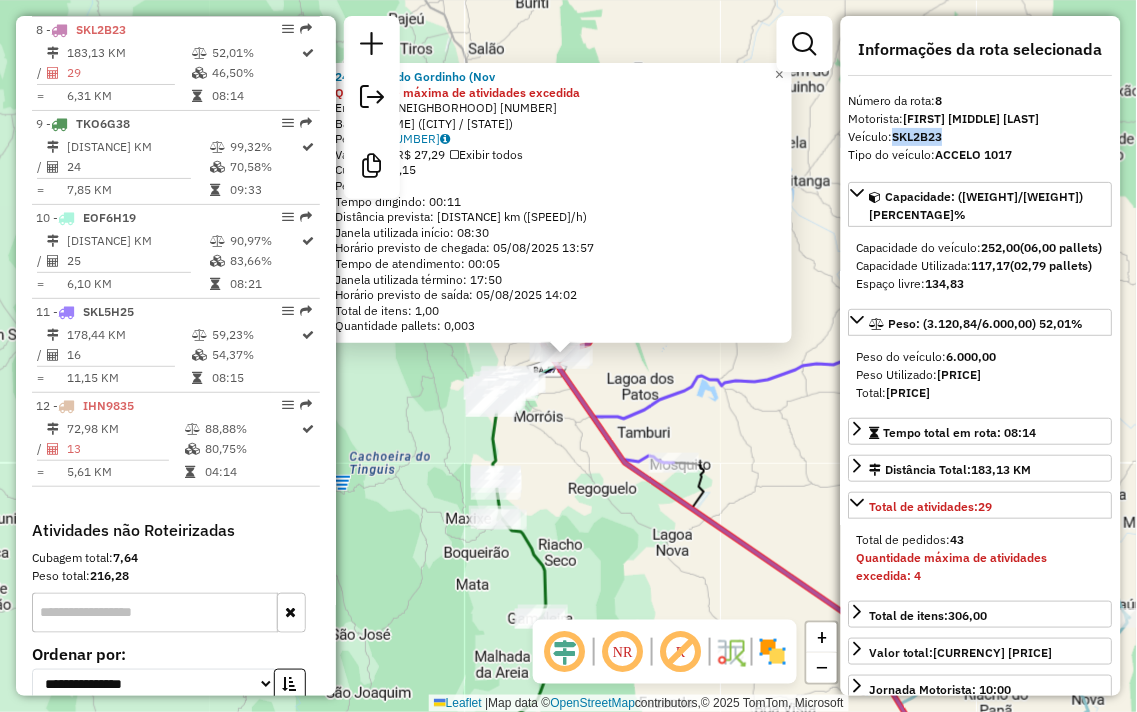 drag, startPoint x: 948, startPoint y: 132, endPoint x: 897, endPoint y: 136, distance: 51.156624 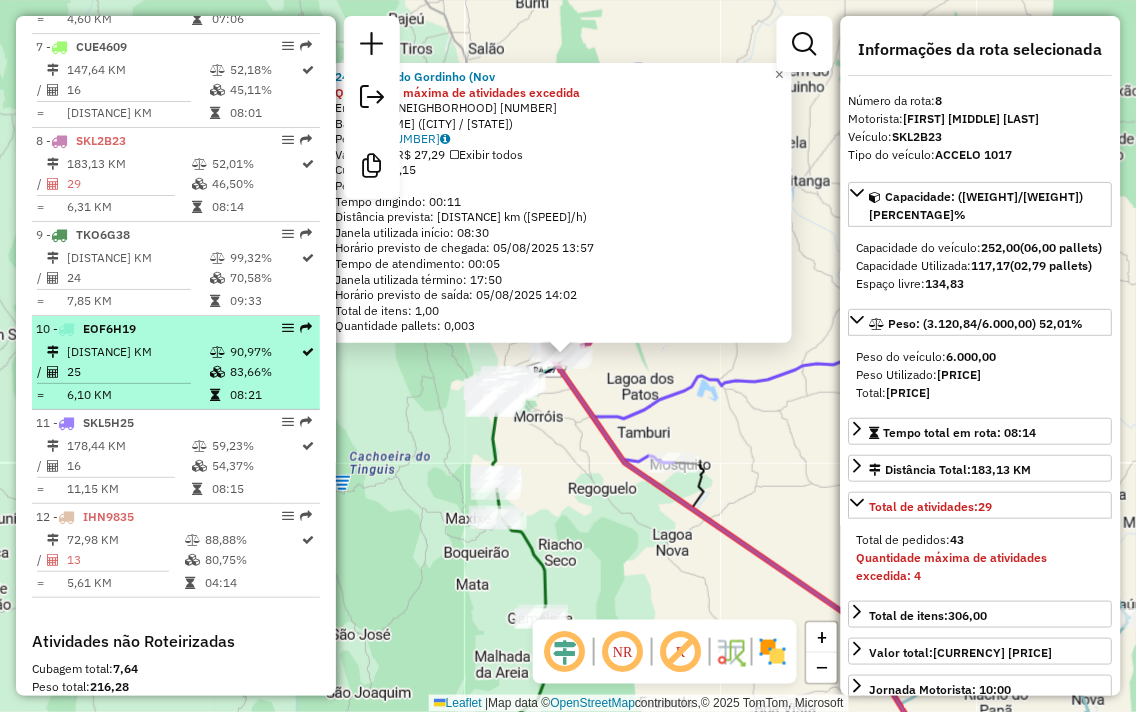 click at bounding box center (219, 372) 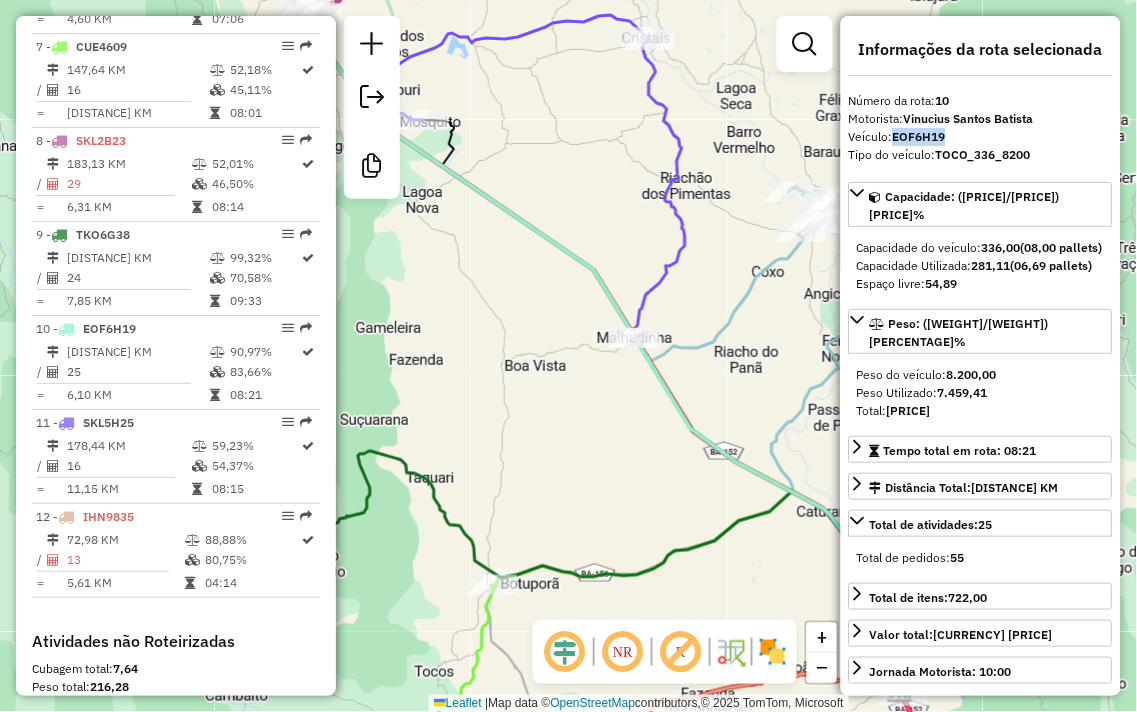 drag, startPoint x: 946, startPoint y: 135, endPoint x: 895, endPoint y: 136, distance: 51.009804 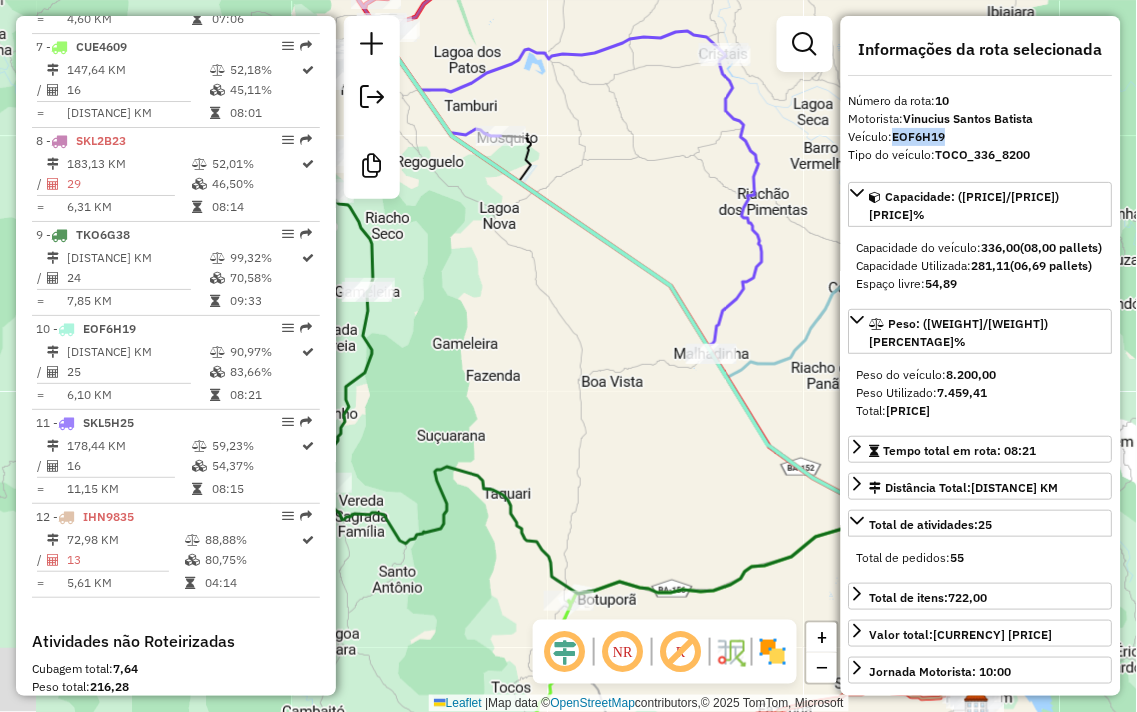drag, startPoint x: 475, startPoint y: 445, endPoint x: 706, endPoint y: 490, distance: 235.3423 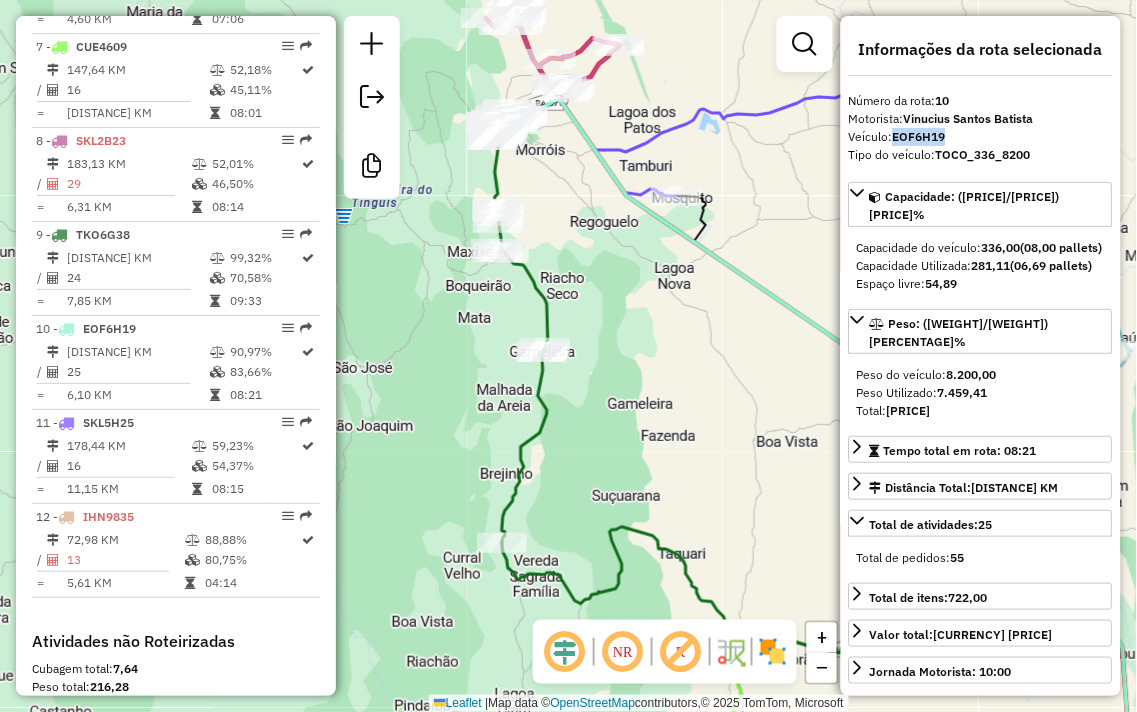 drag, startPoint x: 623, startPoint y: 282, endPoint x: 703, endPoint y: 488, distance: 220.9887 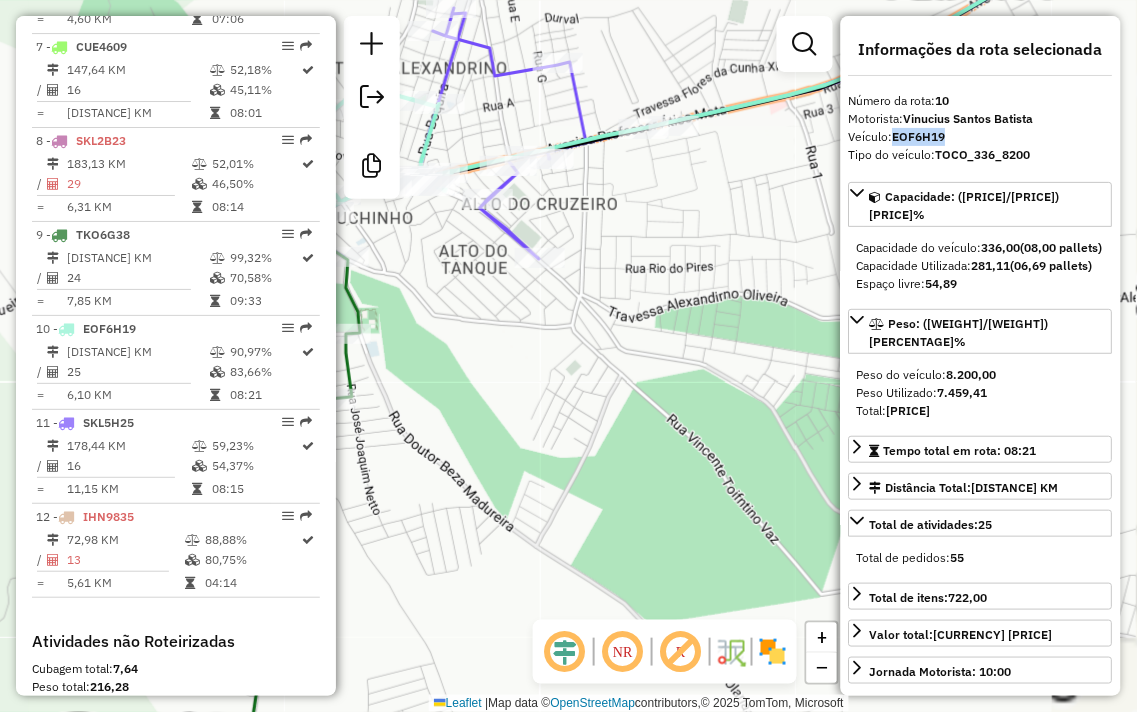 drag, startPoint x: 616, startPoint y: 335, endPoint x: 802, endPoint y: 437, distance: 212.13203 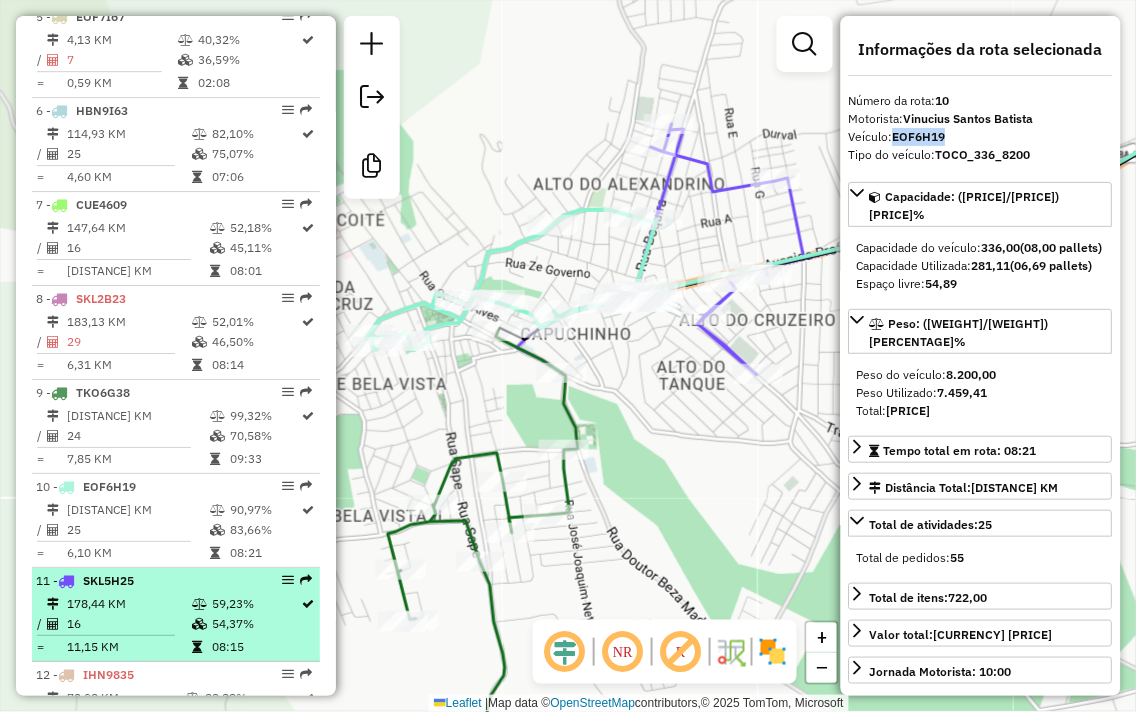 scroll, scrollTop: 1112, scrollLeft: 0, axis: vertical 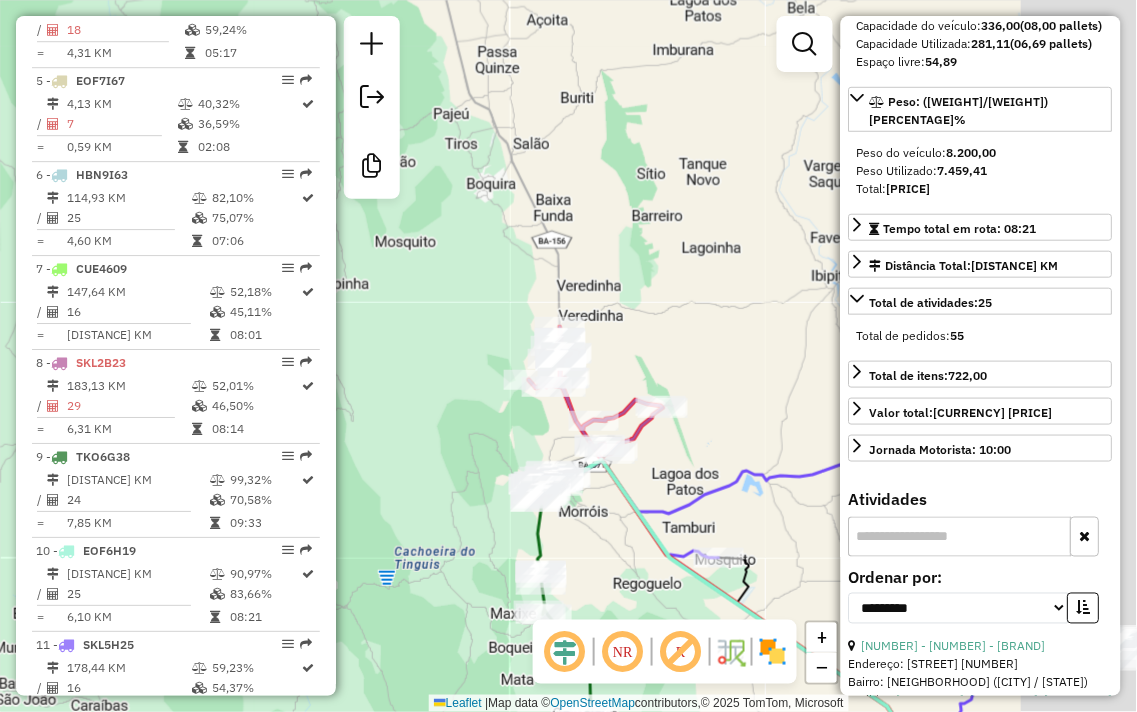 drag, startPoint x: 752, startPoint y: 411, endPoint x: 532, endPoint y: 424, distance: 220.38376 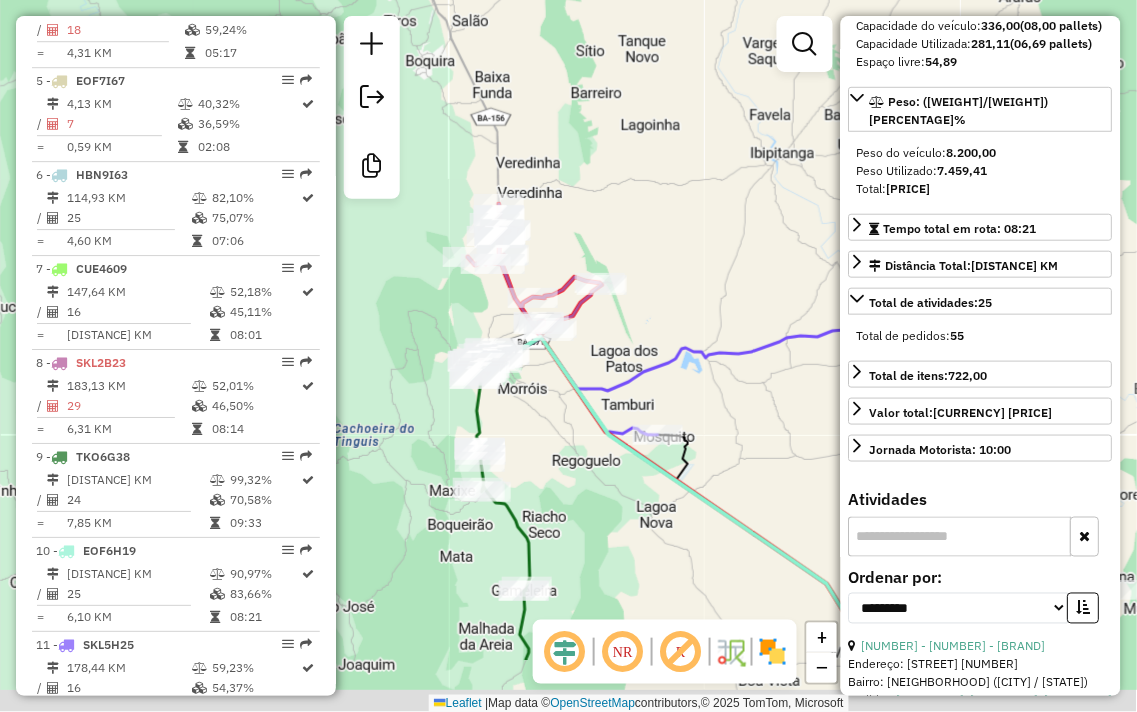 drag, startPoint x: 615, startPoint y: 544, endPoint x: 576, endPoint y: 347, distance: 200.8233 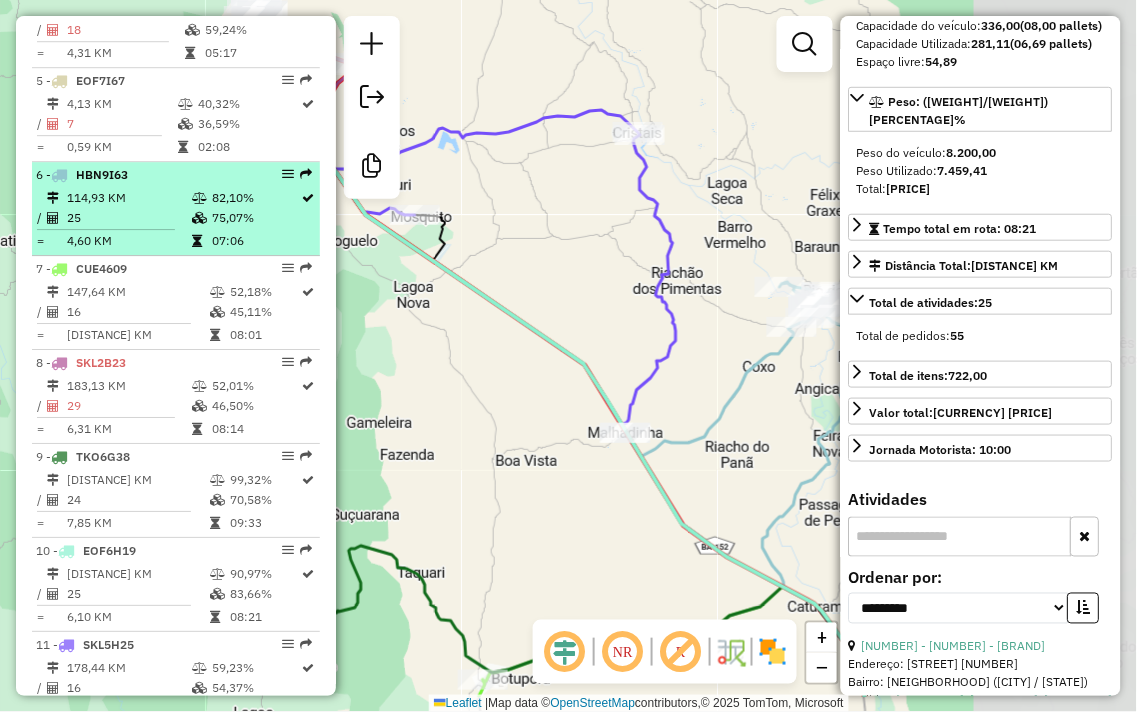 drag, startPoint x: 567, startPoint y: 317, endPoint x: 287, endPoint y: 236, distance: 291.4807 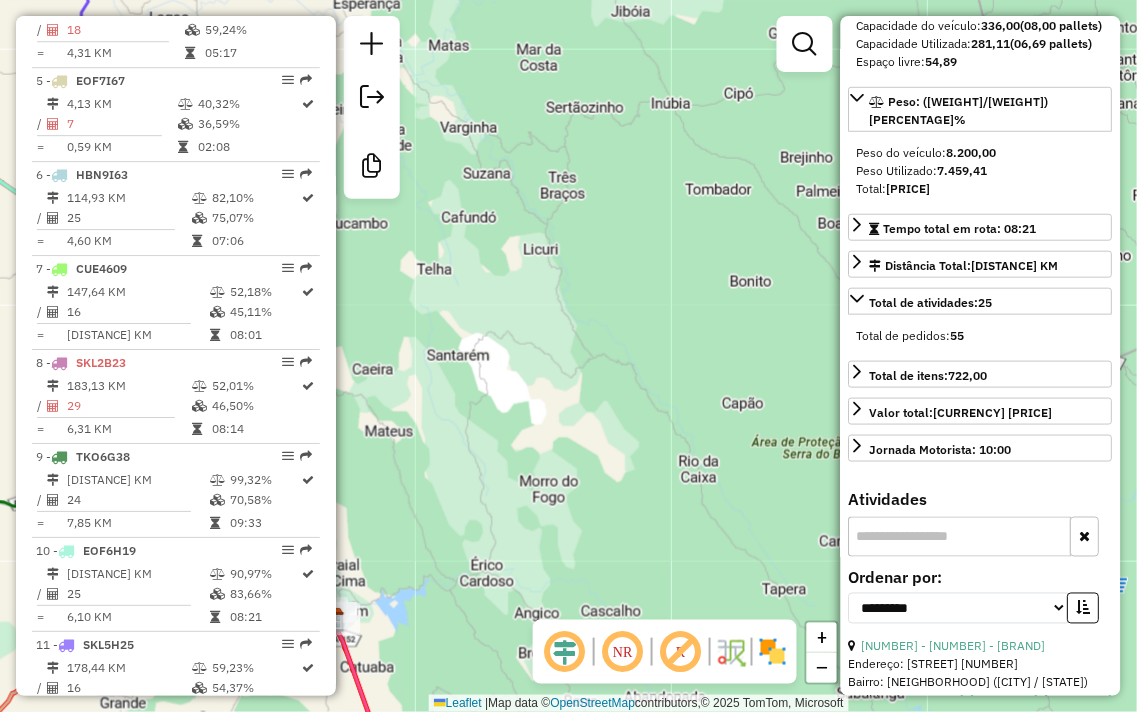 drag, startPoint x: 572, startPoint y: 465, endPoint x: 653, endPoint y: 280, distance: 201.95544 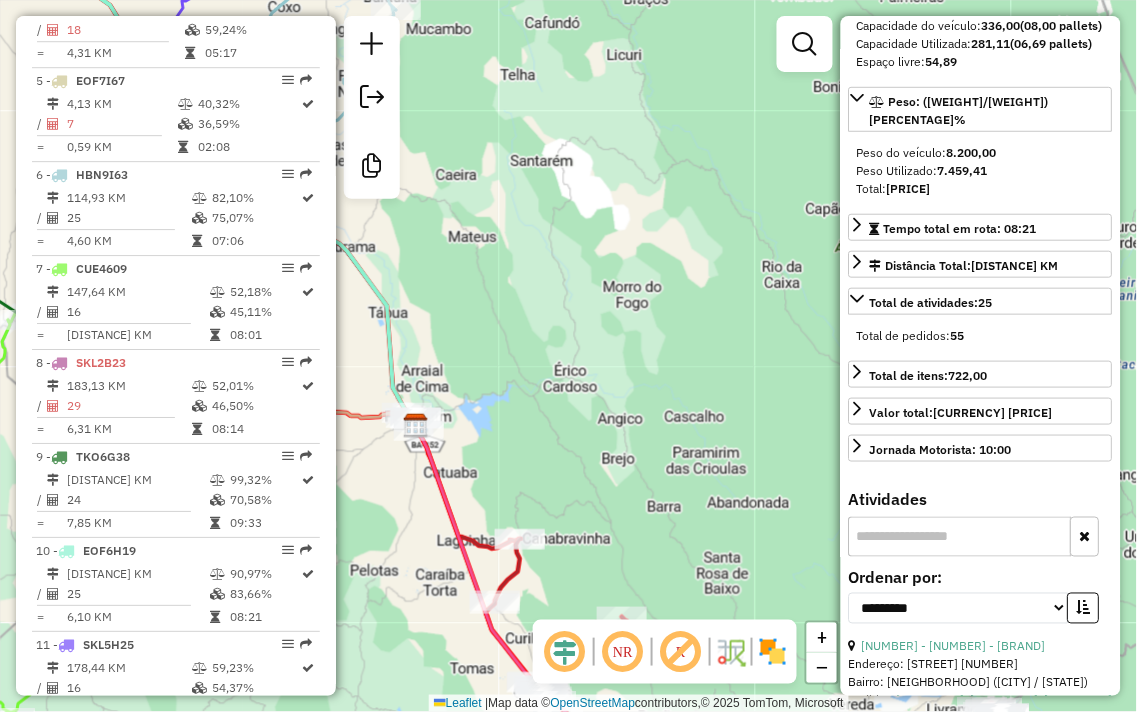 drag, startPoint x: 616, startPoint y: 372, endPoint x: 773, endPoint y: 220, distance: 218.5246 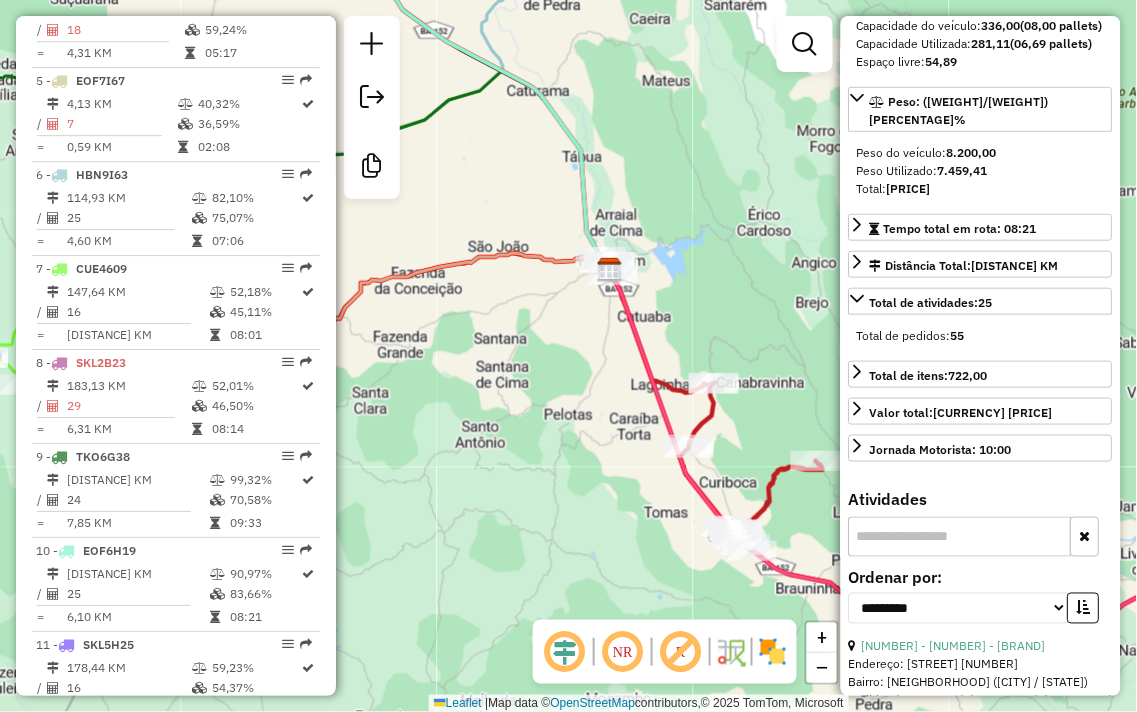 drag, startPoint x: 556, startPoint y: 366, endPoint x: 856, endPoint y: 305, distance: 306.13885 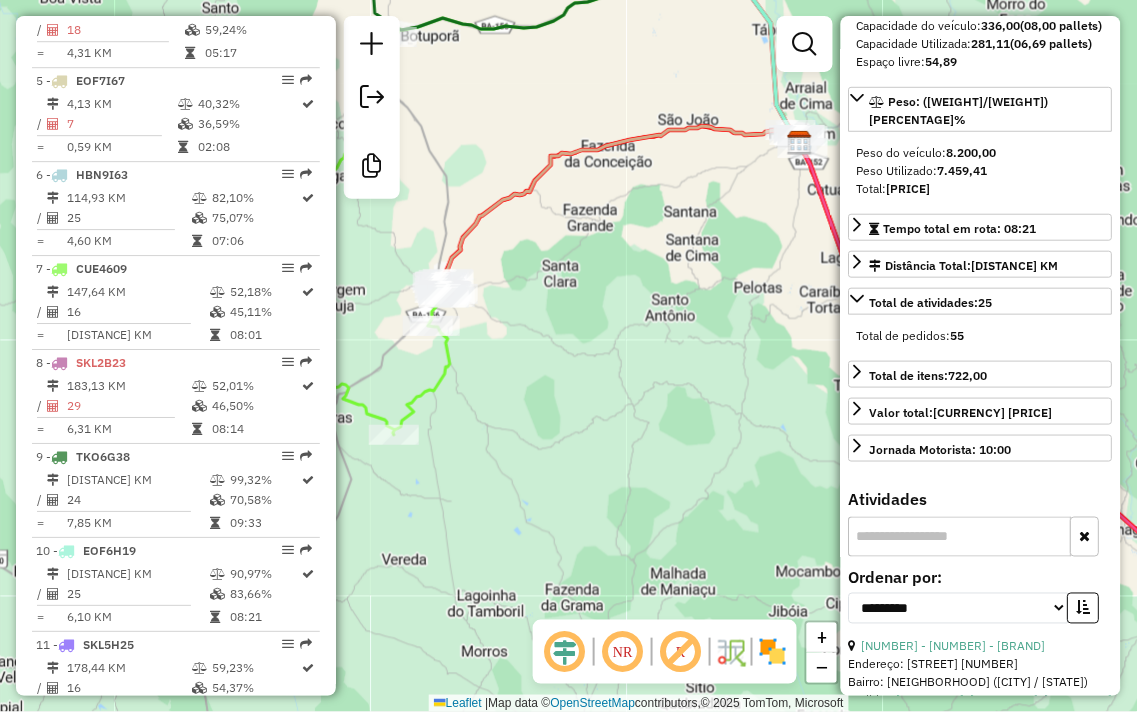 drag, startPoint x: 710, startPoint y: 371, endPoint x: 477, endPoint y: 241, distance: 266.81268 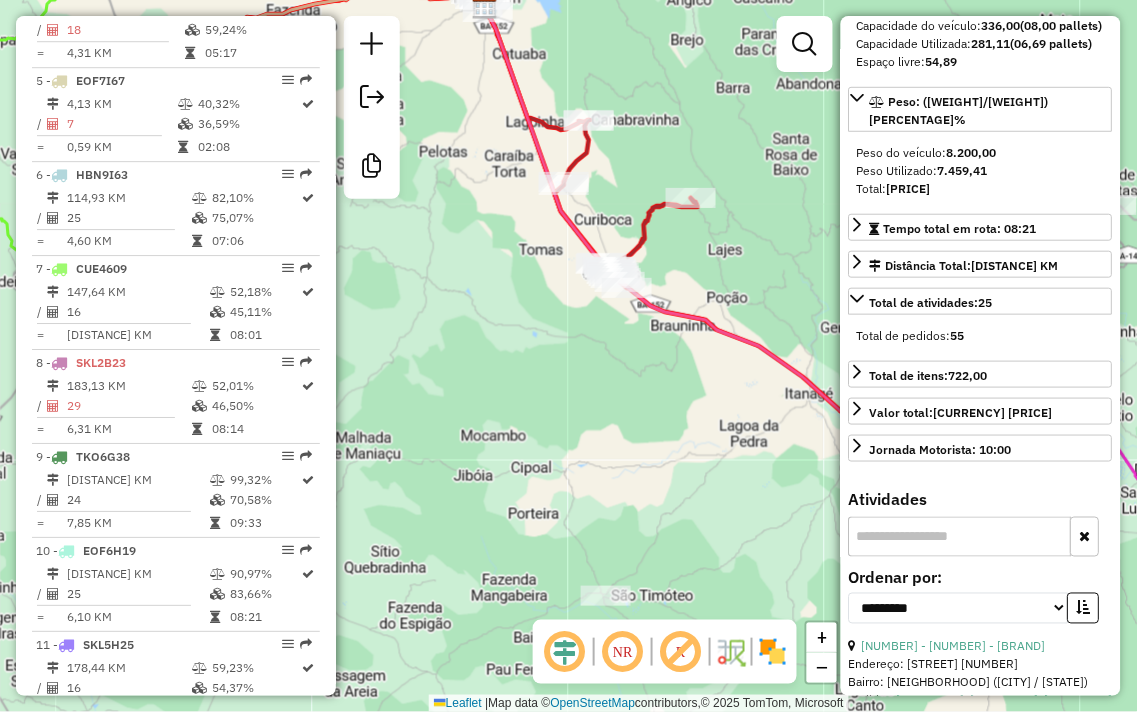 drag, startPoint x: 711, startPoint y: 290, endPoint x: 523, endPoint y: 188, distance: 213.88782 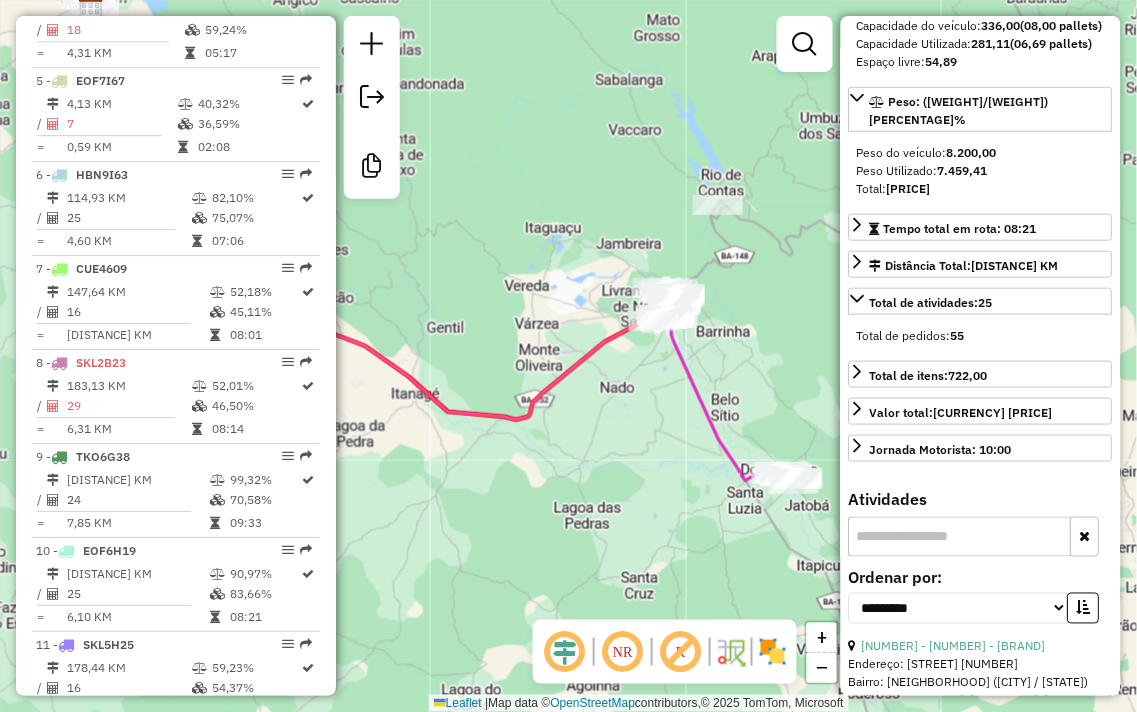 drag, startPoint x: 644, startPoint y: 385, endPoint x: 502, endPoint y: 505, distance: 185.91396 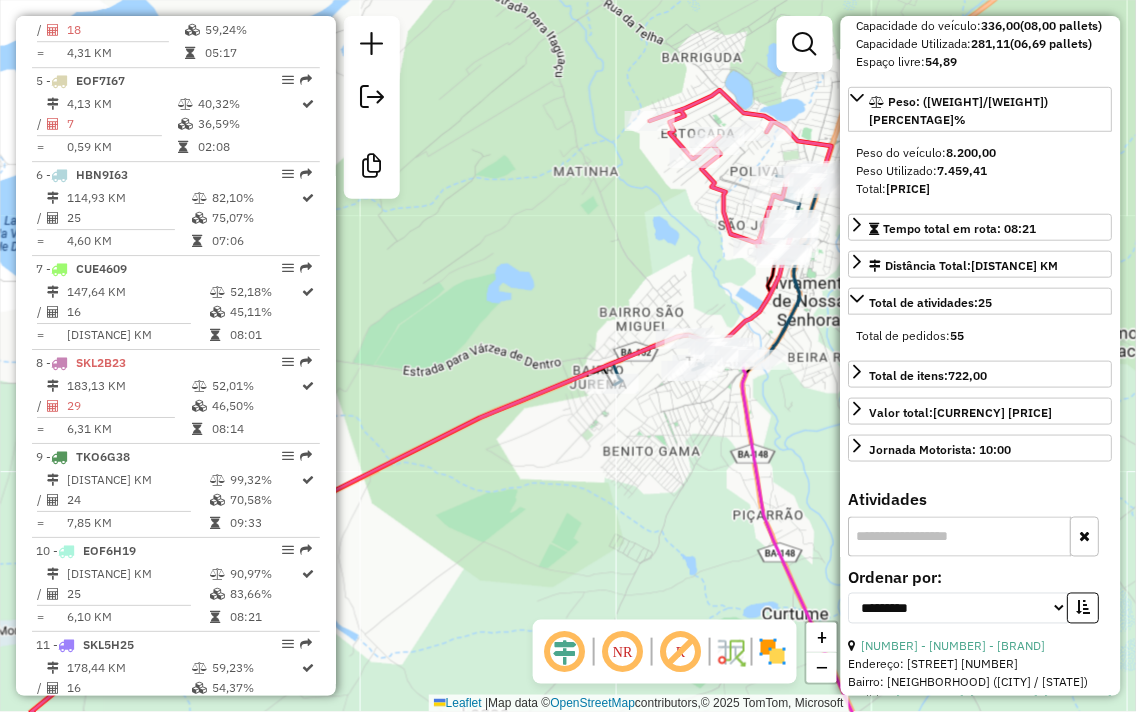 drag, startPoint x: 706, startPoint y: 220, endPoint x: 560, endPoint y: 258, distance: 150.86418 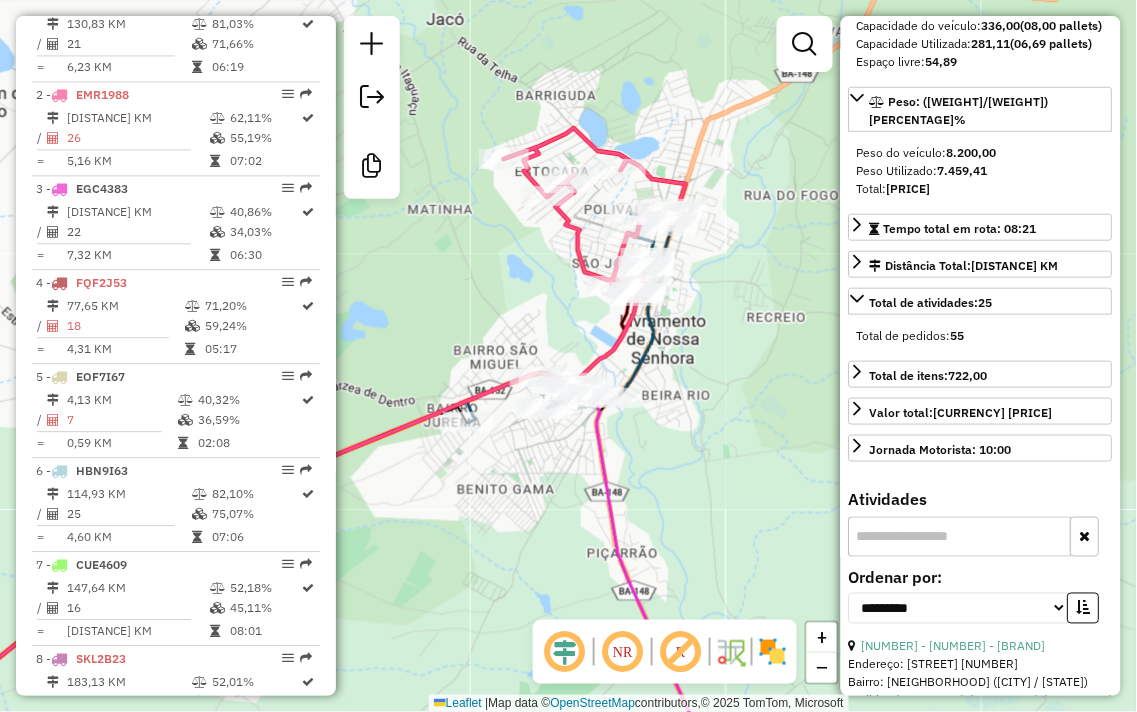 scroll, scrollTop: 778, scrollLeft: 0, axis: vertical 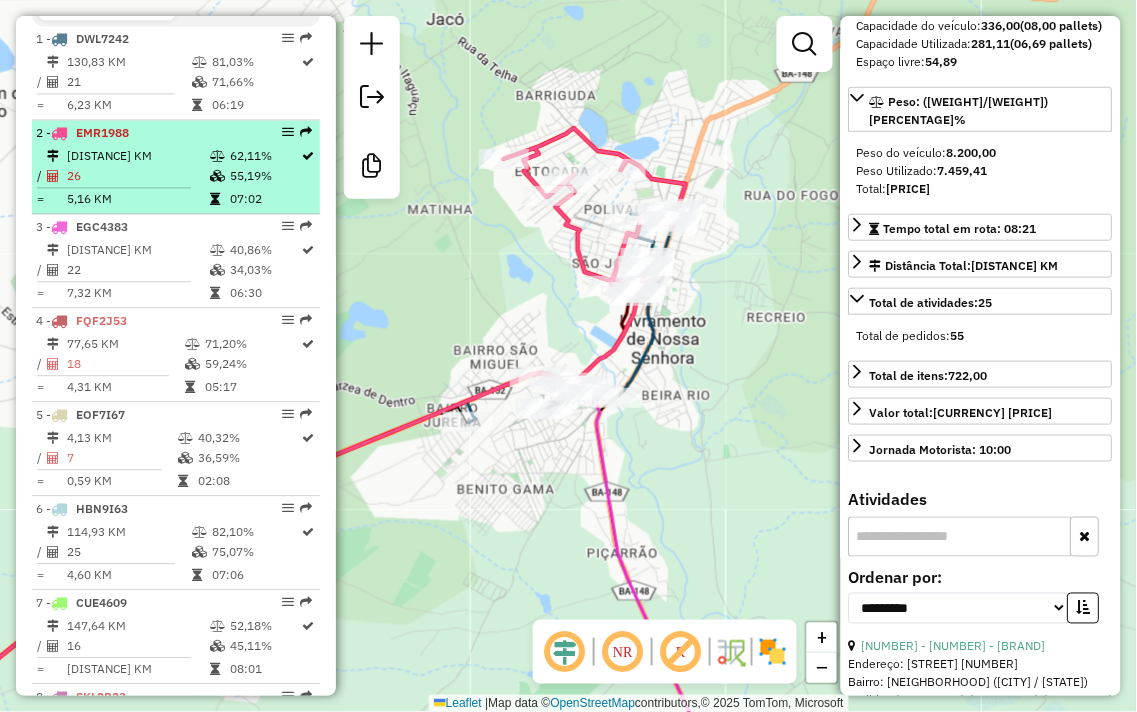 click on "[DISTANCE] KM" at bounding box center (137, 156) 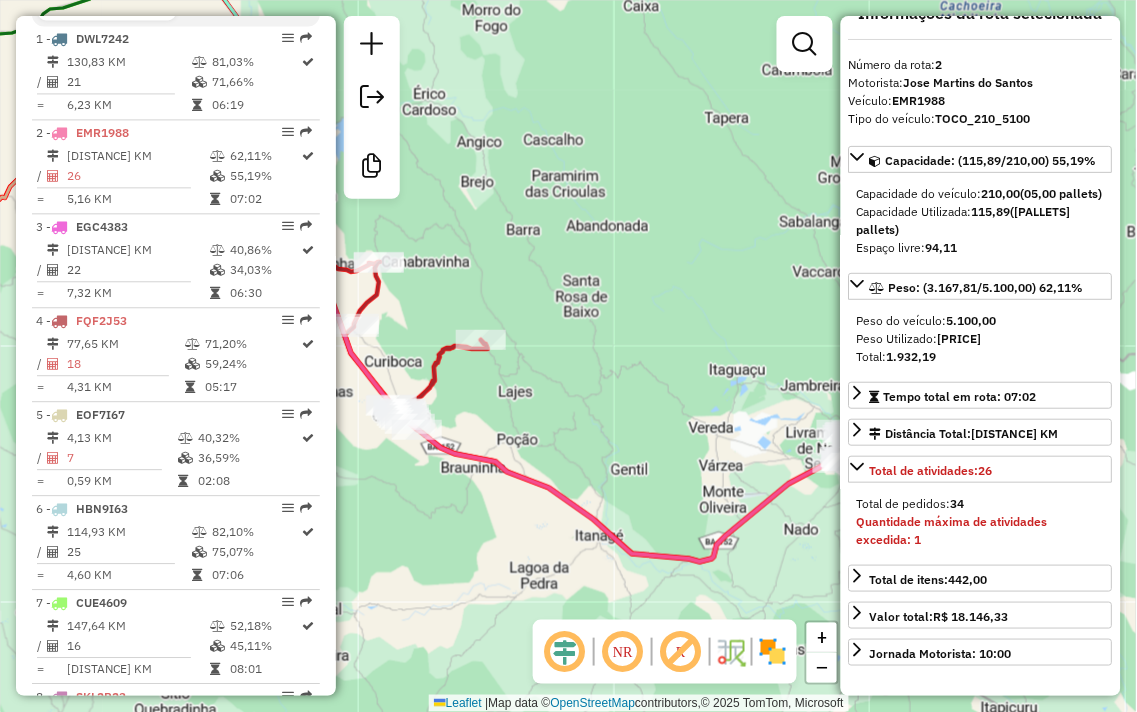 scroll, scrollTop: 0, scrollLeft: 0, axis: both 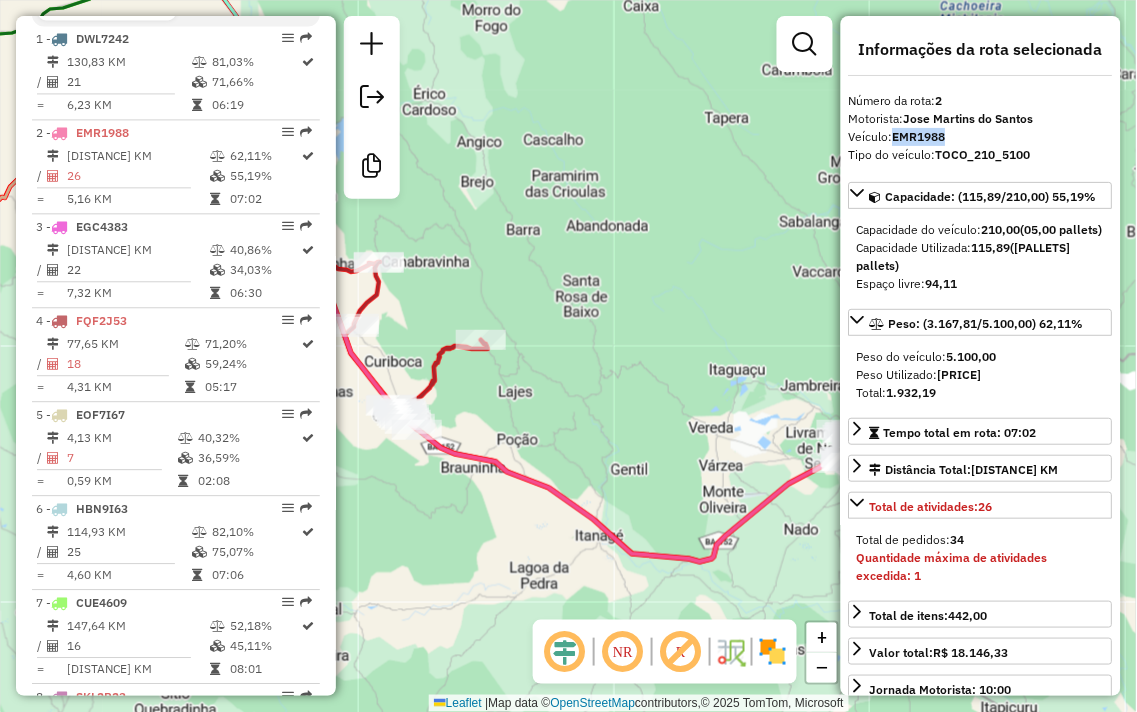 drag, startPoint x: 951, startPoint y: 134, endPoint x: 896, endPoint y: 135, distance: 55.00909 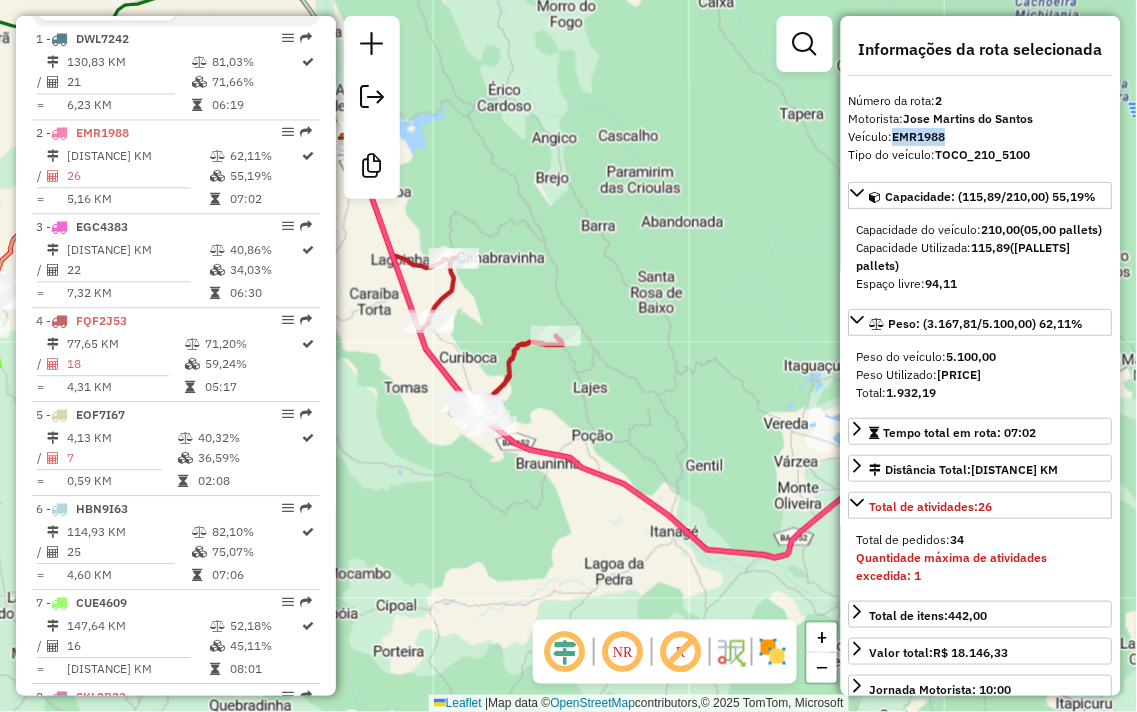 drag, startPoint x: 514, startPoint y: 275, endPoint x: 635, endPoint y: 280, distance: 121.103264 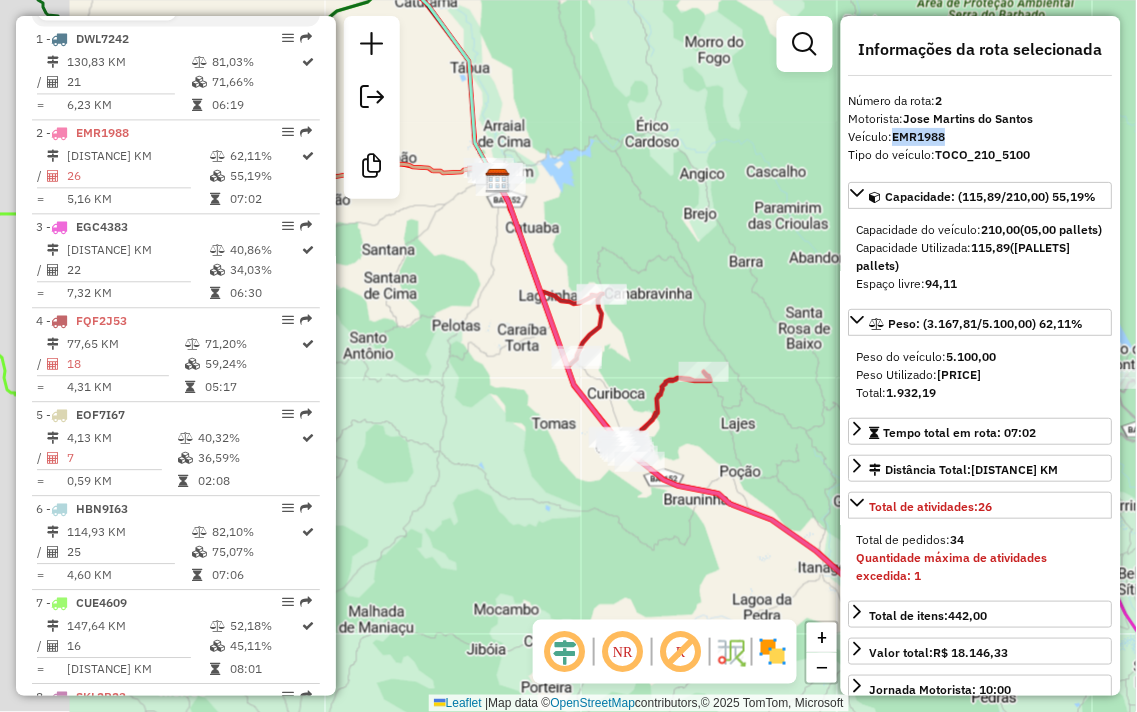 drag, startPoint x: 491, startPoint y: 171, endPoint x: 700, endPoint y: 240, distance: 220.09543 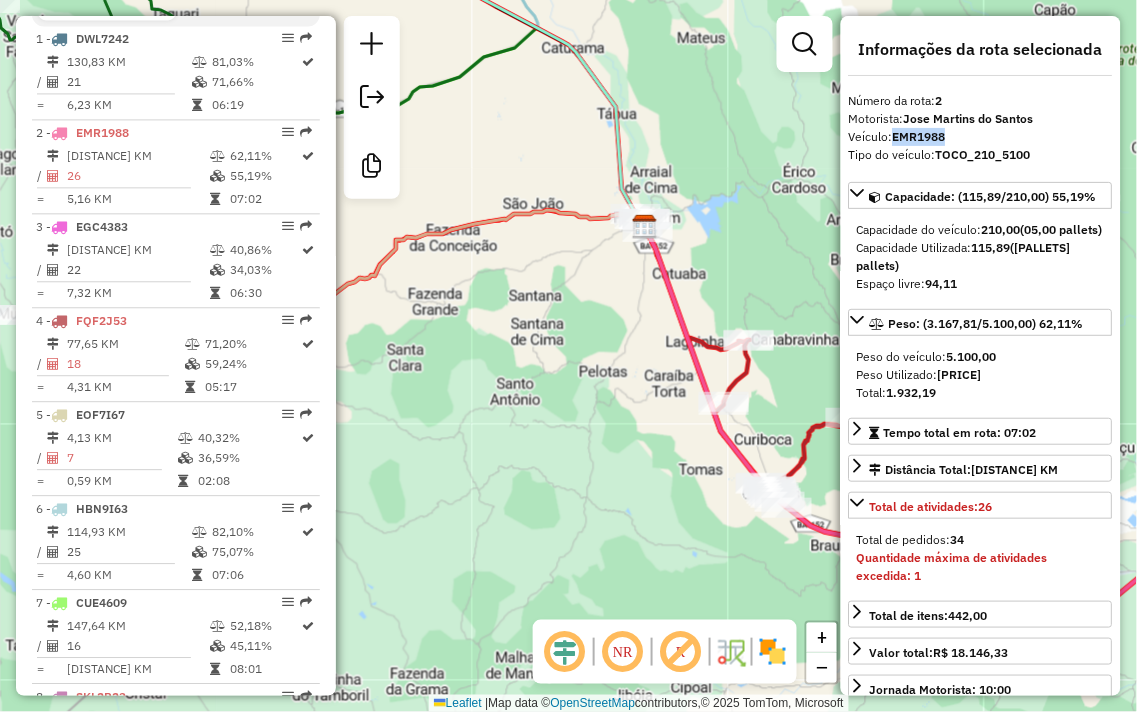 drag, startPoint x: 561, startPoint y: 162, endPoint x: 747, endPoint y: 278, distance: 219.20766 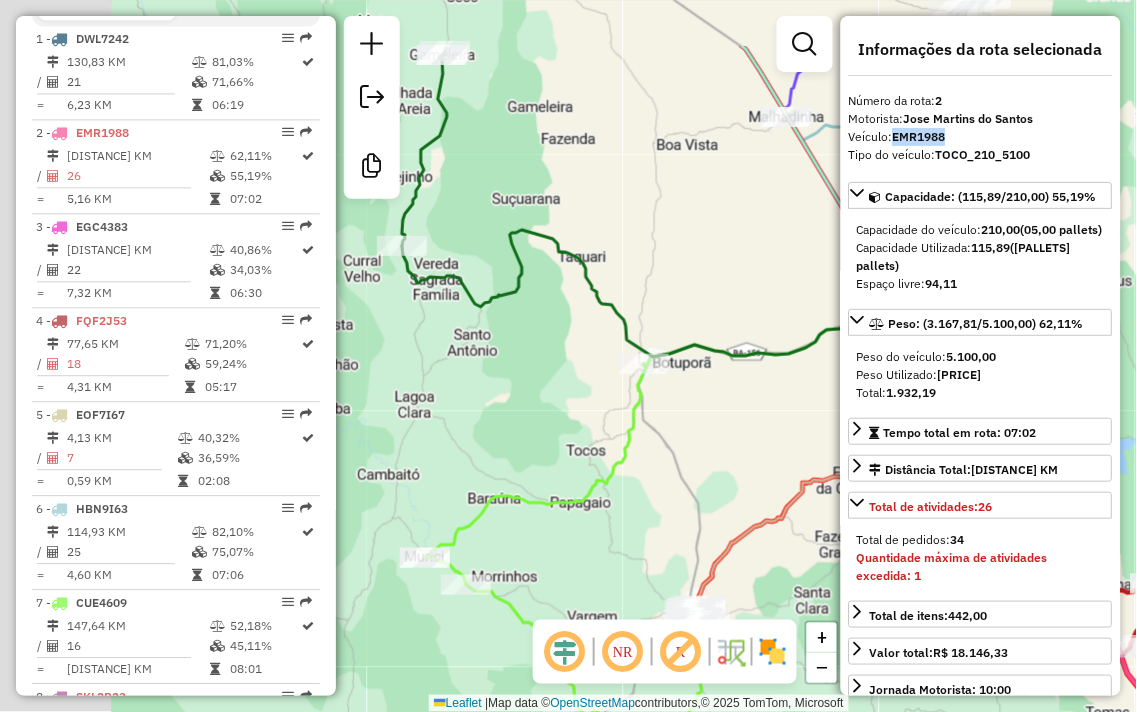 drag, startPoint x: 601, startPoint y: 222, endPoint x: 778, endPoint y: 307, distance: 196.35173 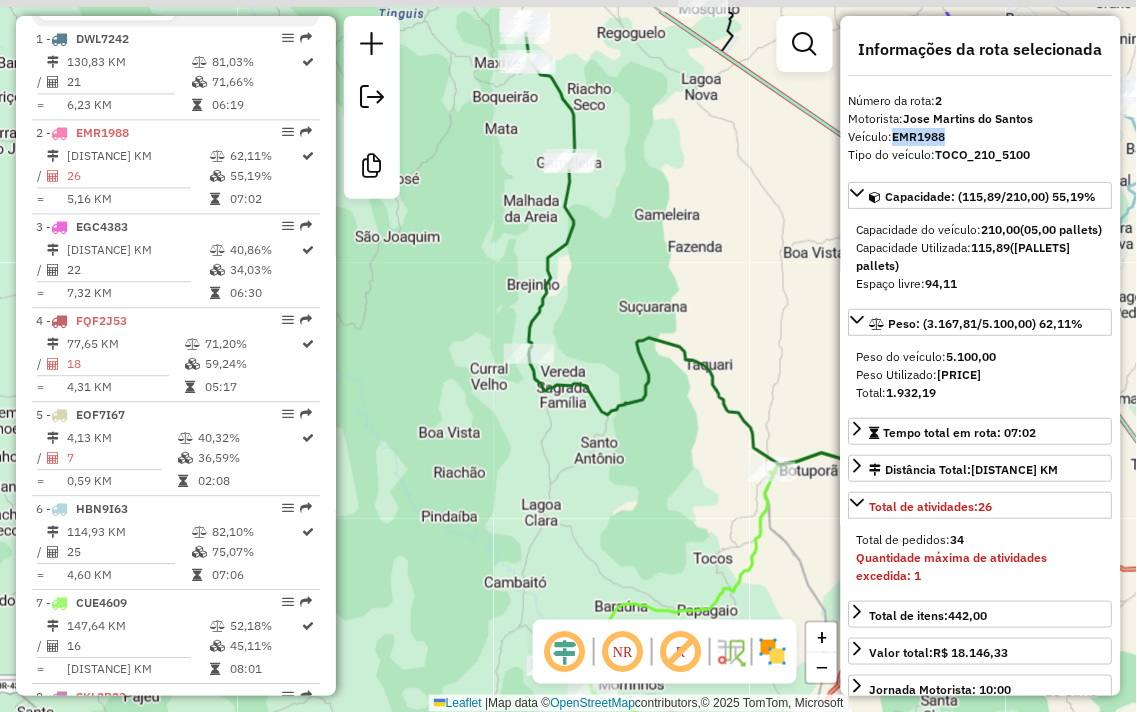 drag, startPoint x: 631, startPoint y: 201, endPoint x: 714, endPoint y: 298, distance: 127.66362 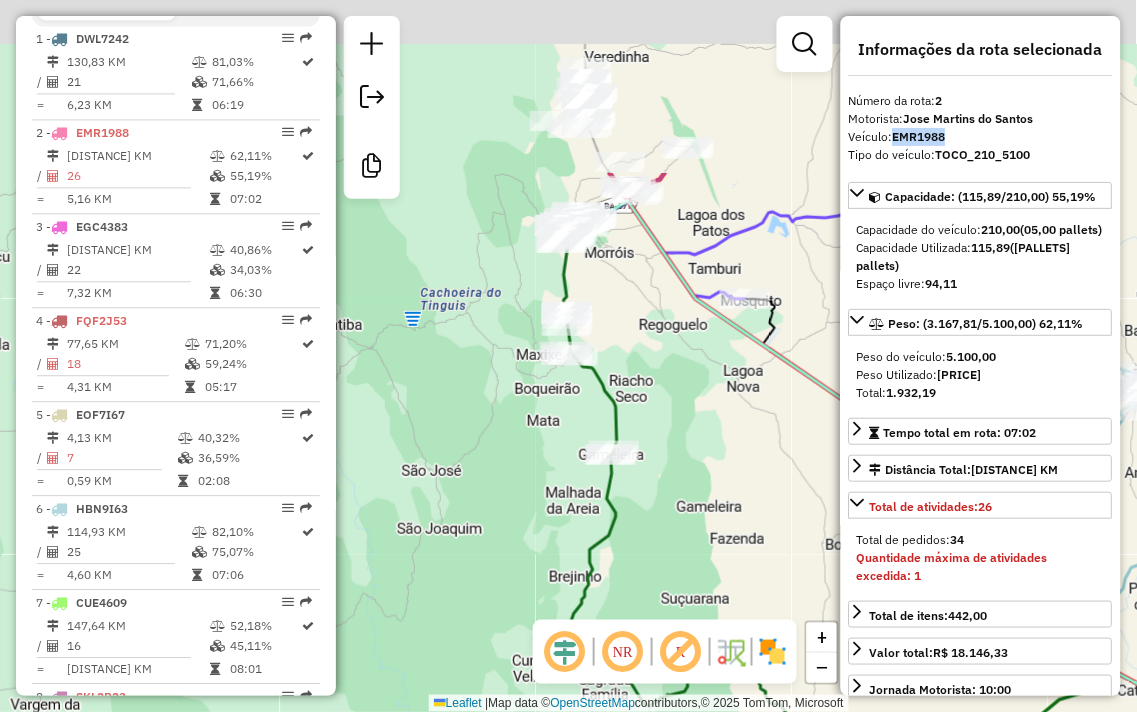 drag, startPoint x: 567, startPoint y: 162, endPoint x: 546, endPoint y: 512, distance: 350.62943 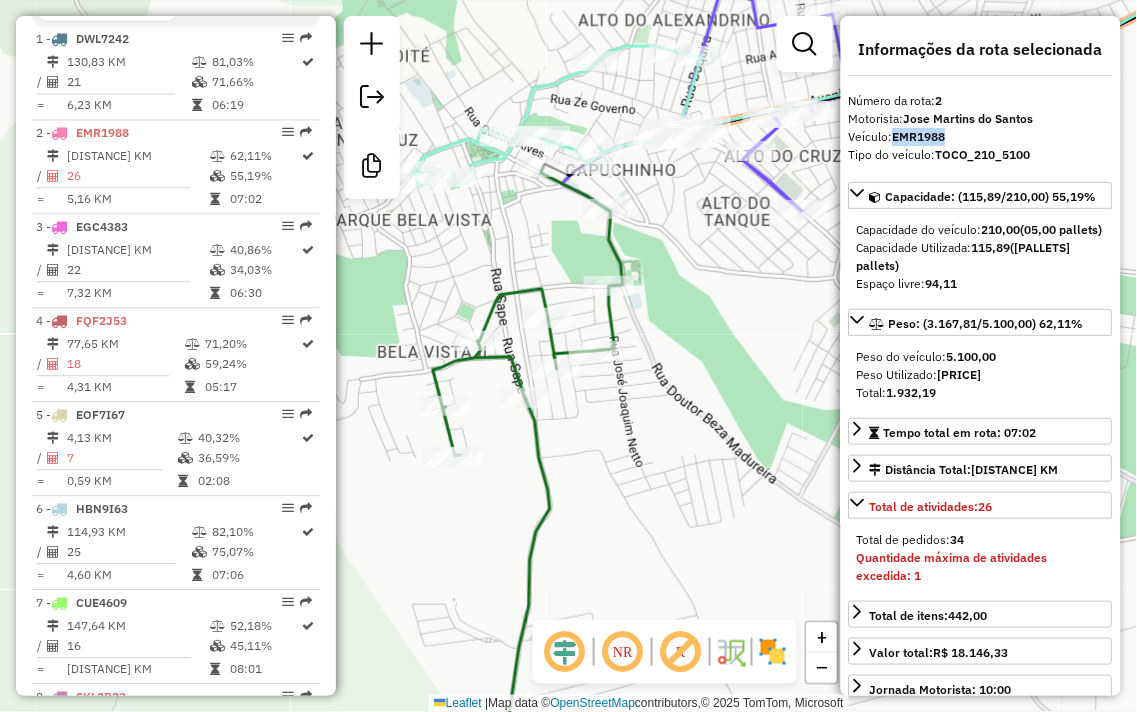 click on "Janela de atendimento Grade de atendimento Capacidade Transportadoras Veículos Cliente Pedidos  Rotas Selecione os dias de semana para filtrar as janelas de atendimento  Seg   Ter   Qua   Qui   Sex   Sáb   Dom  Informe o período da janela de atendimento: De: Até:  Filtrar exatamente a janela do cliente  Considerar janela de atendimento padrão  Selecione os dias de semana para filtrar as grades de atendimento  Seg   Ter   Qua   Qui   Sex   Sáb   Dom   Considerar clientes sem dia de atendimento cadastrado  Clientes fora do dia de atendimento selecionado Filtrar as atividades entre os valores definidos abaixo:  Peso mínimo:   Peso máximo:   Cubagem mínima:   Cubagem máxima:   De:   Até:  Filtrar as atividades entre o tempo de atendimento definido abaixo:  De:   Até:   Considerar capacidade total dos clientes não roteirizados Transportadora: Selecione um ou mais itens Tipo de veículo: Selecione um ou mais itens Veículo: Selecione um ou mais itens Motorista: Selecione um ou mais itens Nome: Rótulo:" 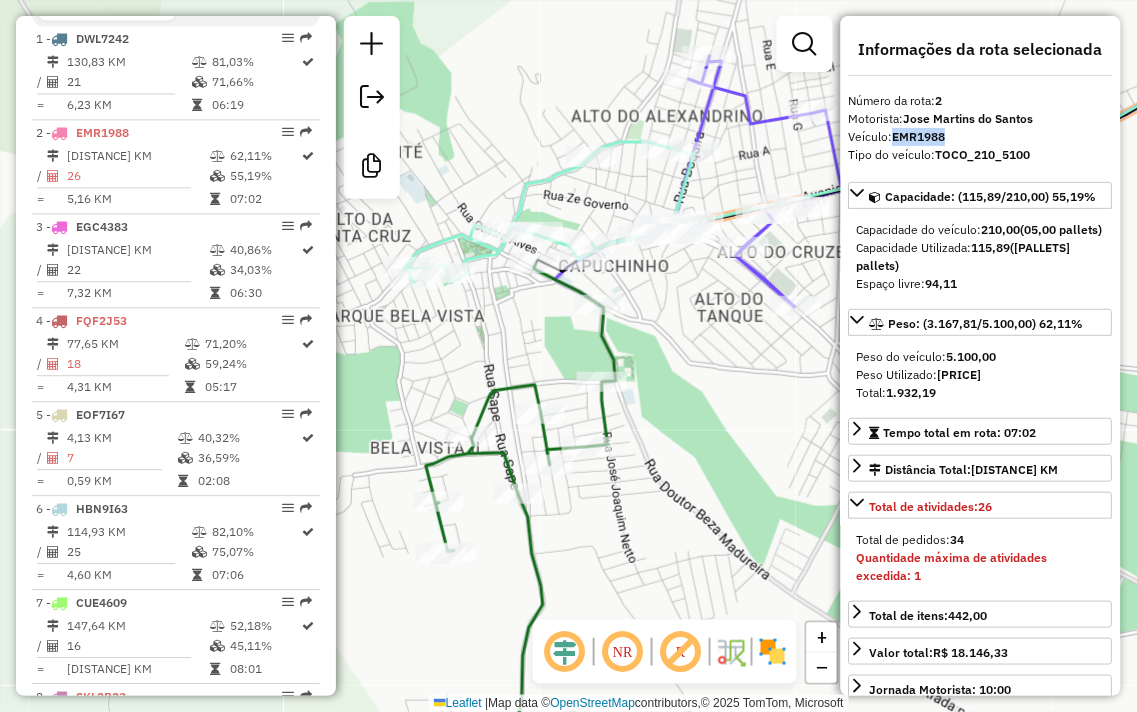 drag, startPoint x: 652, startPoint y: 347, endPoint x: 645, endPoint y: 443, distance: 96.25487 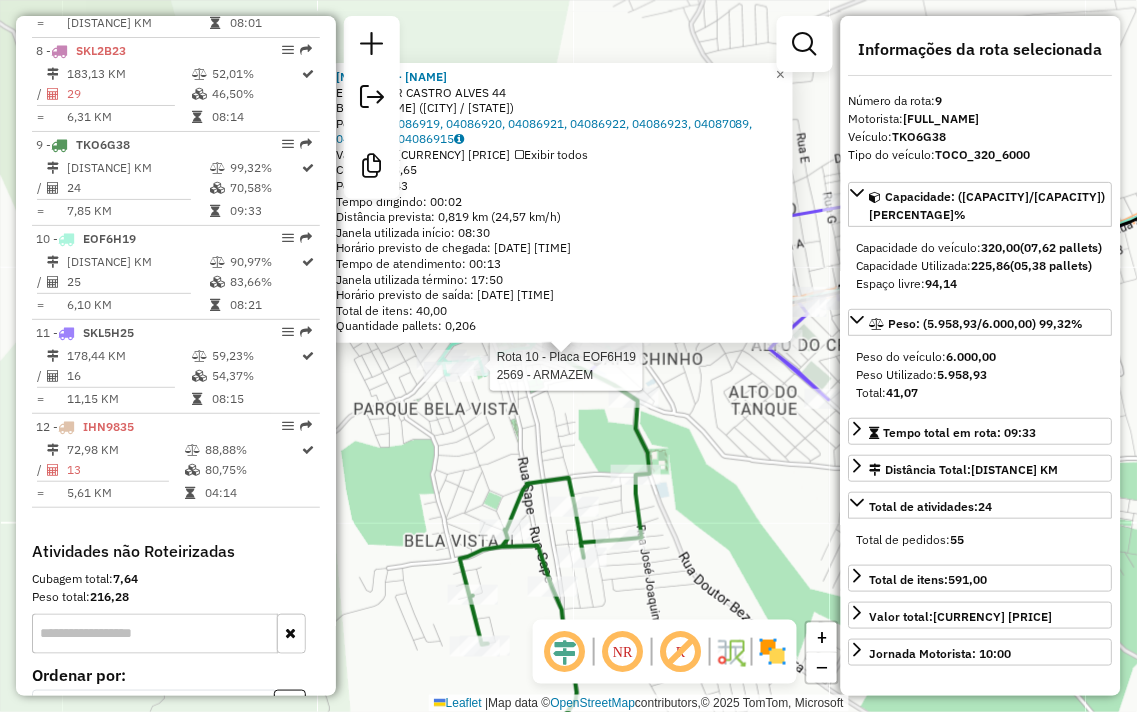 scroll, scrollTop: 1538, scrollLeft: 0, axis: vertical 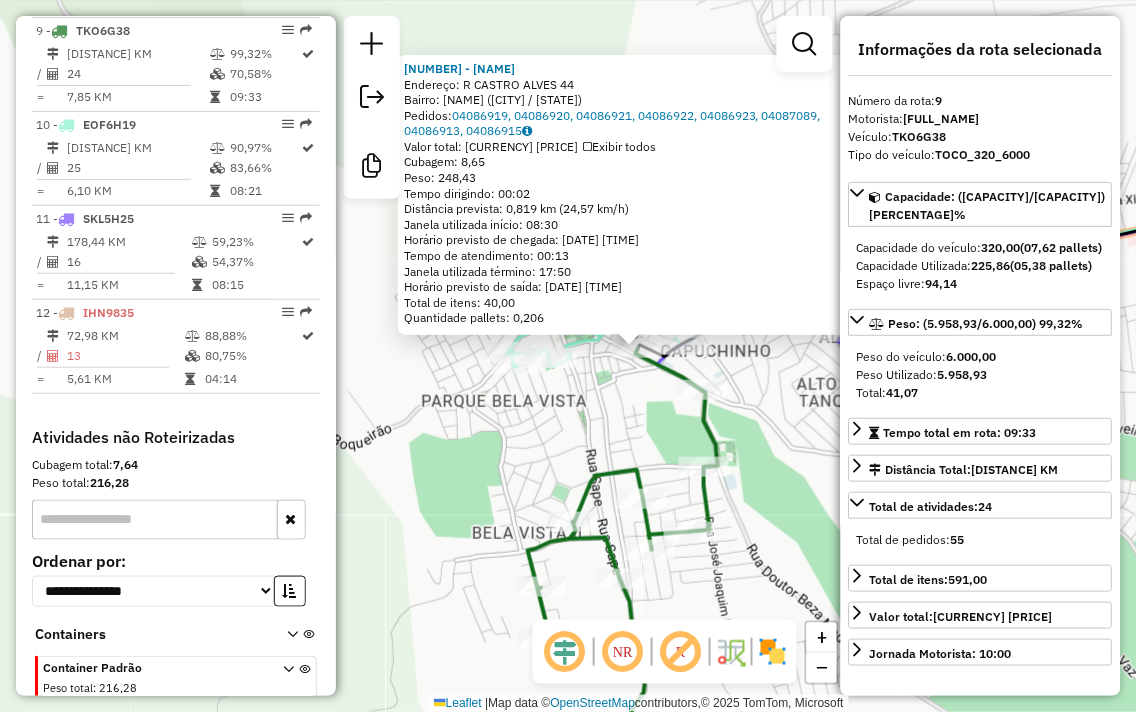 drag, startPoint x: 500, startPoint y: 446, endPoint x: 568, endPoint y: 438, distance: 68.46897 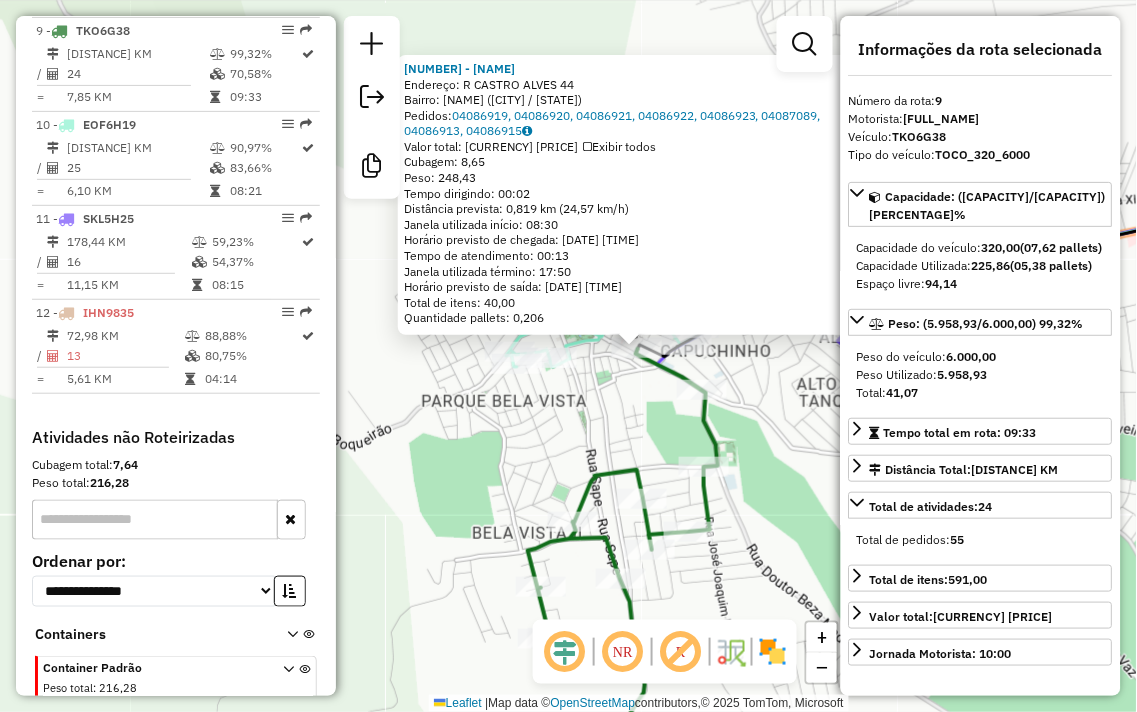 click on "[YEAR] - [NAME]  Endereço:  R [STREET] [NUMBER]   Bairro: [NEIGHBORHOOD] ([CITY] / [STATE])   Pedidos:  [ORDER_ID], [ORDER_ID], [ORDER_ID], [ORDER_ID], [ORDER_ID], [ORDER_ID], [ORDER_ID], [ORDER_ID]   Valor total: [CURRENCY] [PRICE]   Exibir todos   Cubagem: [CUBAGE]  Peso: [WEIGHT]  Tempo dirigindo: [TIME]   Distância prevista: [DISTANCE] km ([SPEED] km/h)   Janela utilizada início: [TIME]   Horário previsto de chegada: [DATE] [TIME]   Tempo de atendimento: [TIME]   Janela utilizada término: [TIME]   Horário previsto de saída: [DATE] [TIME]   Total de itens: [ITEMS]   Quantidade pallets: [PALLETS]  × Janela de atendimento Grade de atendimento Capacidade Transportadoras Veículos Cliente Pedidos  Rotas Selecione os dias de semana para filtrar as janelas de atendimento  Seg   Ter   Qua   Qui   Sex   Sáb   Dom  Informe o período da janela de atendimento: De: [TIME] Até: [TIME]  Filtrar exatamente a janela do cliente  Considerar janela de atendimento padrão  Selecione os dias de semana para filtrar as grades de atendimento  Seg   Ter   Qua   Qui   Sex   Sáb   Dom   Peso mínimo:   Peso máximo:  +" 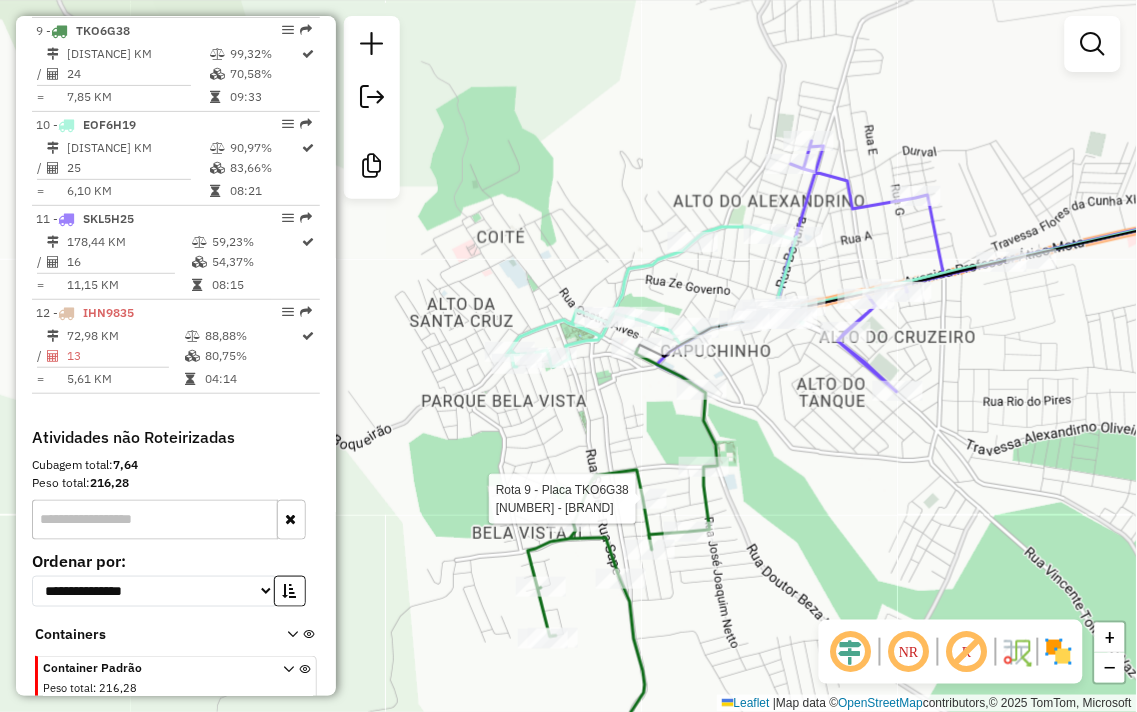 select on "**********" 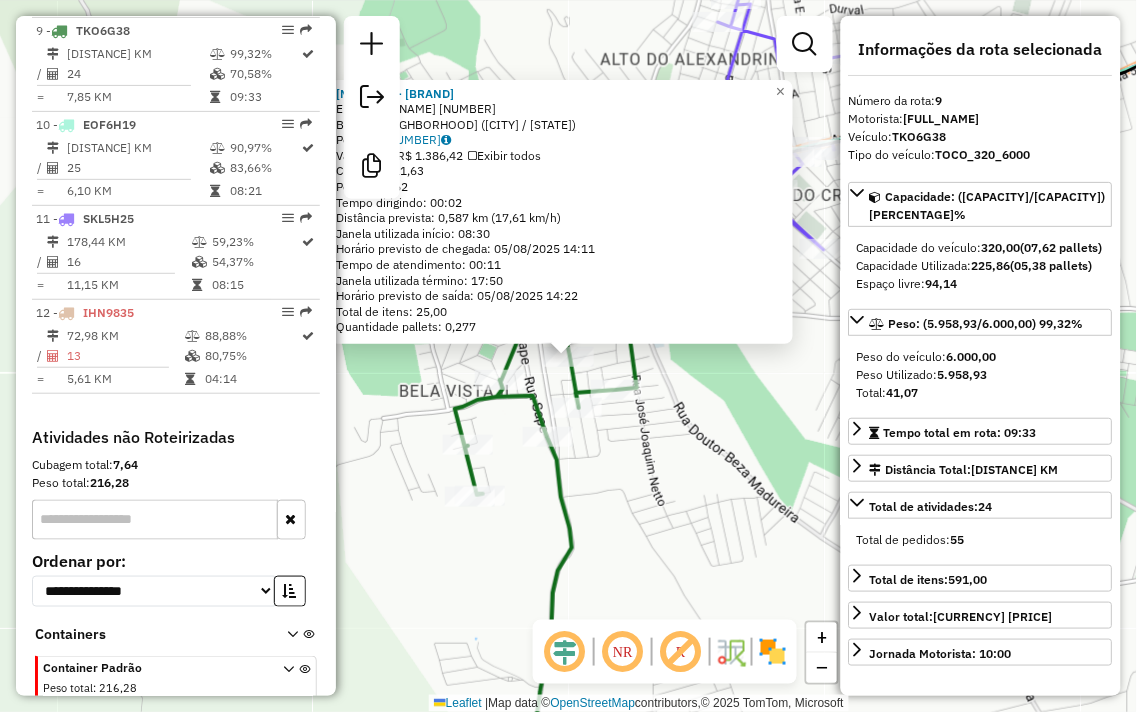 click on "2341 - CANATIBA BAR  Endereço:  Estelita  Alves de Oliveira 147   Bairro: El Dourado ([CITY] / [STATE])   Pedidos:  04086795   Valor total: R$ 1.386,42   Exibir todos   Cubagem: 11,63  Peso: 303,62  Tempo dirigindo: 00:02   Distância prevista: 0,587 km (17,61 km/h)   Janela utilizada início: 08:30   Horário previsto de chegada: 05/08/2025 14:11   Tempo de atendimento: 00:11   Janela utilizada término: 17:50   Horário previsto de saída: 05/08/2025 14:22   Total de itens: 25,00   Quantidade pallets: 0,277  × Janela de atendimento Grade de atendimento Capacidade Transportadoras Veículos Cliente Pedidos  Rotas Selecione os dias de semana para filtrar as janelas de atendimento  Seg   Ter   Qua   Qui   Sex   Sáb   Dom  Informe o período da janela de atendimento: De: Até:  Filtrar exatamente a janela do cliente  Considerar janela de atendimento padrão  Selecione os dias de semana para filtrar as grades de atendimento  Seg   Ter   Qua   Qui   Sex   Sáb   Dom   Peso mínimo:   Peso máximo:   De:   Até:  +" 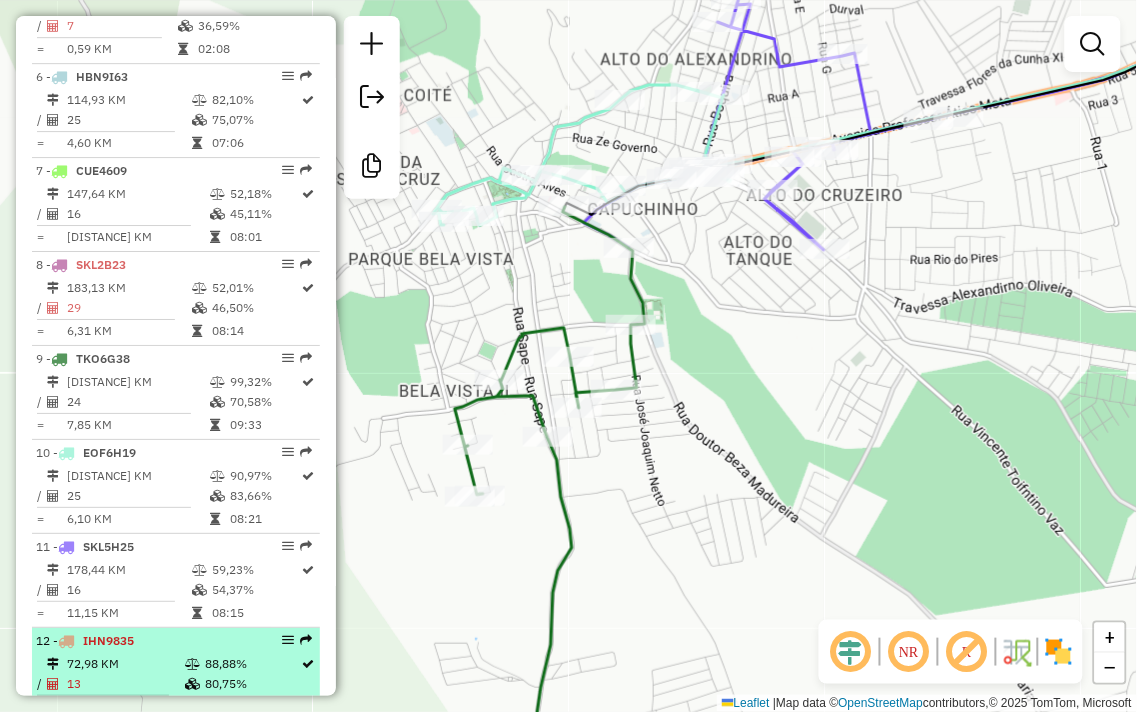scroll, scrollTop: 1205, scrollLeft: 0, axis: vertical 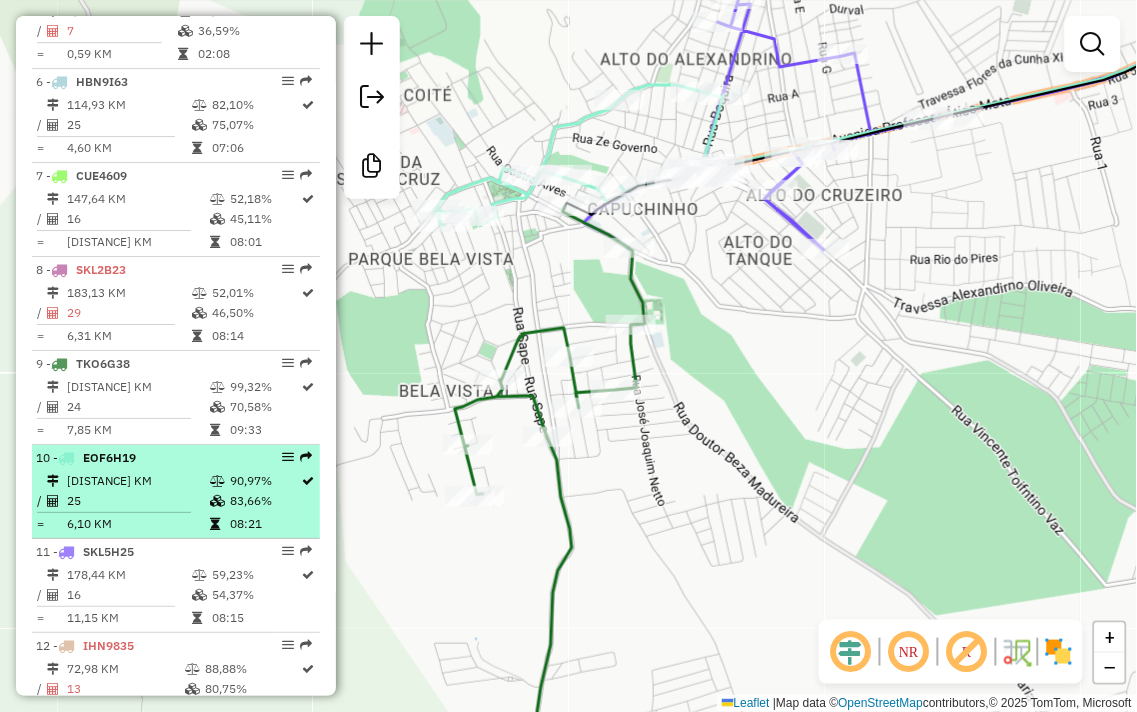 click on "[NUMBER] - [CODE]" at bounding box center (142, 458) 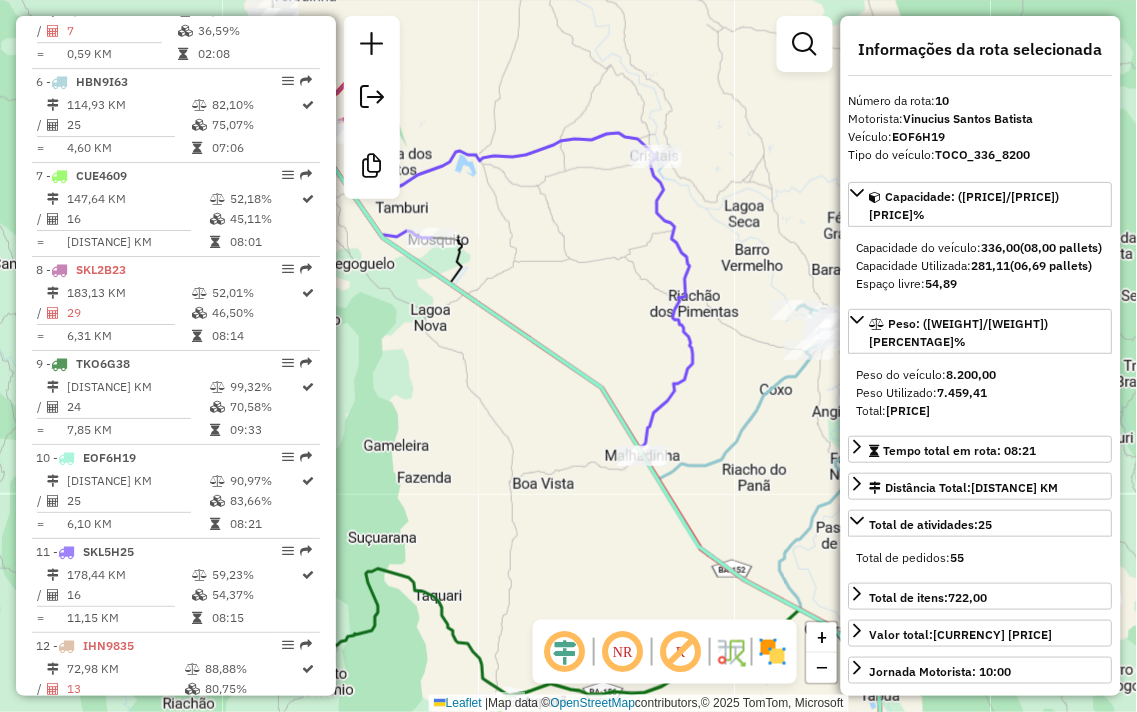 drag, startPoint x: 587, startPoint y: 318, endPoint x: 668, endPoint y: 497, distance: 196.47392 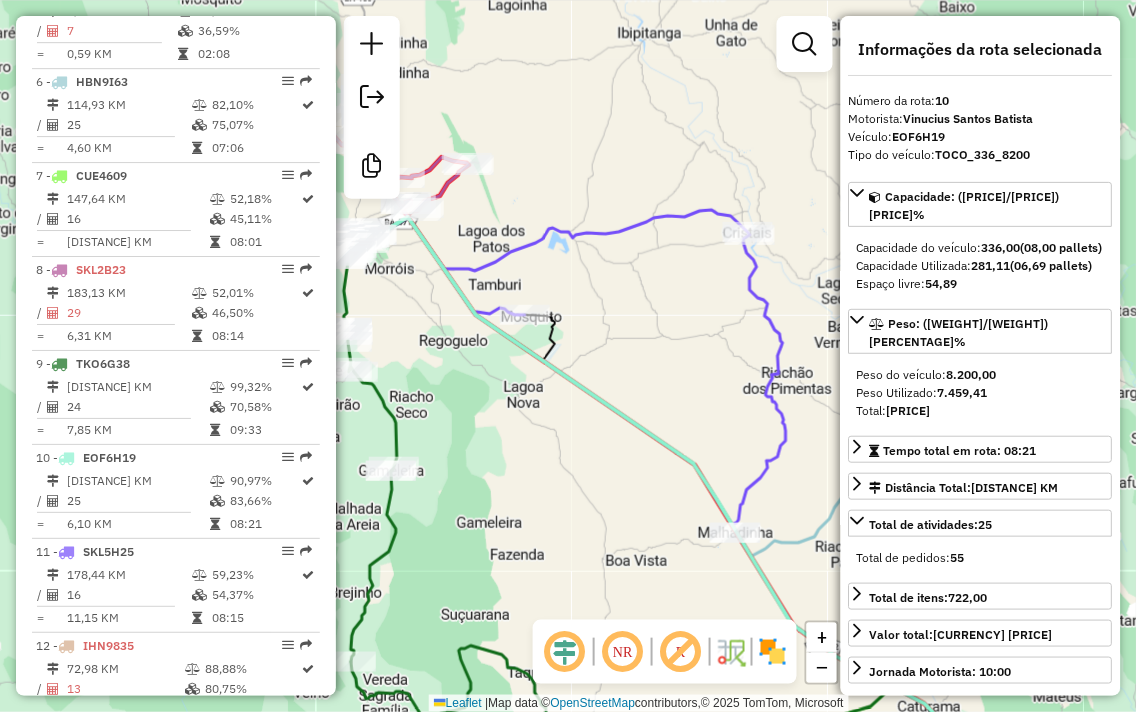 drag, startPoint x: 531, startPoint y: 438, endPoint x: 675, endPoint y: 491, distance: 153.4438 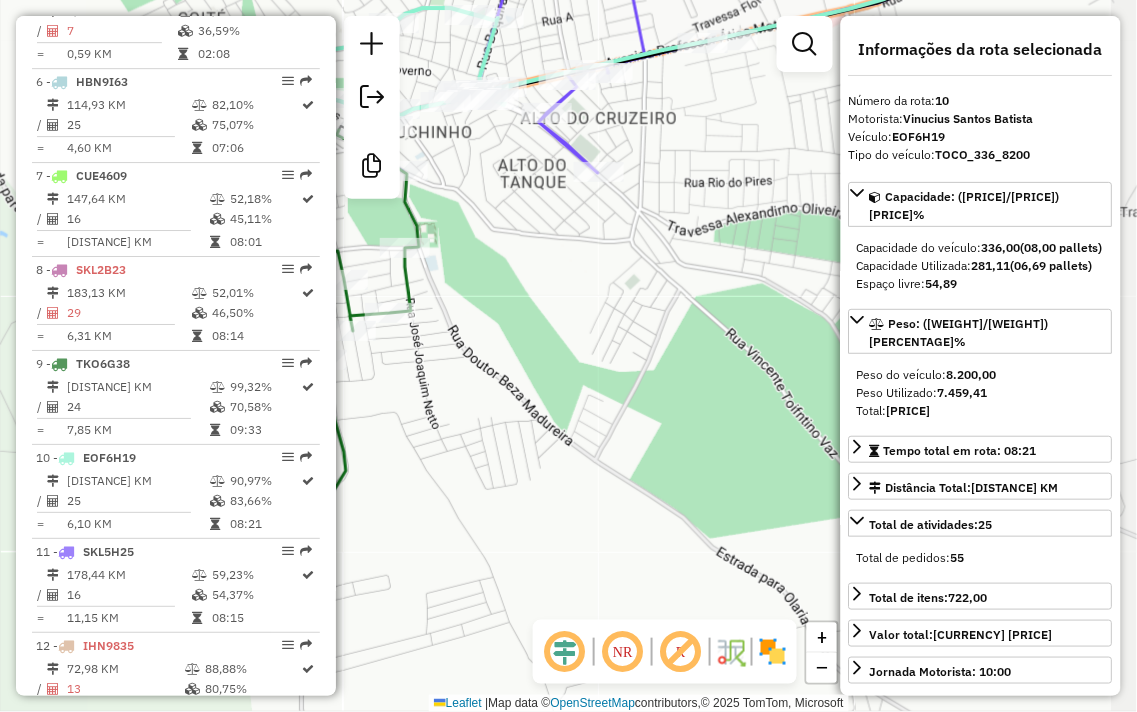 drag, startPoint x: 625, startPoint y: 312, endPoint x: 511, endPoint y: 206, distance: 155.6663 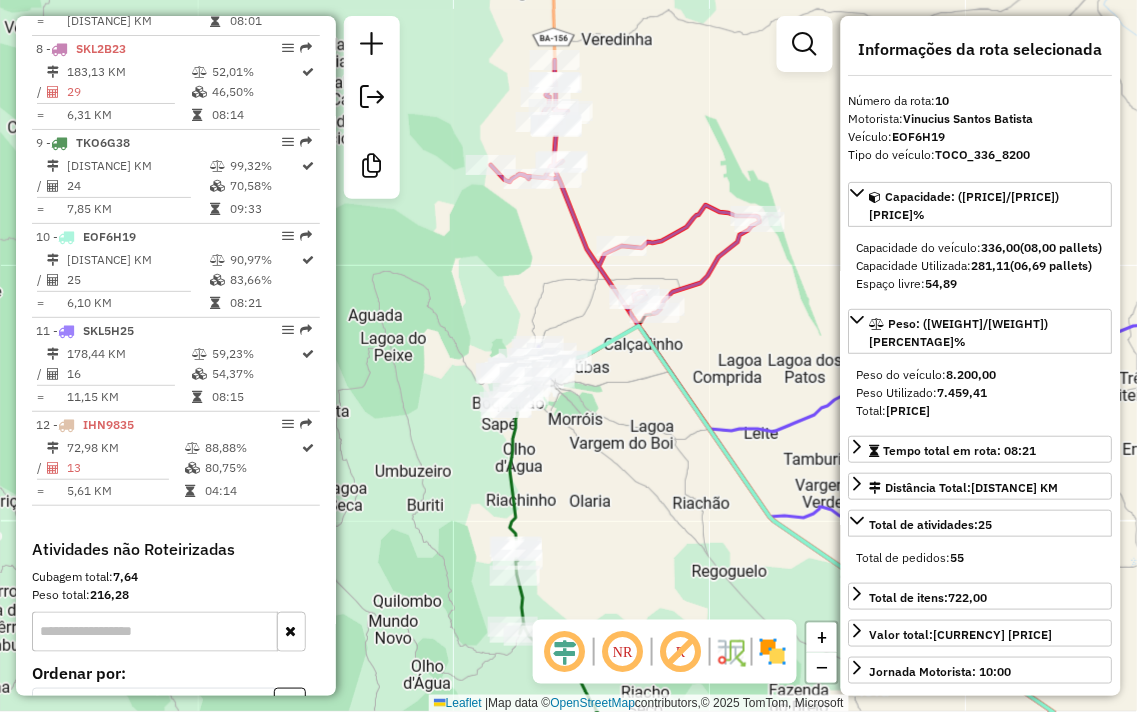 scroll, scrollTop: 1427, scrollLeft: 0, axis: vertical 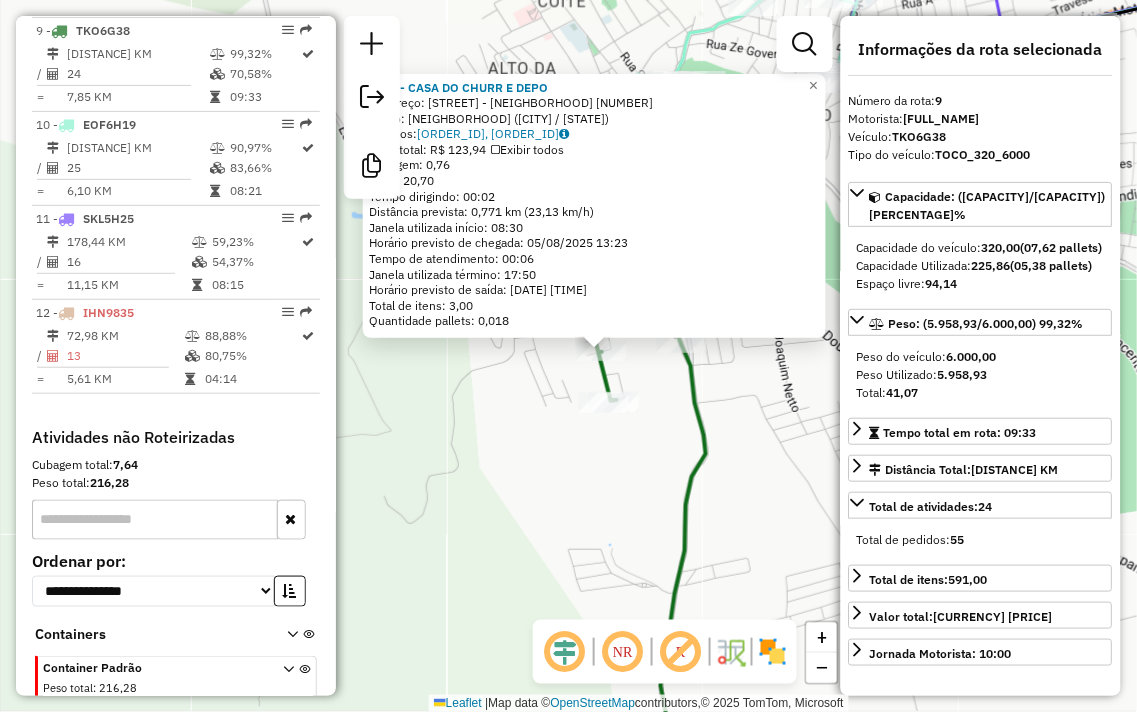 drag, startPoint x: 460, startPoint y: 510, endPoint x: 517, endPoint y: 501, distance: 57.706154 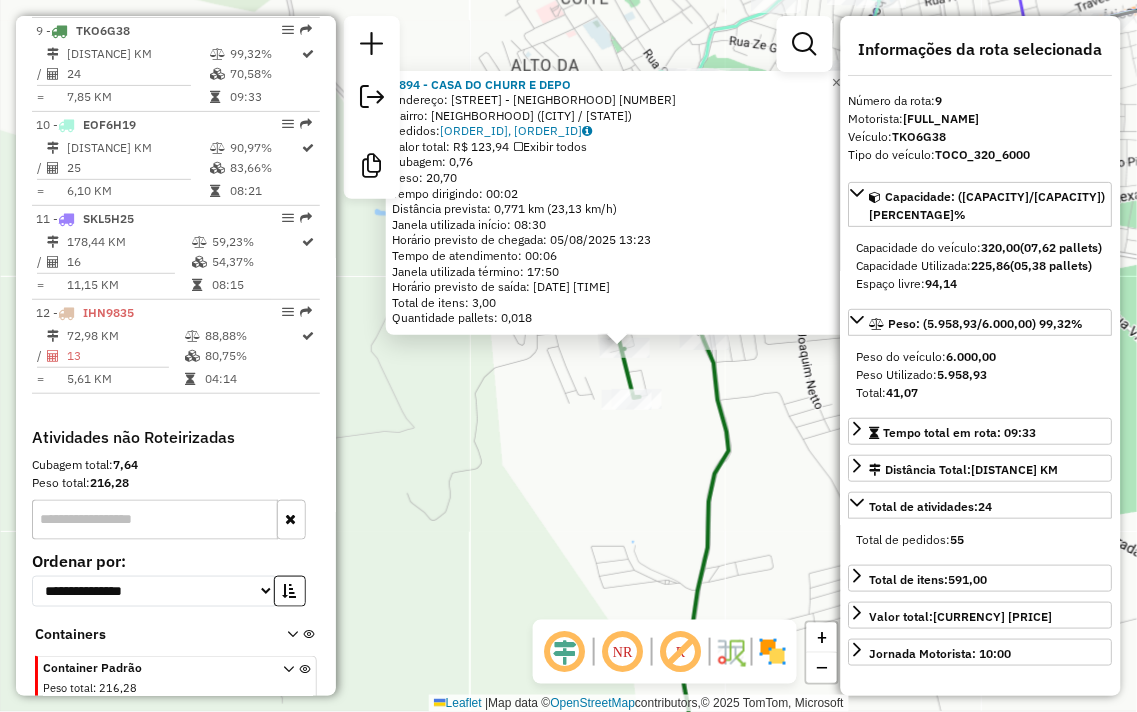 click on "1894 - CASA DO CHURR E DEPO  Endereço:  Rua da Mata - Alto da Pindoba 26   Bairro: Centro ([CITY] / [STATE])   Pedidos:  04086774, 04086776   Valor total: R$ 123,94   Exibir todos   Cubagem: 0,76  Peso: 20,70  Tempo dirigindo: 00:02   Distância prevista: 0,771 km (23,13 km/h)   Janela utilizada início: 08:30   Horário previsto de chegada: 05/08/2025 13:23   Tempo de atendimento: 00:06   Janela utilizada término: 17:50   Horário previsto de saída: 05/08/2025 13:29   Total de itens: 3,00   Quantidade pallets: 0,018  × Janela de atendimento Grade de atendimento Capacidade Transportadoras Veículos Cliente Pedidos  Rotas Selecione os dias de semana para filtrar as janelas de atendimento  Seg   Ter   Qua   Qui   Sex   Sáb   Dom  Informe o período da janela de atendimento: De: Até:  Filtrar exatamente a janela do cliente  Considerar janela de atendimento padrão  Selecione os dias de semana para filtrar as grades de atendimento  Seg   Ter   Qua   Qui   Sex   Sáb   Dom   Peso mínimo:   Peso máximo:   De:" 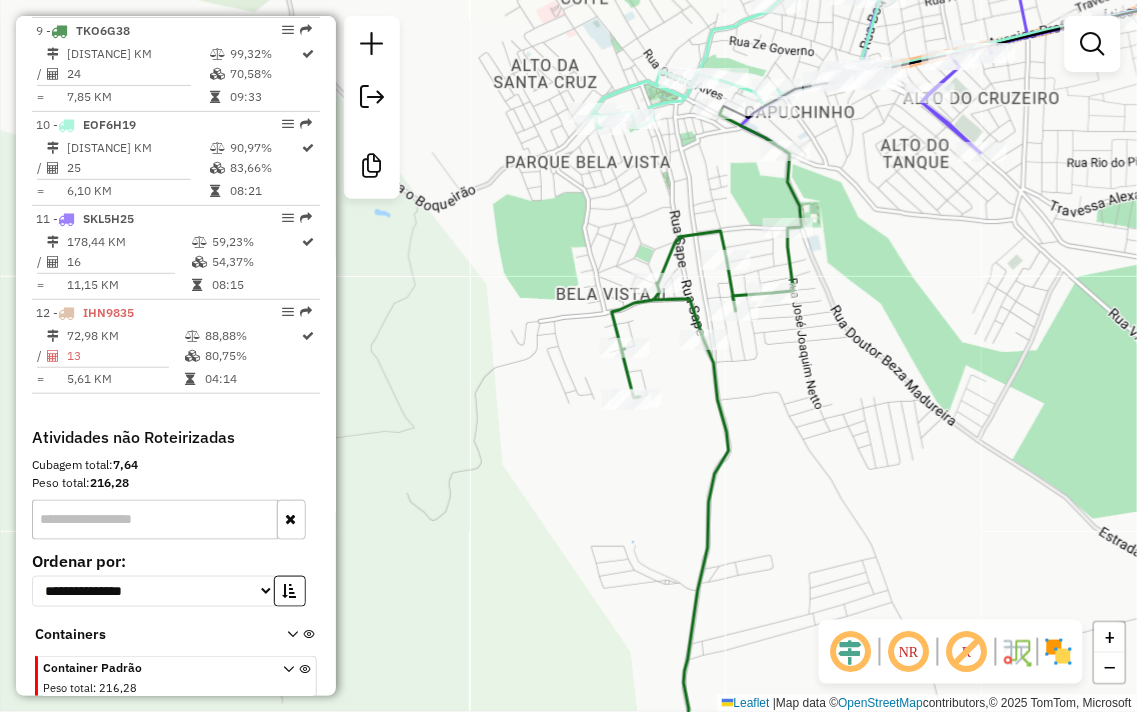 click 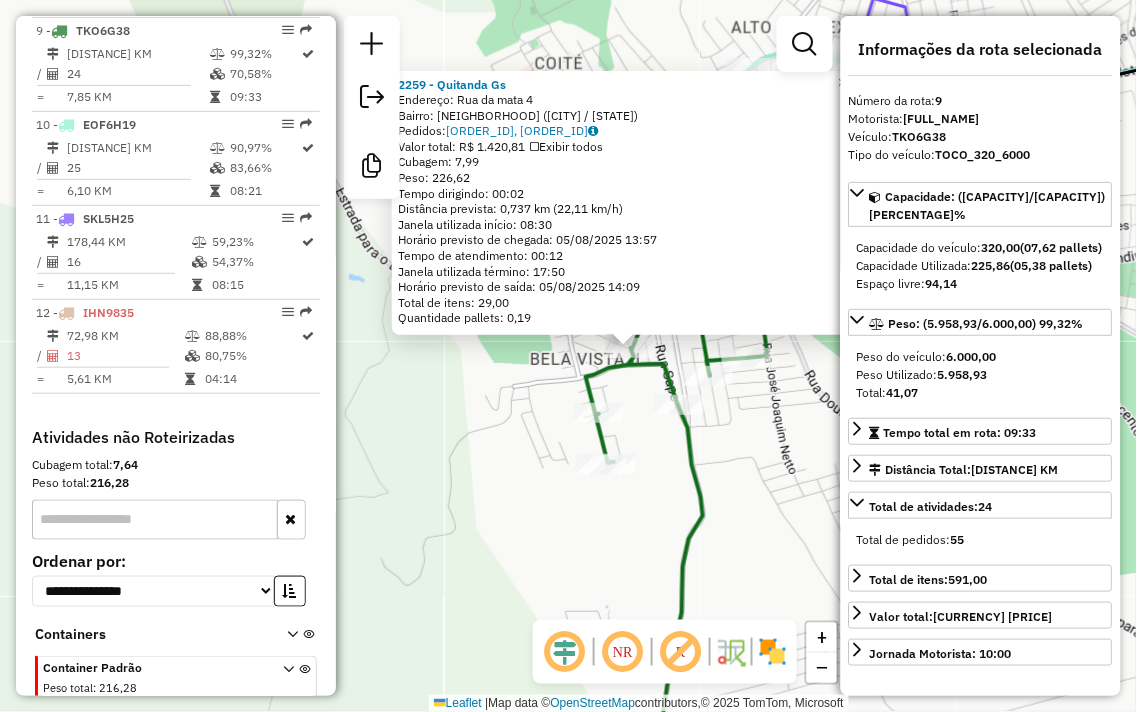 drag, startPoint x: 478, startPoint y: 412, endPoint x: 537, endPoint y: 405, distance: 59.413803 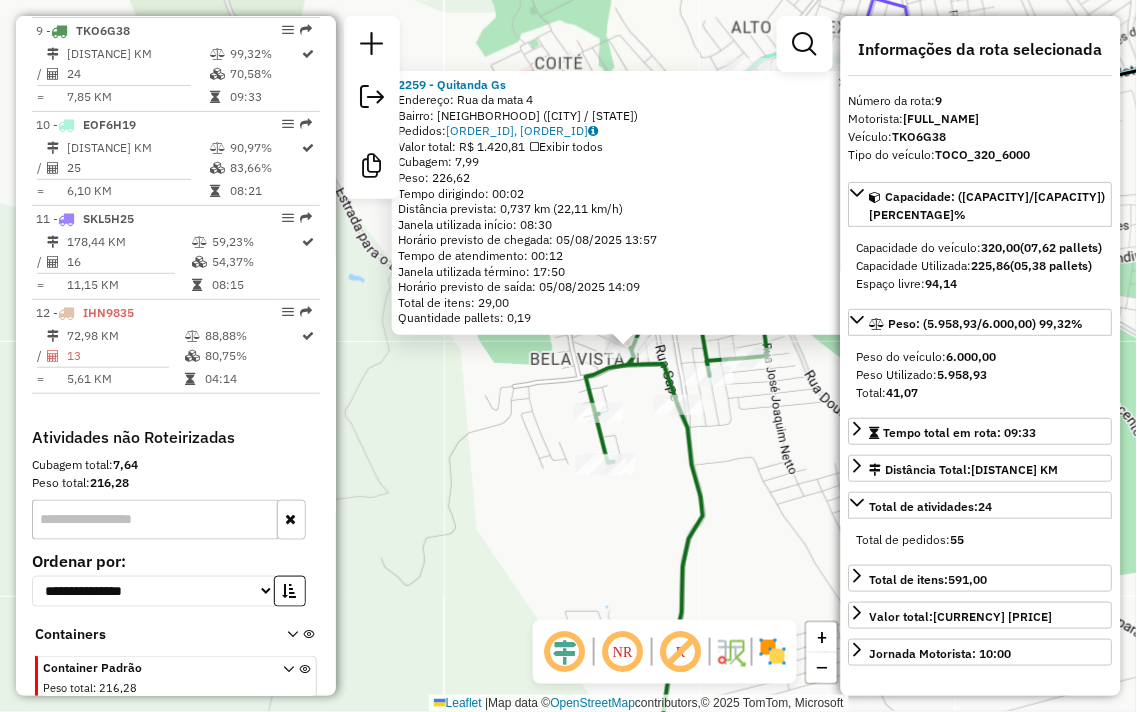 click on "[NUMBER] - [BRAND] Endereço: Rua [NAME] [NUMBER] Bairro: [NAME] ([CITY] / [STATE]) Pedidos: [NUMBER], [NUMBER] Valor total: R$ [PRICE] Exibir todos Cubagem: [CUBAGE] Peso: [WEIGHT] Tempo dirigindo: [TIME] Distância prevista: [DISTANCE] km ([SPEED]/h) Janela utilizada início: [TIME] Horário previsto de chegada: [DATE] [TIME] Tempo de atendimento: [TIME] Janela utilizada término: [TIME] Horário previsto de saída: [DATE] [TIME] Total de itens: [ITEMS] Quantidade pallets: [PALLETS] × Janela de atendimento Grade de atendimento Capacidade Transportadoras Veículos Cliente Pedidos Rotas Selecione os dias de semana para filtrar as janelas de atendimento Seg Ter Qua Qui Sex Sáb Dom Informe o período da janela de atendimento: De: Até: Filtrar exatamente a janela do cliente Considerar janela de atendimento padrão Selecione os dias de semana para filtrar as grades de atendimento Seg Ter Qua Qui Sex Sáb Dom Clientes fora do dia de atendimento selecionado De:" 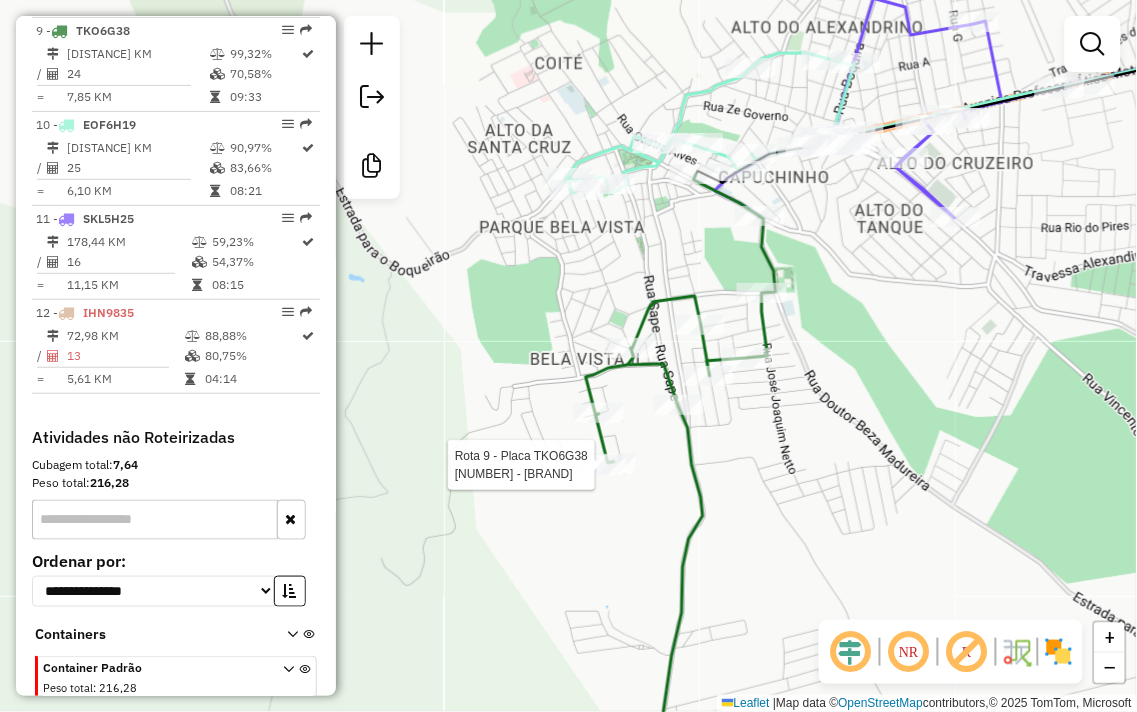 select on "**********" 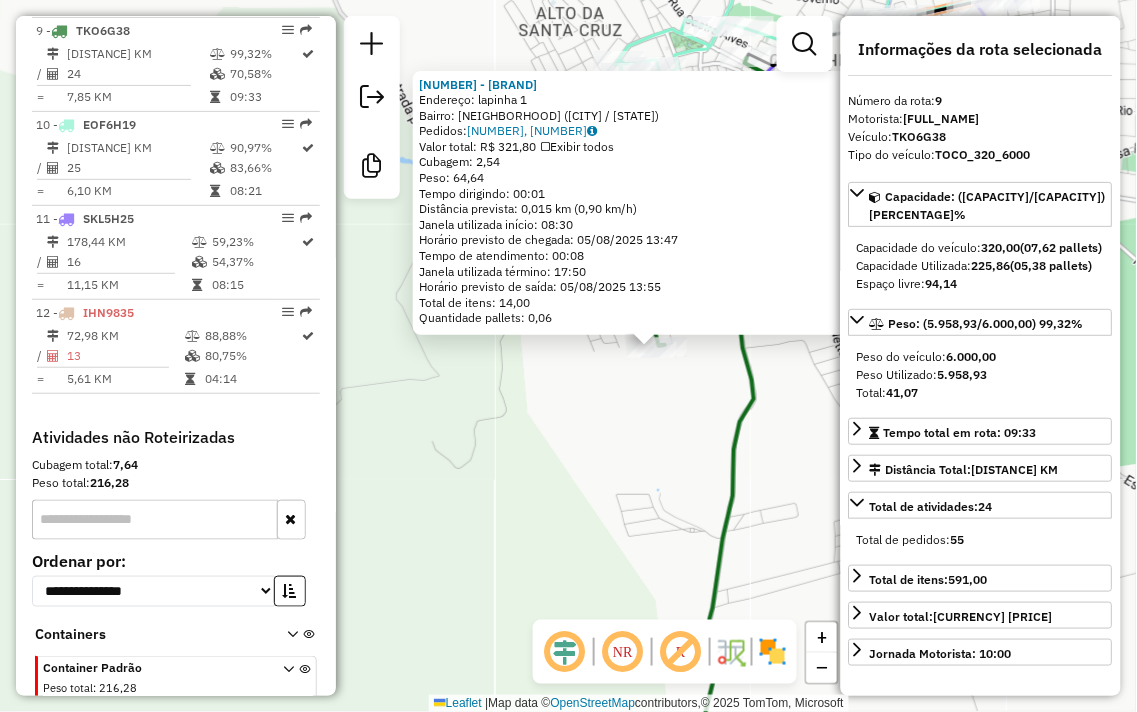 drag, startPoint x: 495, startPoint y: 488, endPoint x: 578, endPoint y: 480, distance: 83.38465 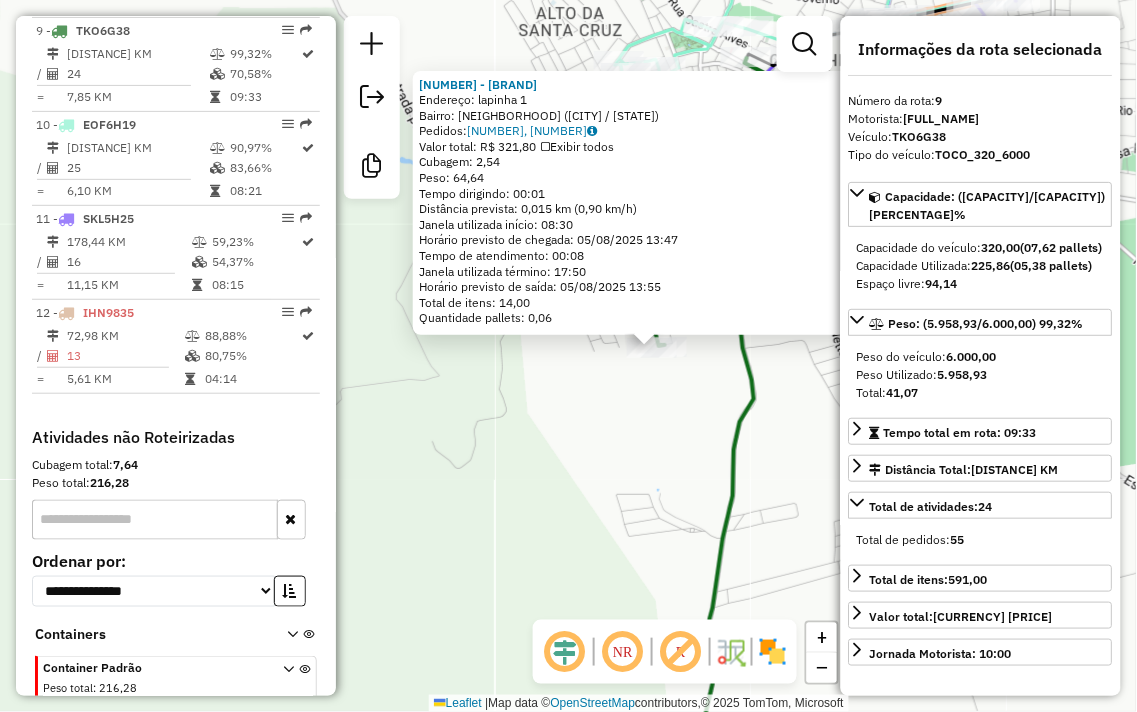 click on "[NUMBER] - [BRAND] Endereço: [NAME] [NUMBER] Bairro: [NAME] ([CITY] / [STATE]) Pedidos: [NUMBER], [NUMBER] Valor total: R$ [PRICE] Exibir todos Cubagem: [CUBAGE] Peso: [WEIGHT] Tempo dirigindo: [TIME] Distância prevista: [DISTANCE] km ([SPEED]/h) Janela utilizada início: [TIME] Horário previsto de chegada: [DATE] [TIME] Tempo de atendimento: [TIME] Janela utilizada término: [TIME] Horário previsto de saída: [DATE] [TIME] Total de itens: [ITEMS] Quantidade pallets: [PALLETS] × Janela de atendimento Grade de atendimento Capacidade Transportadoras Veículos Cliente Pedidos Rotas Selecione os dias de semana para filtrar as janelas de atendimento Seg Ter Qua Qui Sex Sáb Dom Informe o período da janela de atendimento: De: Até: Filtrar exatamente a janela do cliente Considerar janela de atendimento padrão Selecione os dias de semana para filtrar as grades de atendimento Seg Ter Qua Qui Sex Sáb Dom Considerar clientes sem dia de atendimento cadastrado De: De:" 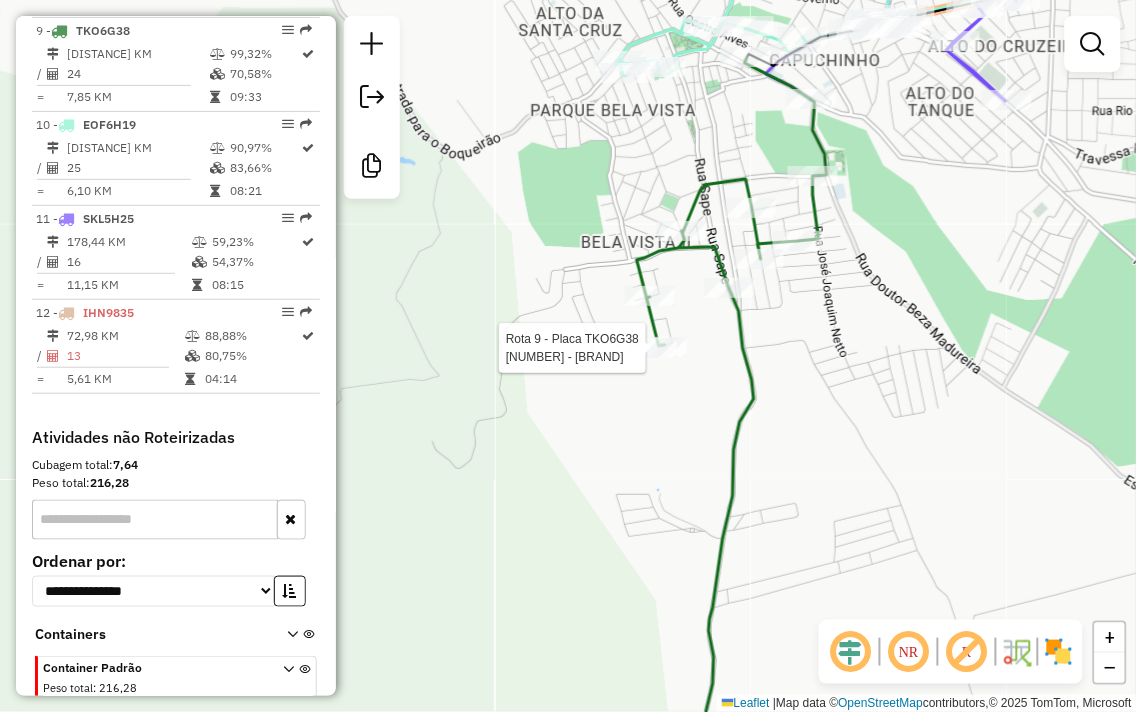 select on "**********" 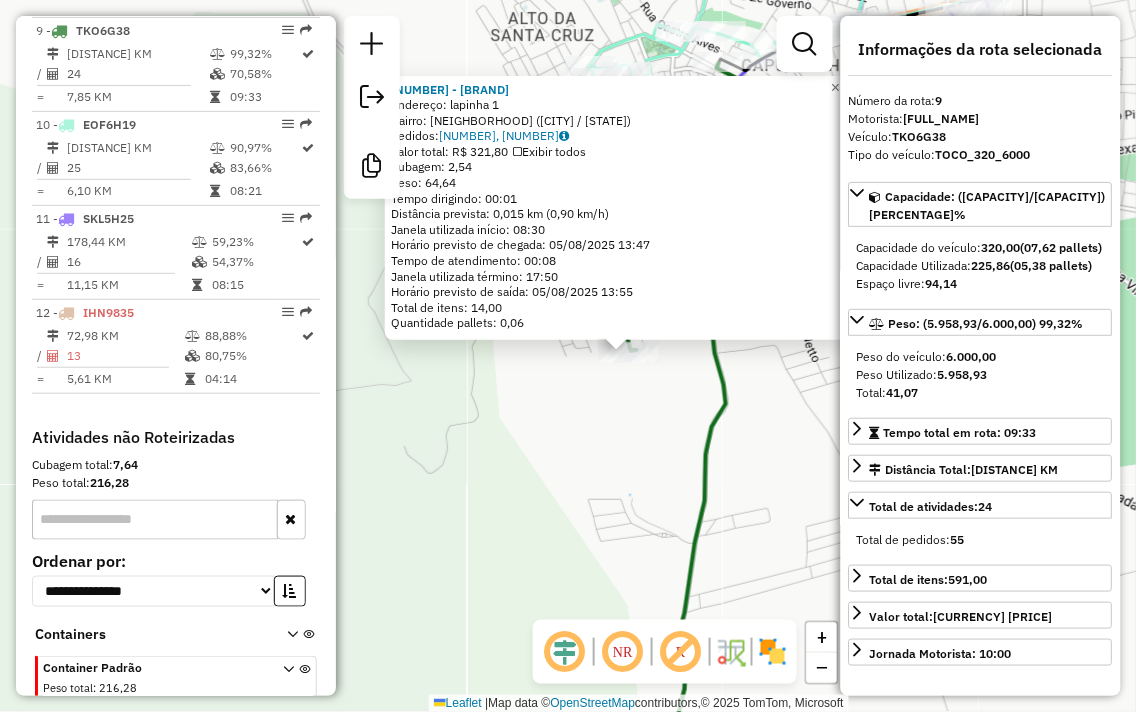 drag, startPoint x: 538, startPoint y: 445, endPoint x: 595, endPoint y: 443, distance: 57.035076 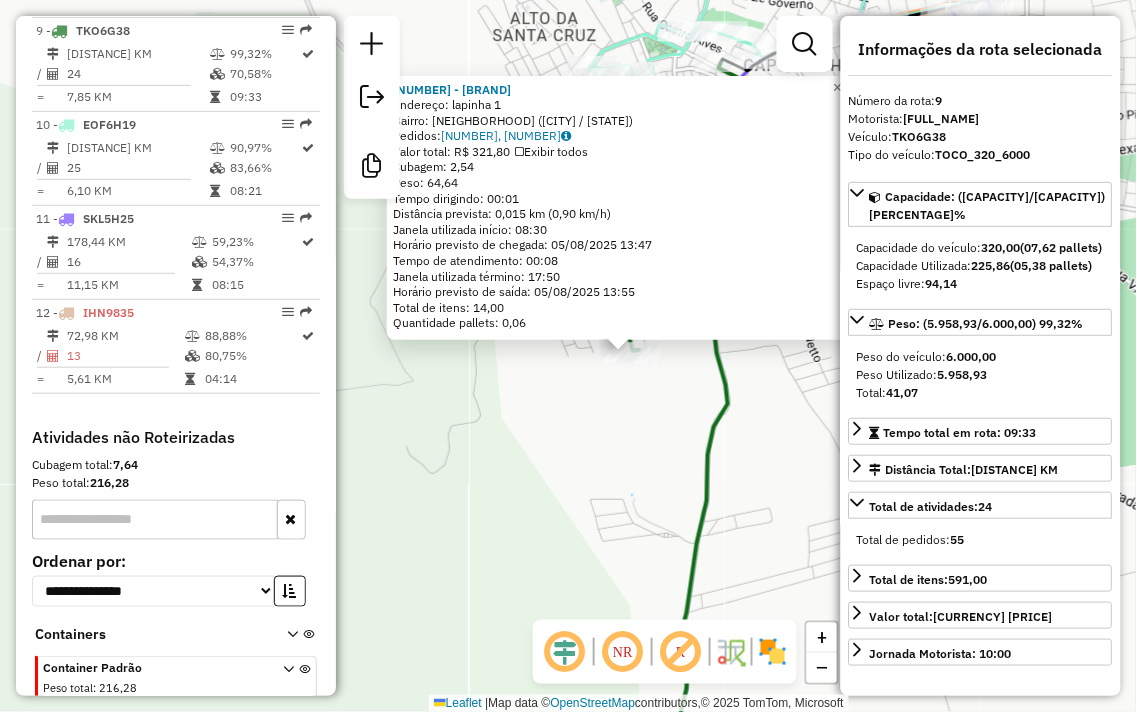 click on "[NUMBER] - [BRAND] Endereço: [NAME] [NUMBER] Bairro: [NAME] ([CITY] / [STATE]) Pedidos: [NUMBER], [NUMBER] Valor total: R$ [PRICE] Exibir todos Cubagem: [CUBAGE] Peso: [WEIGHT] Tempo dirigindo: [TIME] Distância prevista: [DISTANCE] km ([SPEED]/h) Janela utilizada início: [TIME] Horário previsto de chegada: [DATE] [TIME] Tempo de atendimento: [TIME] Janela utilizada término: [TIME] Horário previsto de saída: [DATE] [TIME] Total de itens: [ITEMS] Quantidade pallets: [PALLETS] × Janela de atendimento Grade de atendimento Capacidade Transportadoras Veículos Cliente Pedidos Rotas Selecione os dias de semana para filtrar as janelas de atendimento Seg Ter Qua Qui Sex Sáb Dom Informe o período da janela de atendimento: De: Até: Filtrar exatamente a janela do cliente Considerar janela de atendimento padrão Selecione os dias de semana para filtrar as grades de atendimento Seg Ter Qua Qui Sex Sáb Dom Considerar clientes sem dia de atendimento cadastrado De: De:" 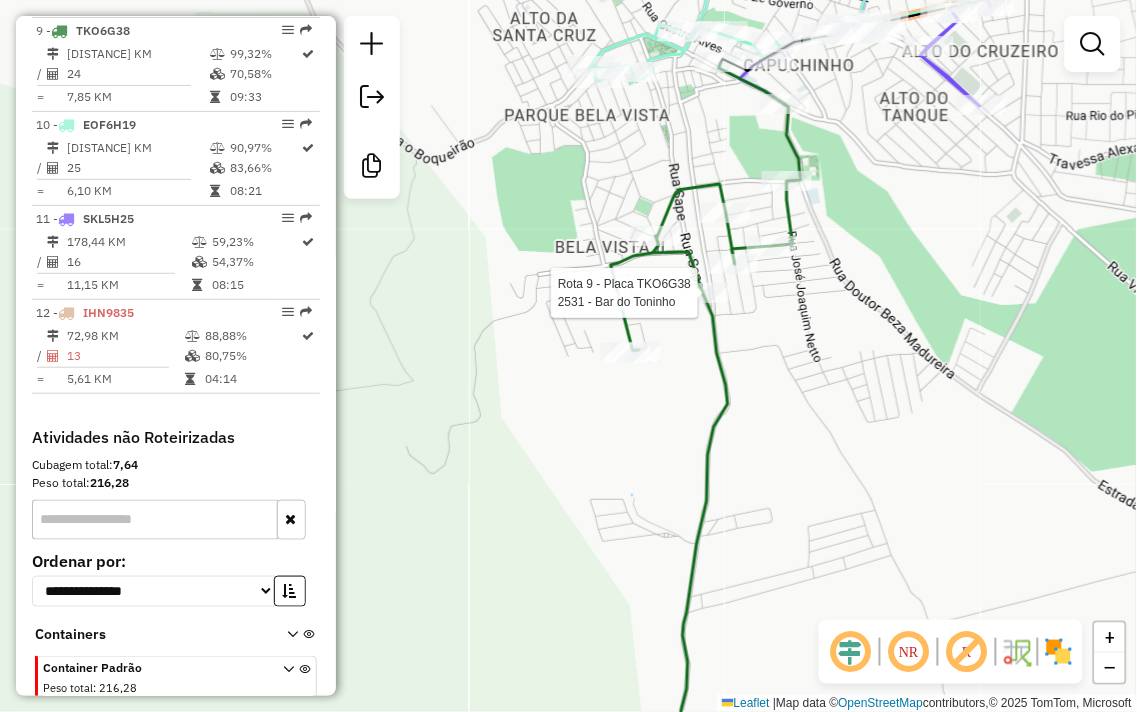 select on "**********" 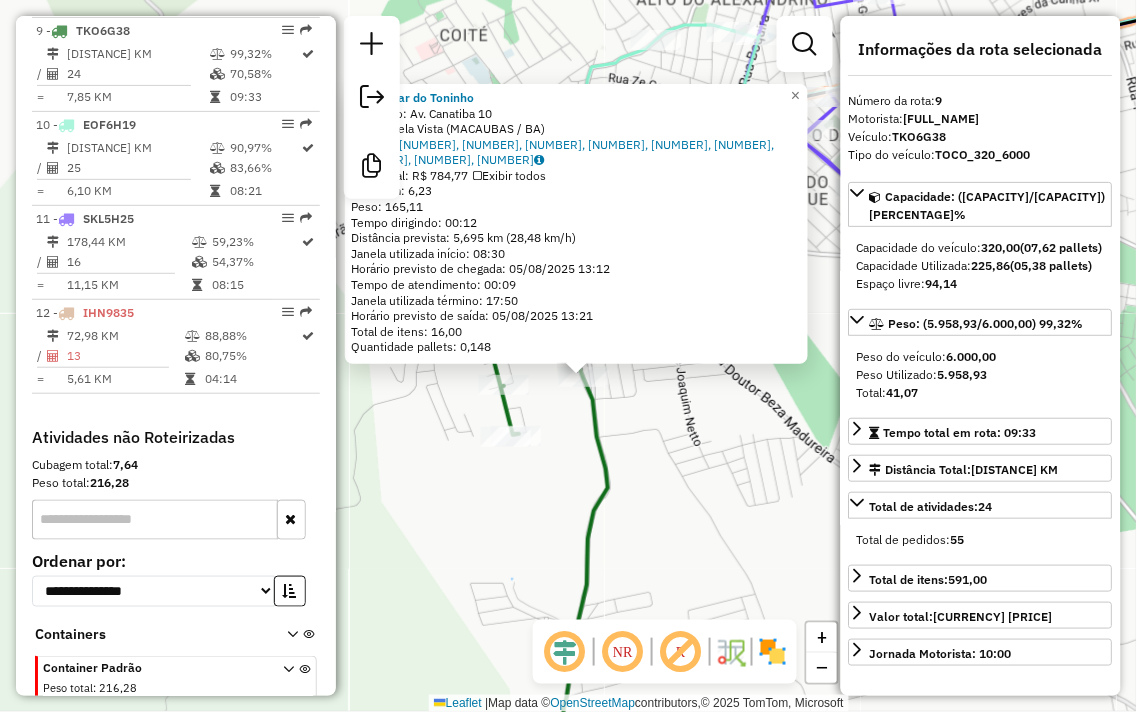 drag, startPoint x: 643, startPoint y: 422, endPoint x: 653, endPoint y: 462, distance: 41.231056 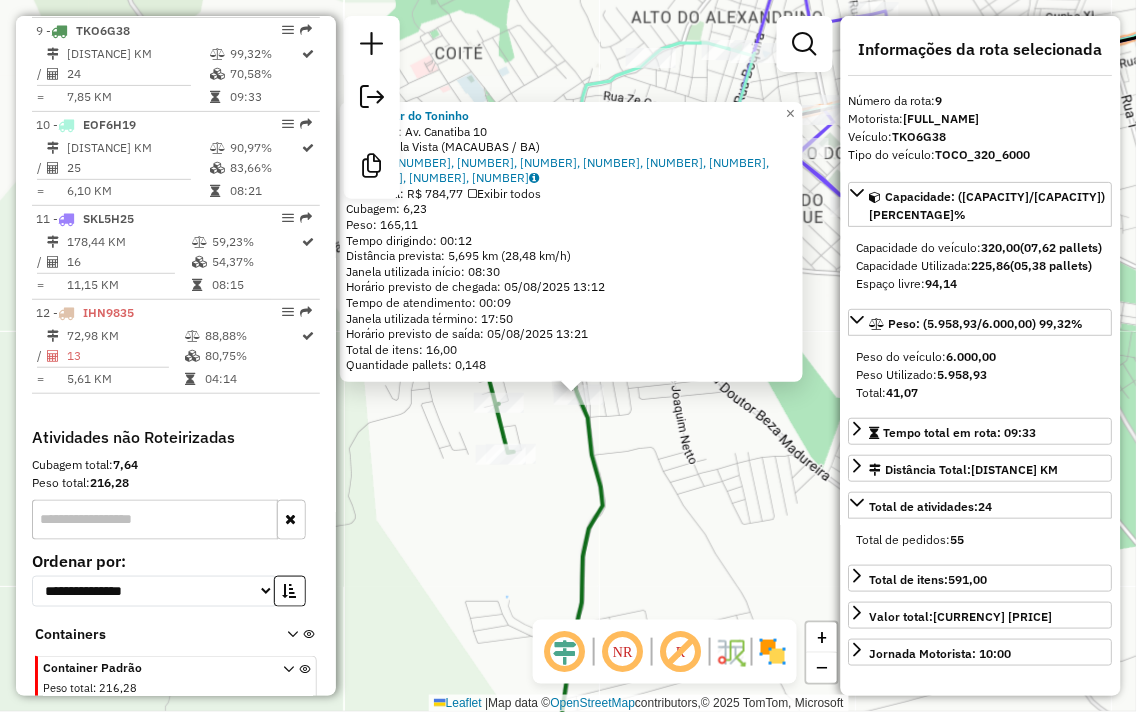 click on "[NUMBER] - [BRAND] Endereço: Av. [NAME] [NUMBER] Bairro: [NAME] ([CITY] / [STATE]) Pedidos: [NUMBER], [NUMBER], [NUMBER], [NUMBER], [NUMBER], [NUMBER], [NUMBER], [NUMBER], [NUMBER] Valor total: R$ [PRICE] Exibir todos Cubagem: [CUBAGE] Peso: [WEIGHT] Tempo dirigindo: [TIME] Distância prevista: [DISTANCE] km ([SPEED]/h) Janela utilizada início: [TIME] Horário previsto de chegada: [DATE] [TIME] Tempo de atendimento: [TIME] Janela utilizada término: [TIME] Horário previsto de saída: [DATE] [TIME] Total de itens: [ITEMS] Quantidade pallets: [PALLETS] × Janela de atendimento Grade de atendimento Capacidade Transportadoras Veículos Cliente Pedidos Rotas Selecione os dias de semana para filtrar as janelas de atendimento Seg Ter Qua Qui Sex Sáb Dom Informe o período da janela de atendimento: De: Até: Filtrar exatamente a janela do cliente Considerar janela de atendimento padrão Selecione os dias de semana para filtrar as grades de atendimento Seg Ter Qua Qui De:" 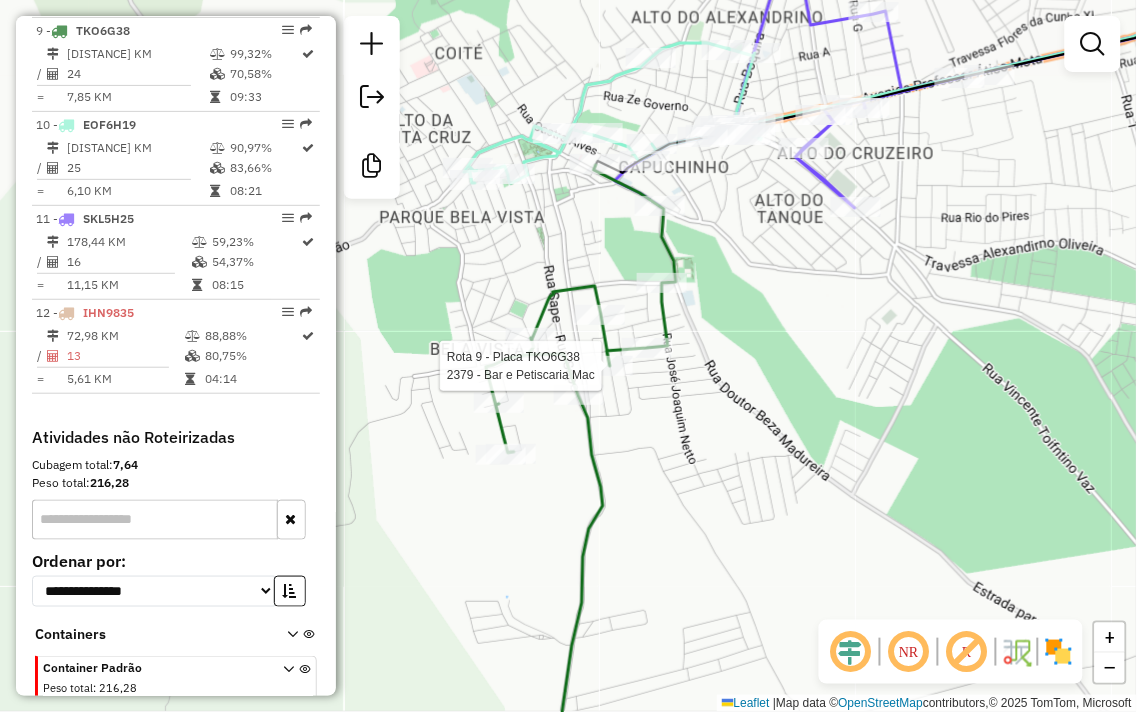 select on "**********" 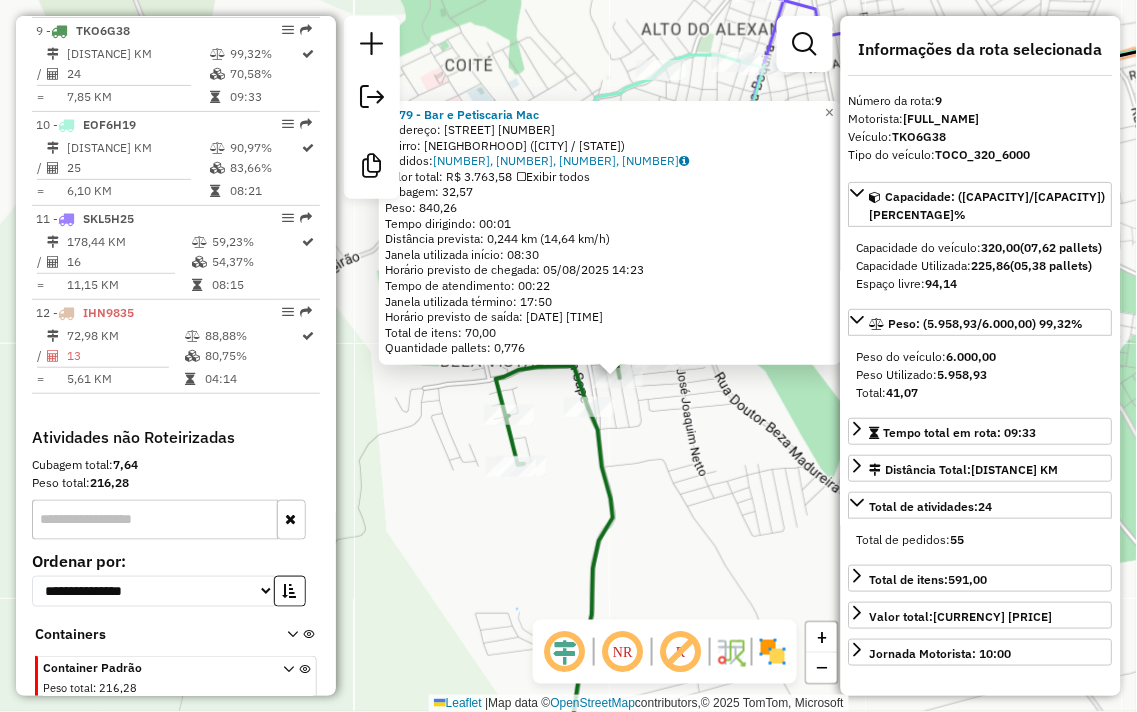 drag, startPoint x: 614, startPoint y: 428, endPoint x: 663, endPoint y: 450, distance: 53.712196 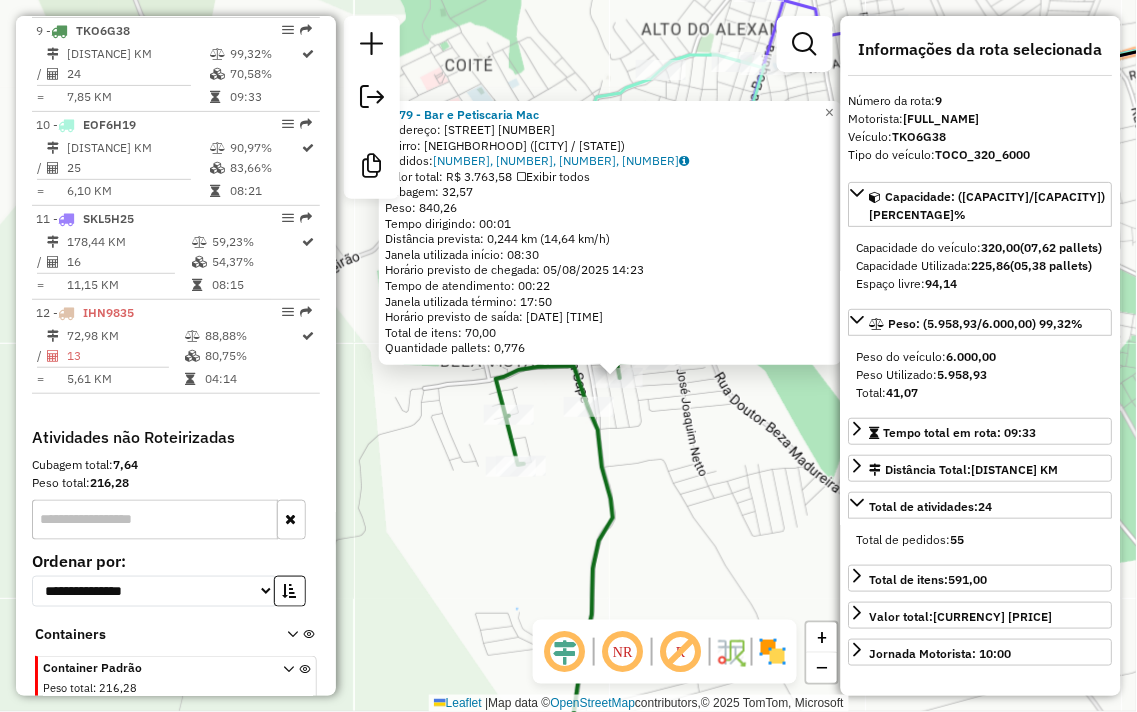 click on "2379 - Bar e Petiscaria Mac  Endereço:  Travessa Manoel Messias Figuei redo 9   Bairro: Alto Do Cruzeiro ([CITY] / [STATE])   Pedidos:  04086797, 04086799, 04086995, 04086798   Valor total: R$ 3.763,58   Exibir todos   Cubagem: 32,57  Peso: 840,26  Tempo dirigindo: 00:01   Distância prevista: 0,244 km (14,64 km/h)   Janela utilizada início: 08:30   Horário previsto de chegada: 05/08/2025 14:23   Tempo de atendimento: 00:22   Janela utilizada término: 17:50   Horário previsto de saída: 05/08/2025 14:45   Total de itens: 70,00   Quantidade pallets: 0,776  × Janela de atendimento Grade de atendimento Capacidade Transportadoras Veículos Cliente Pedidos  Rotas Selecione os dias de semana para filtrar as janelas de atendimento  Seg   Ter   Qua   Qui   Sex   Sáb   Dom  Informe o período da janela de atendimento: De: Até:  Filtrar exatamente a janela do cliente  Considerar janela de atendimento padrão  Selecione os dias de semana para filtrar as grades de atendimento  Seg   Ter   Qua   Qui   Sex   Sáb  De:" 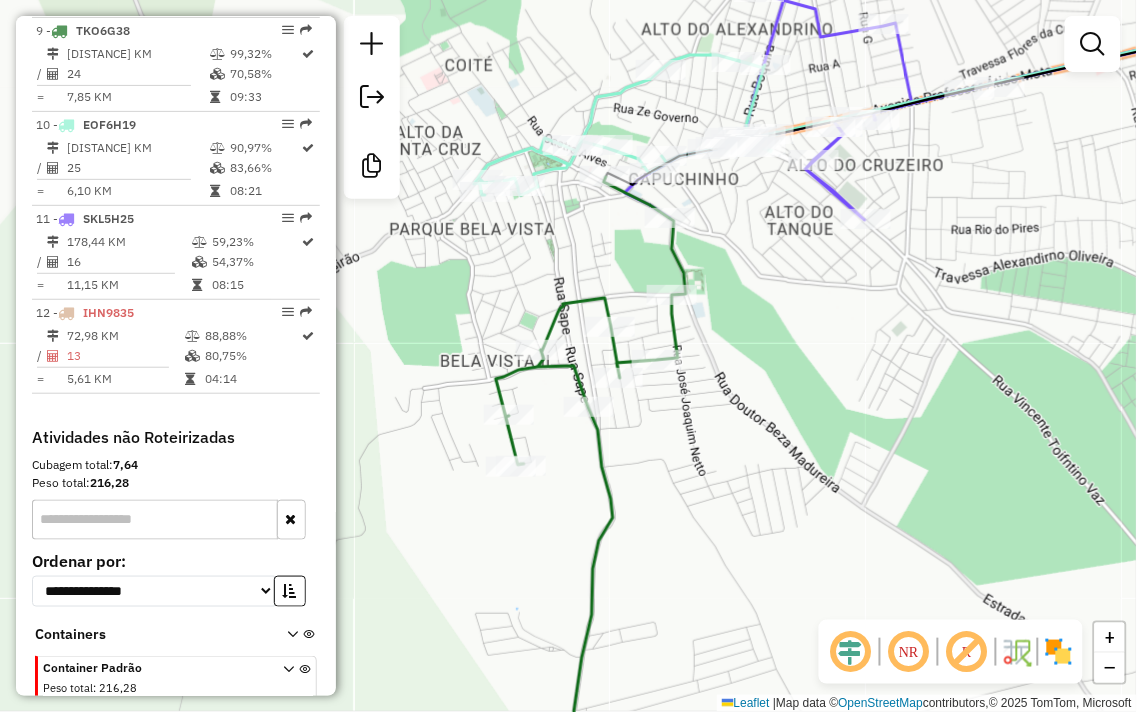 select on "**********" 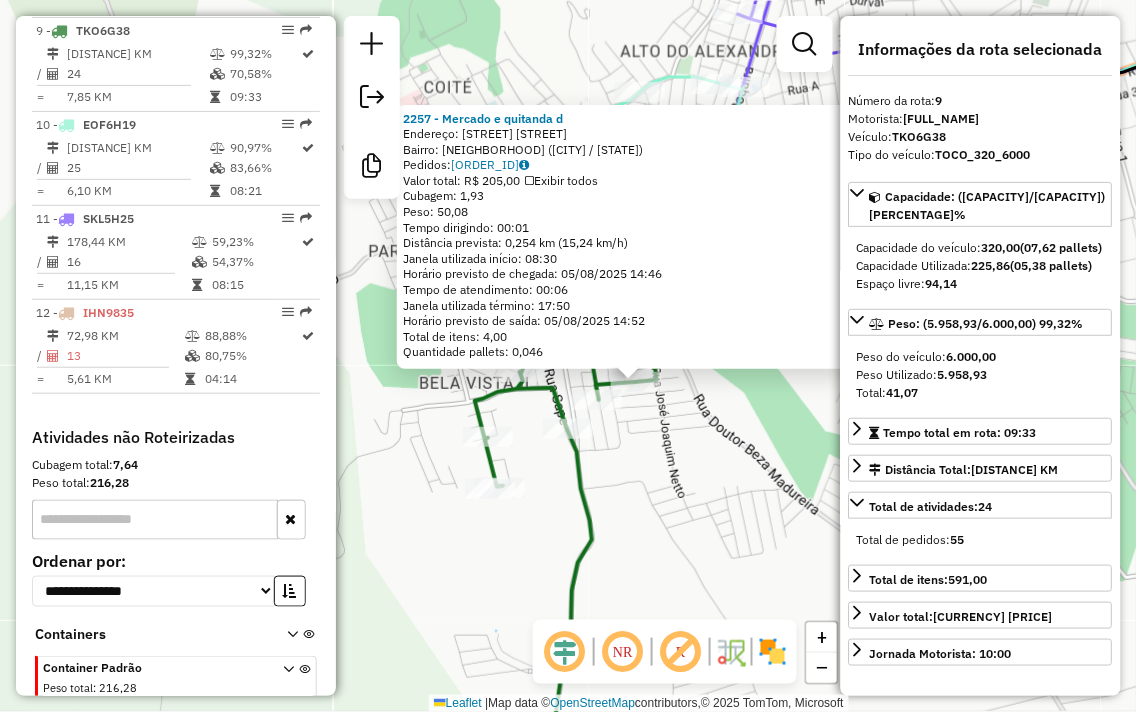 drag, startPoint x: 654, startPoint y: 432, endPoint x: 708, endPoint y: 448, distance: 56.32051 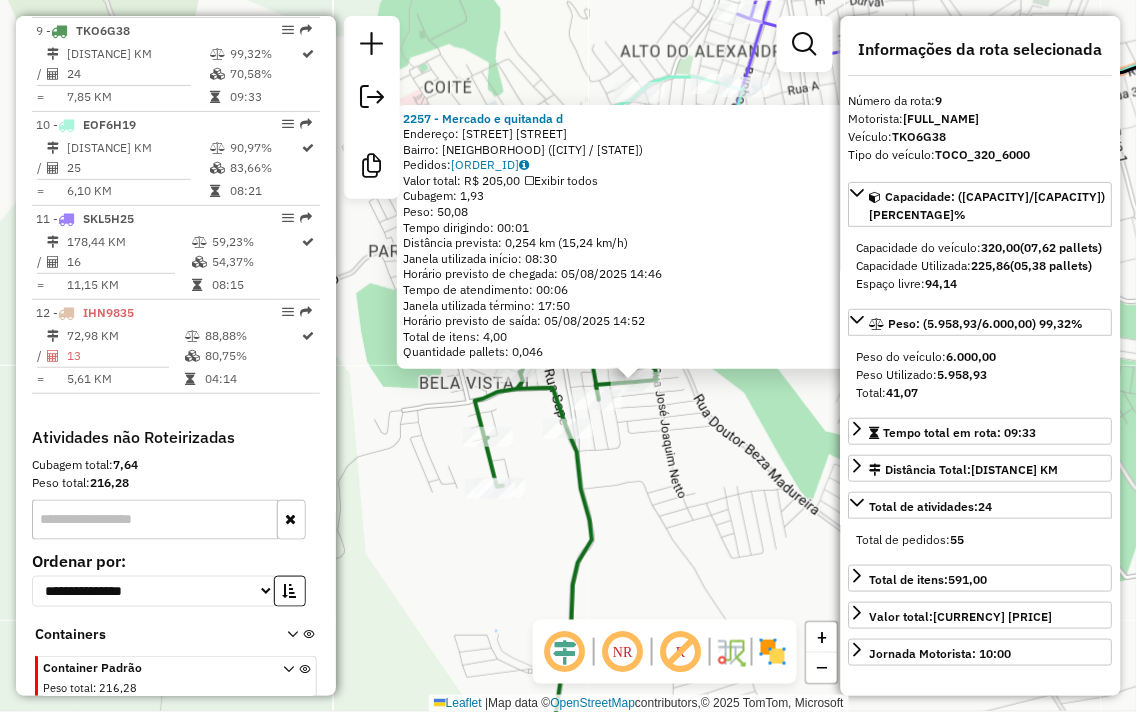 click on "[NUMBER] - [NAME]  Endereço:  [STREET] [STREET]   Bairro: [NEIGHBORHOOD] ([CITY] / [STATE])   Pedidos:  [ORDER_ID]   Valor total: [CURRENCY] [PRICE]   Exibir todos   Cubagem: [CUBAGE]  Peso: [WEIGHT]  Tempo dirigindo: [TIME]   Distância prevista: [DISTANCE] km ([SPEED] km/h)   Janela utilizada início: [TIME]   Horário previsto de chegada: [DATE] [TIME]   Tempo de atendimento: [TIME]   Janela utilizada término: [TIME]   Horário previsto de saída: [DATE] [TIME]   Total de itens: [ITEMS]   Quantidade pallets: [PALLETS]  × Janela de atendimento Grade de atendimento Capacidade Transportadoras Veículos Cliente Pedidos  Rotas Selecione os dias de semana para filtrar as janelas de atendimento  Seg   Ter   Qua   Qui   Sex   Sáb   Dom  Informe o período da janela de atendimento: De: [TIME] Até: [TIME]  Filtrar exatamente a janela do cliente  Considerar janela de atendimento padrão  Selecione os dias de semana para filtrar as grades de atendimento  Seg   Ter   Qua   Qui   Sex   Sáb   Dom   Peso mínimo:   Peso máximo:  +" 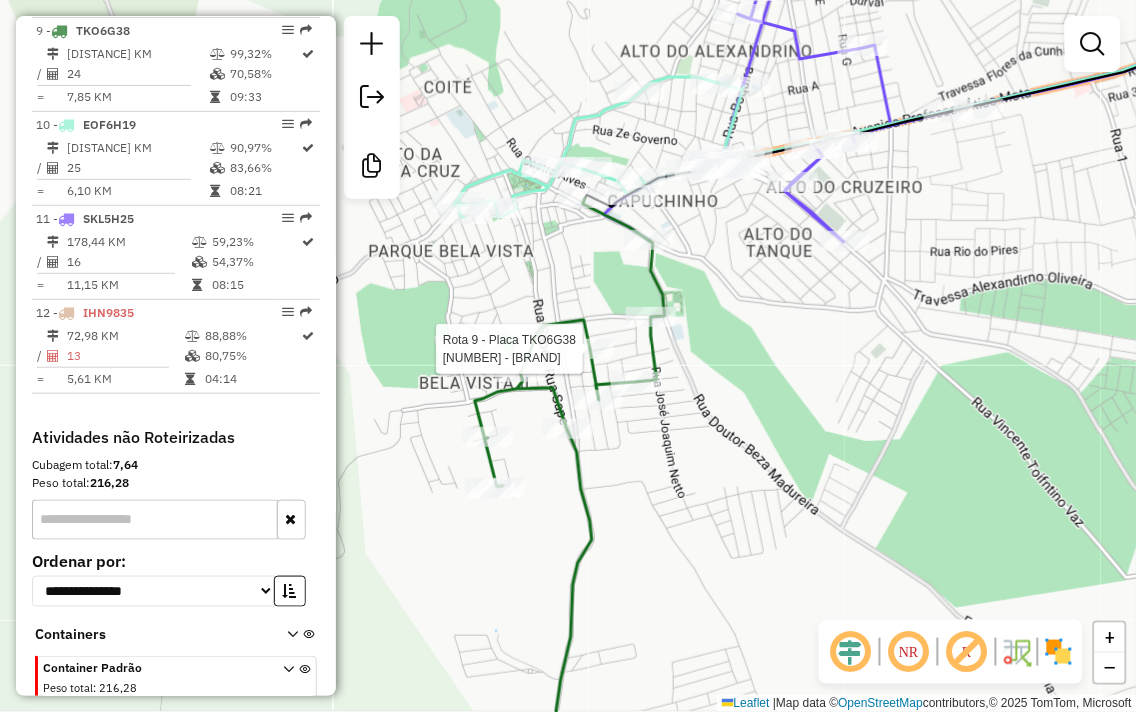 select on "**********" 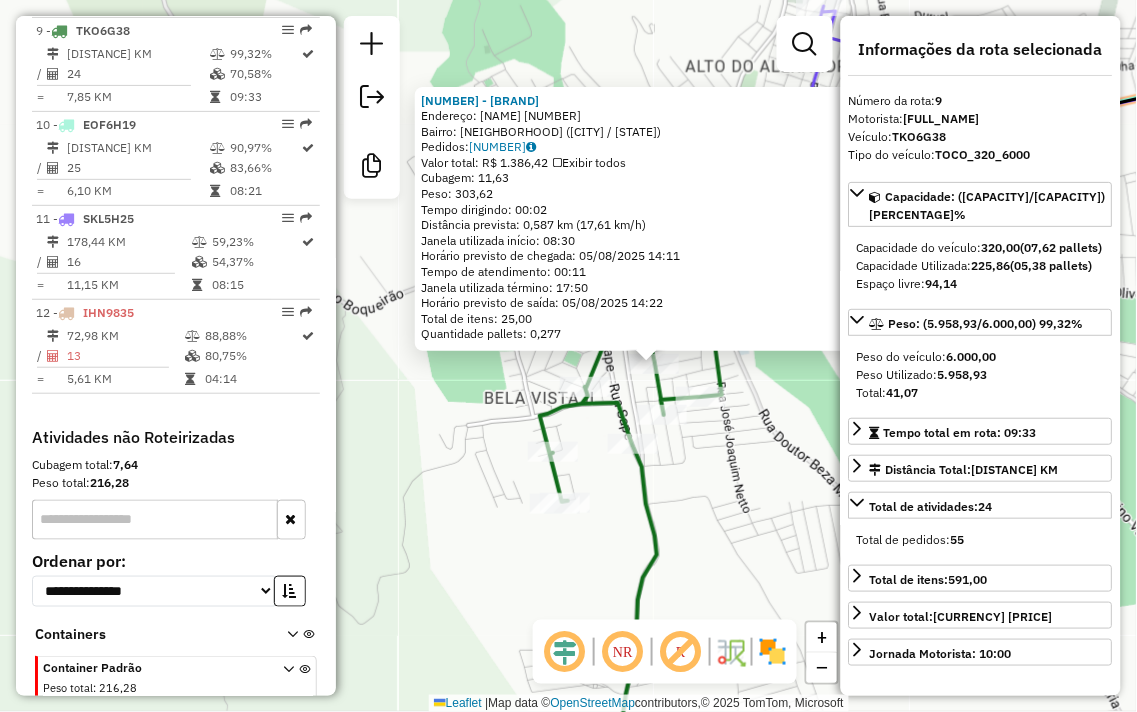 drag, startPoint x: 641, startPoint y: 468, endPoint x: 726, endPoint y: 477, distance: 85.47514 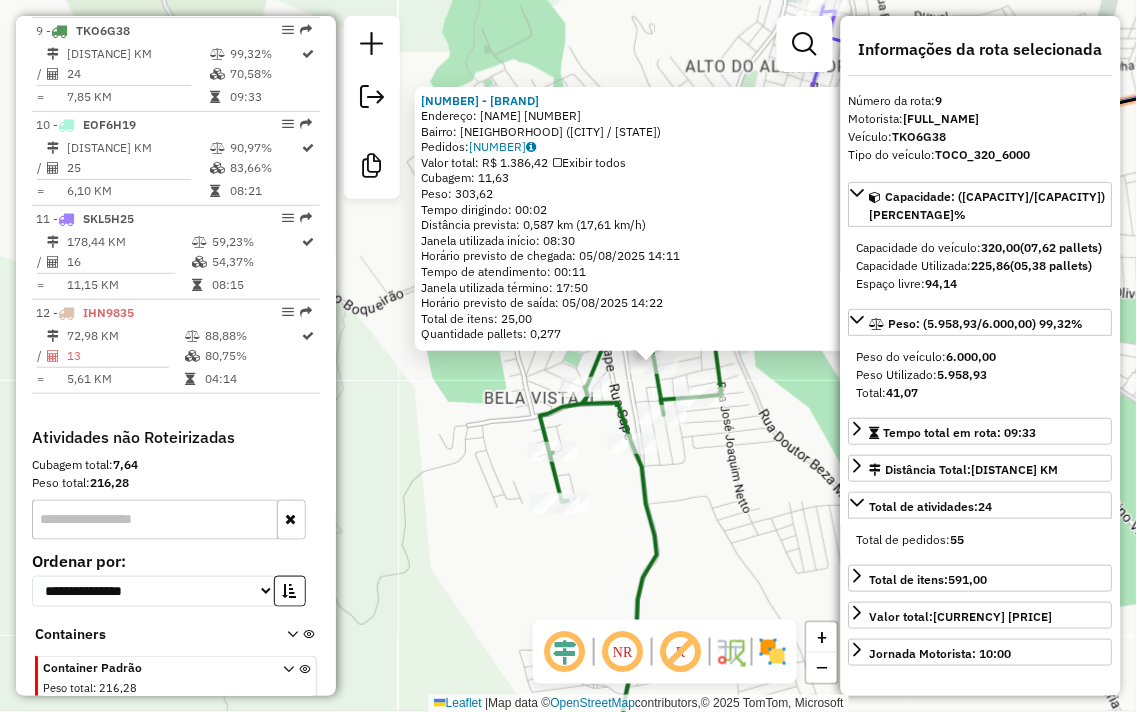 click on "2341 - CANATIBA BAR  Endereço:  Estelita  Alves de Oliveira 147   Bairro: El Dourado ([CITY] / [STATE])   Pedidos:  04086795   Valor total: R$ 1.386,42   Exibir todos   Cubagem: 11,63  Peso: 303,62  Tempo dirigindo: 00:02   Distância prevista: 0,587 km (17,61 km/h)   Janela utilizada início: 08:30   Horário previsto de chegada: 05/08/2025 14:11   Tempo de atendimento: 00:11   Janela utilizada término: 17:50   Horário previsto de saída: 05/08/2025 14:22   Total de itens: 25,00   Quantidade pallets: 0,277  × Janela de atendimento Grade de atendimento Capacidade Transportadoras Veículos Cliente Pedidos  Rotas Selecione os dias de semana para filtrar as janelas de atendimento  Seg   Ter   Qua   Qui   Sex   Sáb   Dom  Informe o período da janela de atendimento: De: Até:  Filtrar exatamente a janela do cliente  Considerar janela de atendimento padrão  Selecione os dias de semana para filtrar as grades de atendimento  Seg   Ter   Qua   Qui   Sex   Sáb   Dom   Peso mínimo:   Peso máximo:   De:   Até:  +" 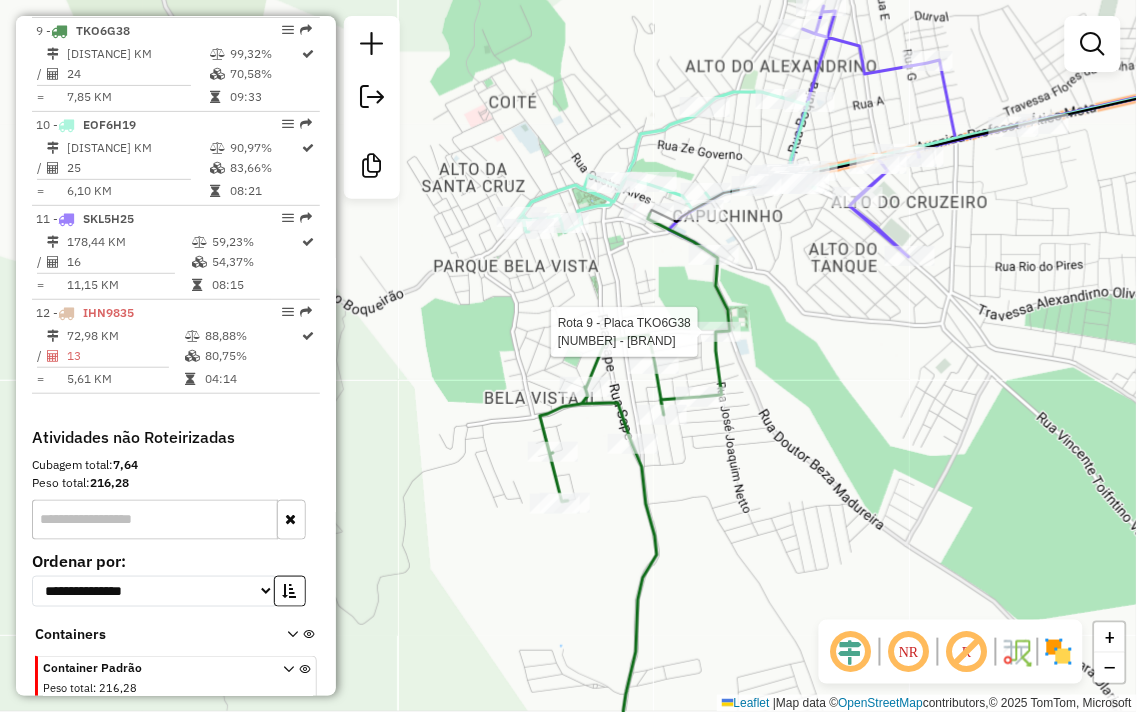 select on "**********" 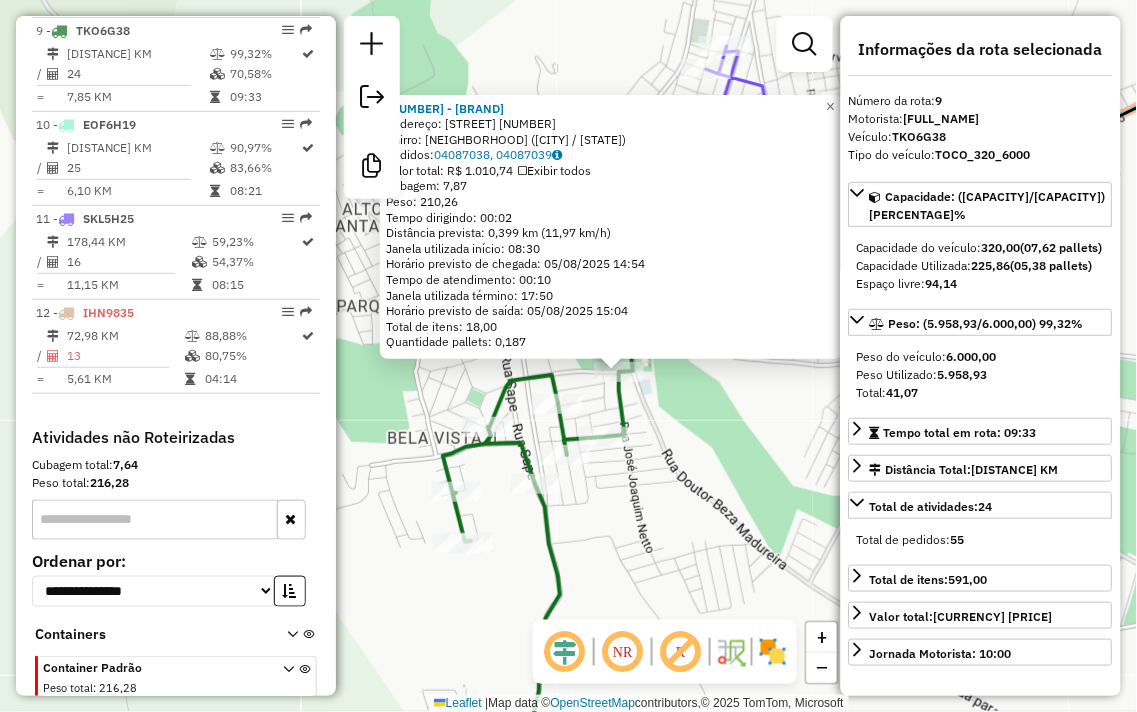 drag, startPoint x: 703, startPoint y: 420, endPoint x: 753, endPoint y: 435, distance: 52.201534 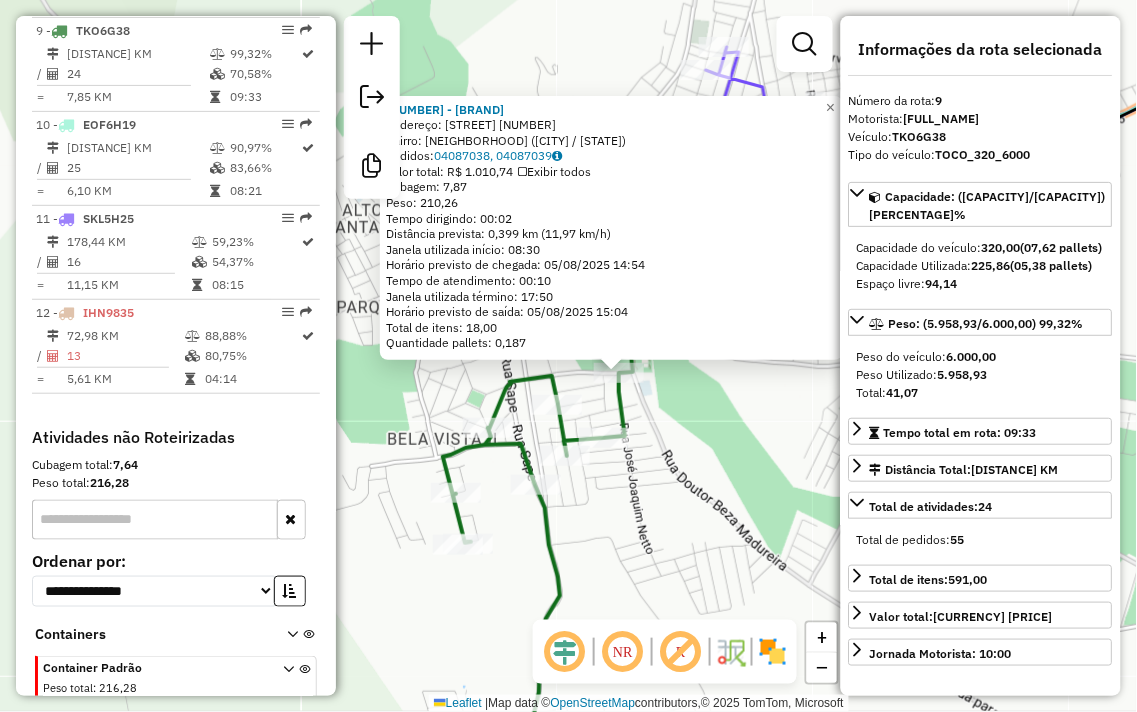 click on "[NUMBER] - [BRAND] Endereço: TV [NAME] [NUMBER] Bairro: [NAME] ([CITY] / [STATE]) Pedidos: [NUMBER], [NUMBER] Valor total: R$ [PRICE] Exibir todos Cubagem: [CUBAGE] Peso: [WEIGHT] Tempo dirigindo: [TIME] Distância prevista: [DISTANCE] km ([SPEED]/h) Janela utilizada início: [TIME] Horário previsto de chegada: [DATE] [TIME] Tempo de atendimento: [TIME] Janela utilizada término: [TIME] Horário previsto de saída: [DATE] [TIME] Total de itens: [ITEMS] Quantidade pallets: [PALLETS] × Janela de atendimento Grade de atendimento Capacidade Transportadoras Veículos Cliente Pedidos Rotas Selecione os dias de semana para filtrar as janelas de atendimento Seg Ter Qua Qui Sex Sáb Dom Informe o período da janela de atendimento: De: Até: Filtrar exatamente a janela do cliente Considerar janela de atendimento padrão Selecione os dias de semana para filtrar as grades de atendimento Seg Ter Qua Qui Sex Sáb Dom Peso mínimo: Peso máximo:" 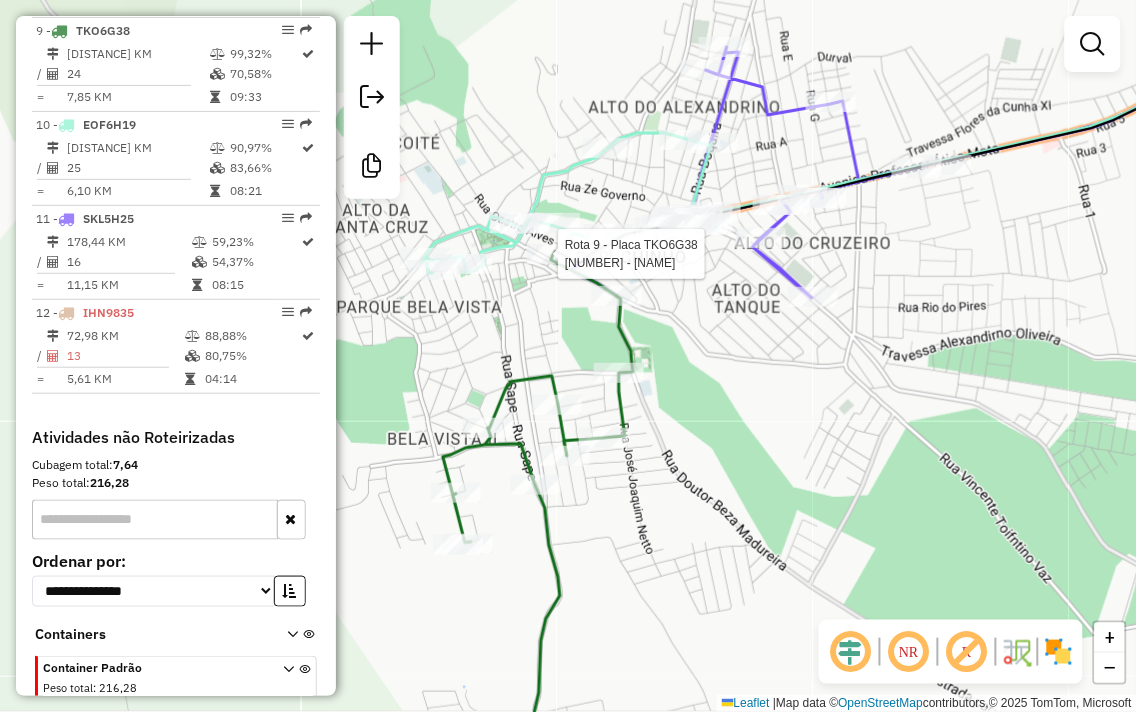 select on "**********" 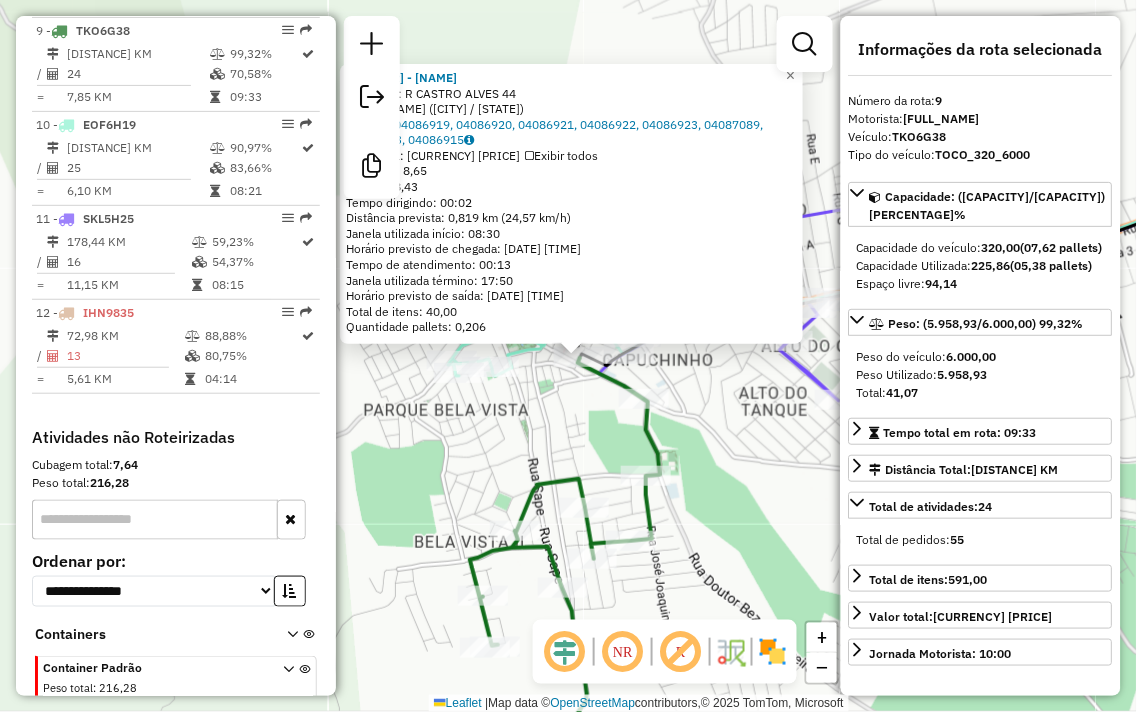 drag, startPoint x: 707, startPoint y: 450, endPoint x: 736, endPoint y: 450, distance: 29 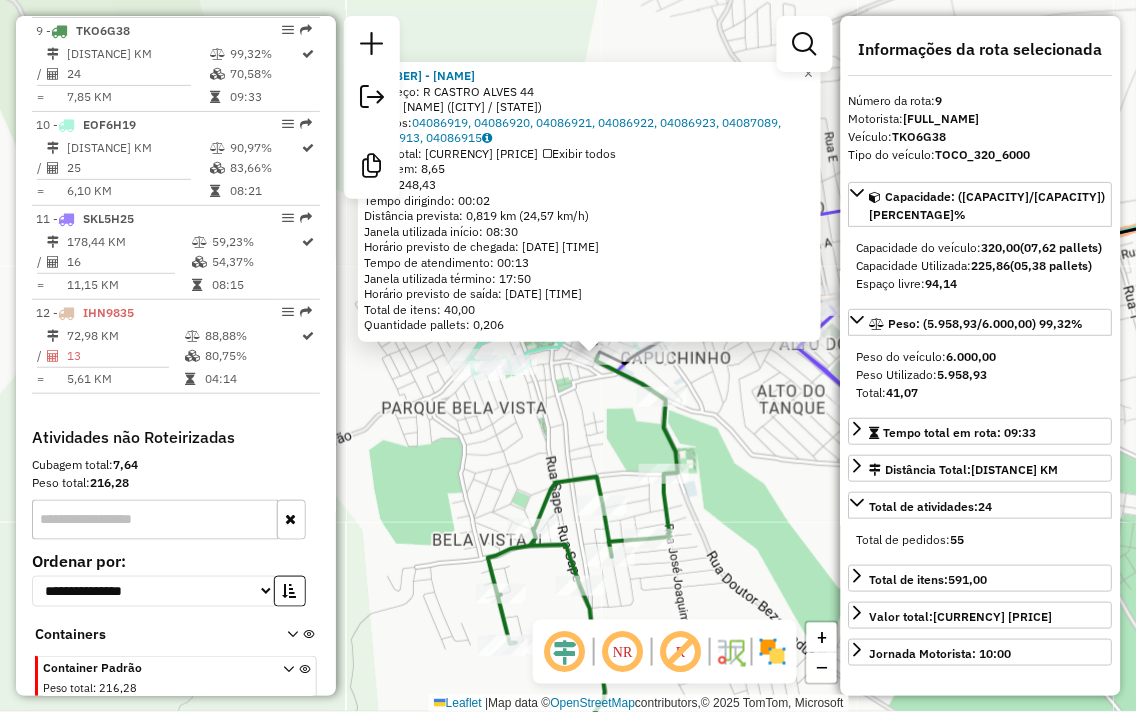click on "[YEAR] - [NAME]  Endereço:  R [STREET] [NUMBER]   Bairro: [NEIGHBORHOOD] ([CITY] / [STATE])   Pedidos:  [ORDER_ID], [ORDER_ID], [ORDER_ID], [ORDER_ID], [ORDER_ID], [ORDER_ID], [ORDER_ID], [ORDER_ID]   Valor total: [CURRENCY] [PRICE]   Exibir todos   Cubagem: [CUBAGE]  Peso: [WEIGHT]  Tempo dirigindo: [TIME]   Distância prevista: [DISTANCE] km ([SPEED] km/h)   Janela utilizada início: [TIME]   Horário previsto de chegada: [DATE] [TIME]   Tempo de atendimento: [TIME]   Janela utilizada término: [TIME]   Horário previsto de saída: [DATE] [TIME]   Total de itens: [ITEMS]   Quantidade pallets: [PALLETS]  × Janela de atendimento Grade de atendimento Capacidade Transportadoras Veículos Cliente Pedidos  Rotas Selecione os dias de semana para filtrar as janelas de atendimento  Seg   Ter   Qua   Qui   Sex   Sáb   Dom  Informe o período da janela de atendimento: De: [TIME] Até: [TIME]  Filtrar exatamente a janela do cliente  Considerar janela de atendimento padrão  Selecione os dias de semana para filtrar as grades de atendimento  Seg   Ter   Qua   Qui   Sex   Sáb   Dom   Peso mínimo:   Peso máximo:  +" 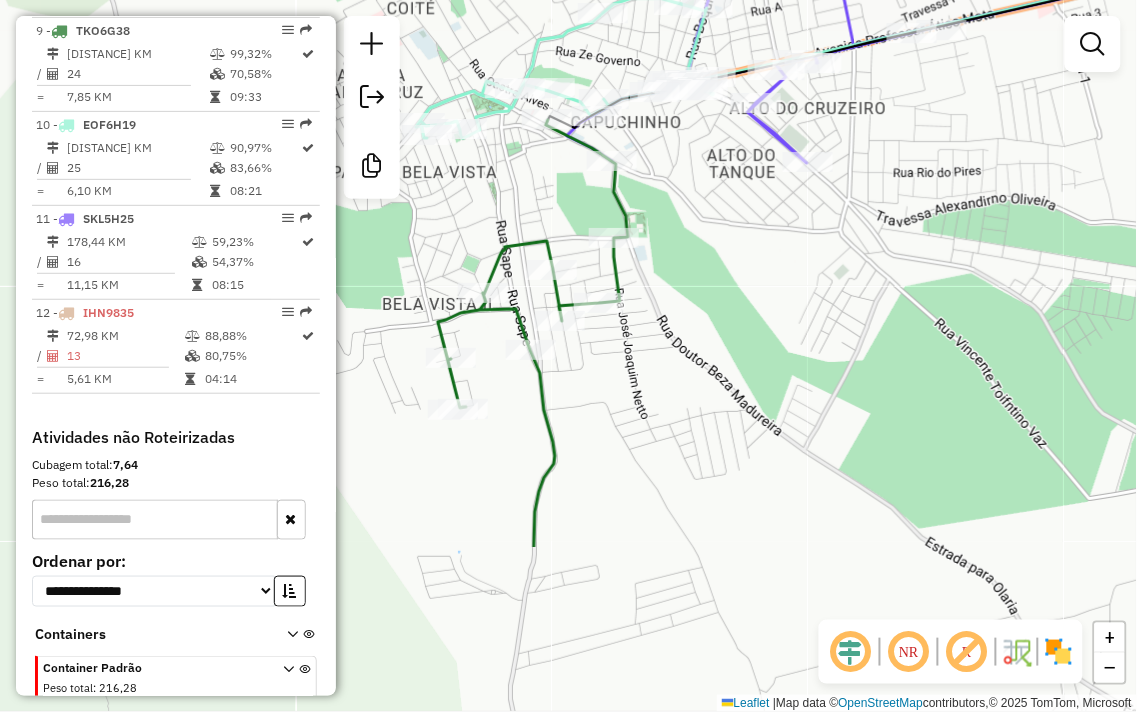 drag, startPoint x: 738, startPoint y: 430, endPoint x: 696, endPoint y: 205, distance: 228.88643 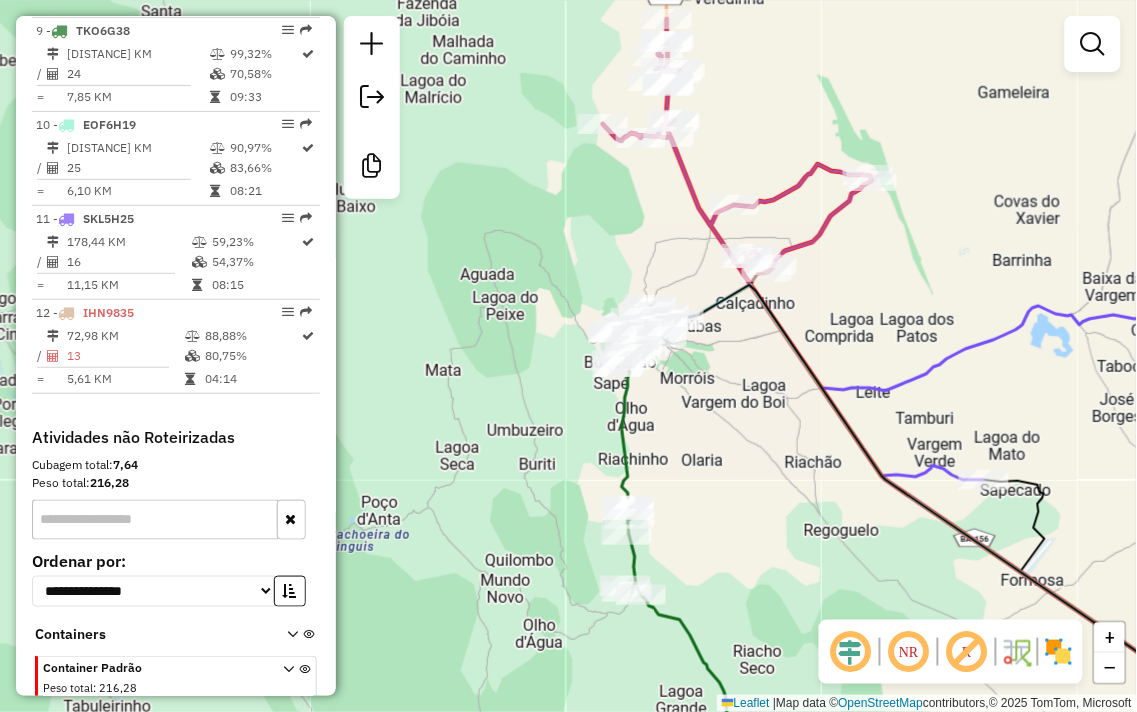 drag, startPoint x: 664, startPoint y: 447, endPoint x: 665, endPoint y: 462, distance: 15.033297 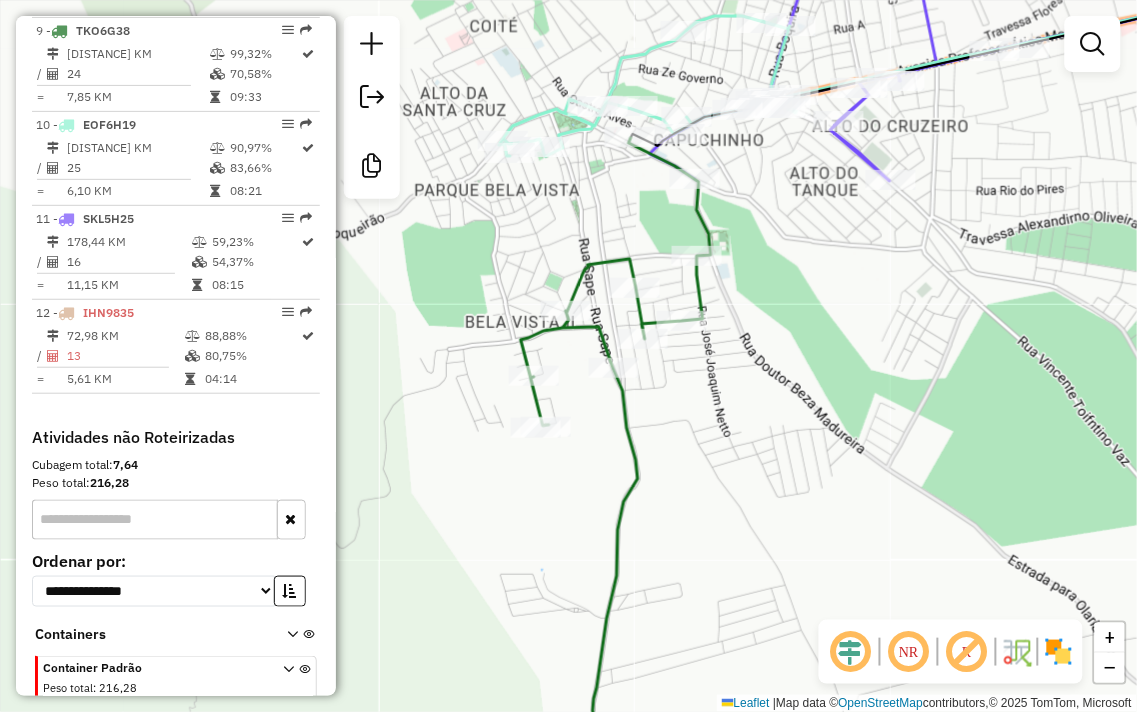 drag, startPoint x: 666, startPoint y: 172, endPoint x: 595, endPoint y: 221, distance: 86.26703 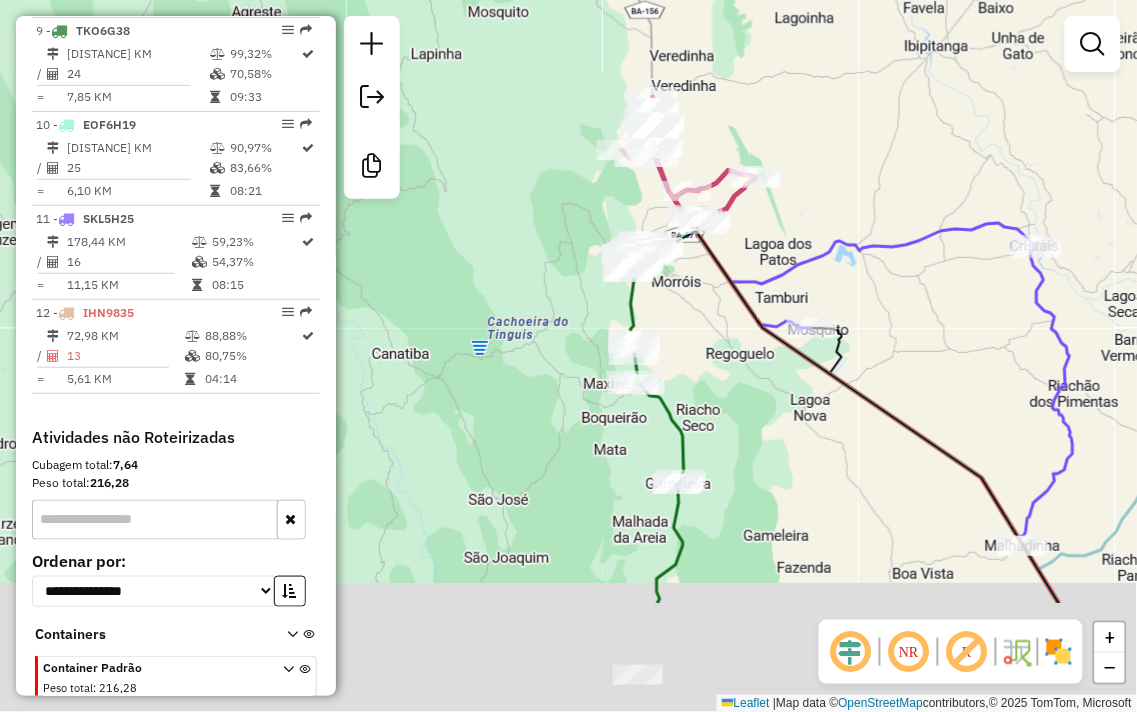 drag, startPoint x: 680, startPoint y: 506, endPoint x: 658, endPoint y: 323, distance: 184.31766 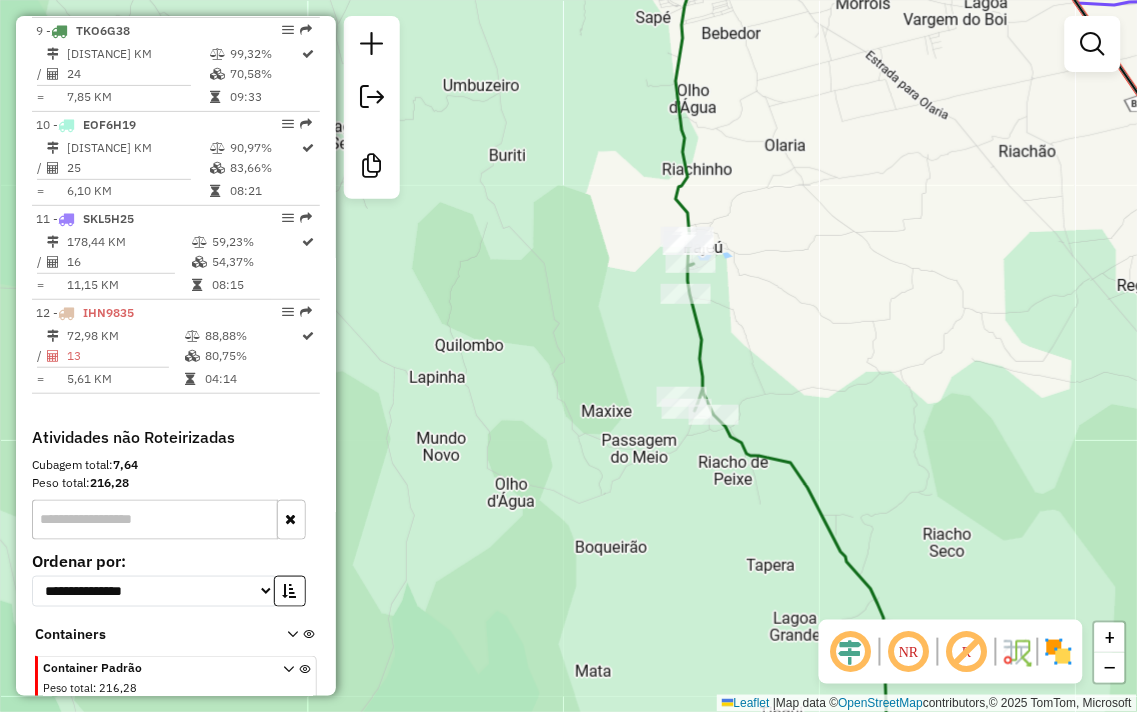 drag, startPoint x: 753, startPoint y: 153, endPoint x: 737, endPoint y: 466, distance: 313.4087 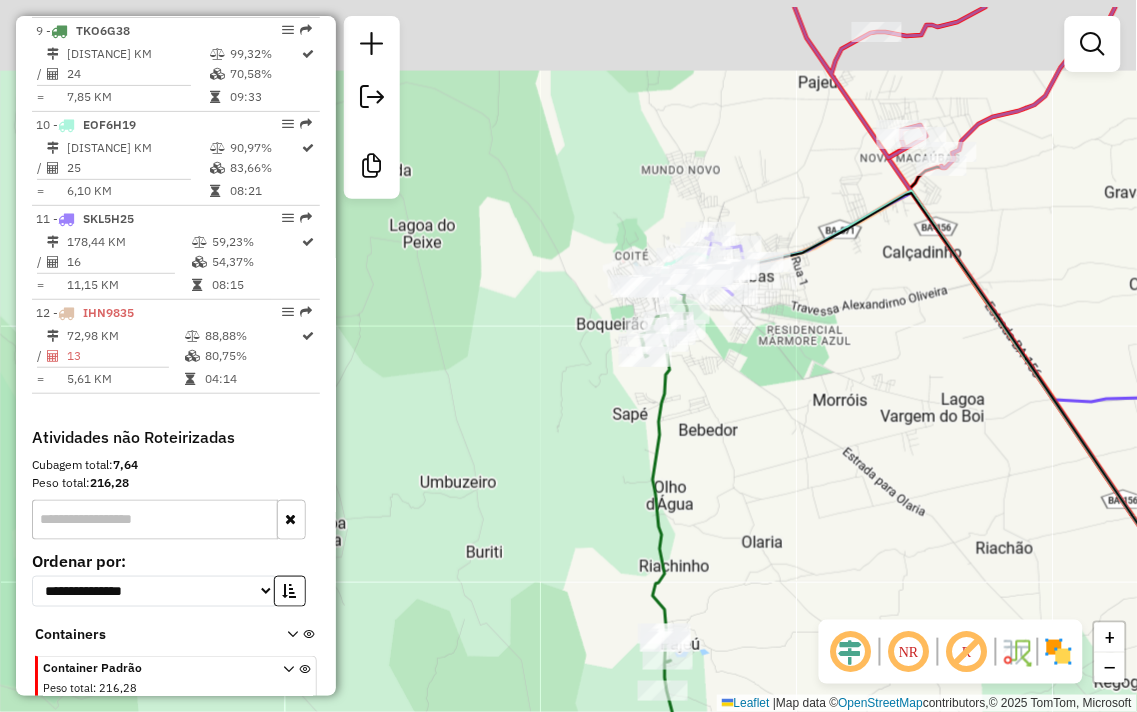 drag, startPoint x: 747, startPoint y: 360, endPoint x: 702, endPoint y: 382, distance: 50.08992 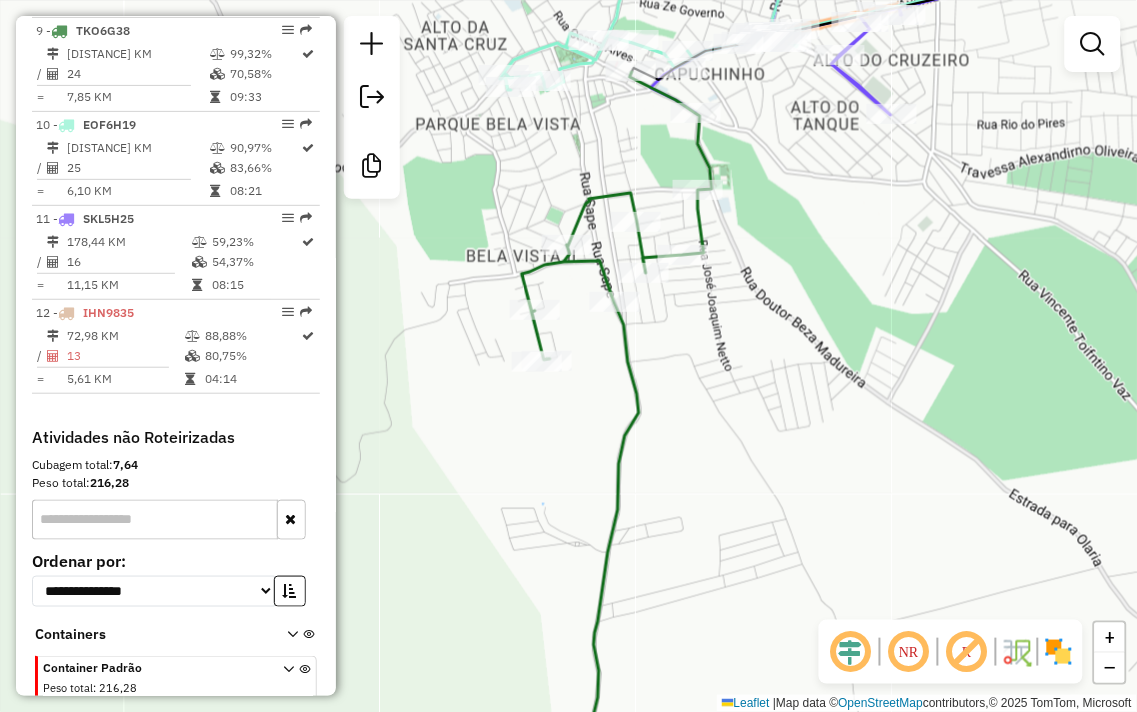 drag, startPoint x: 480, startPoint y: 221, endPoint x: 481, endPoint y: 277, distance: 56.008926 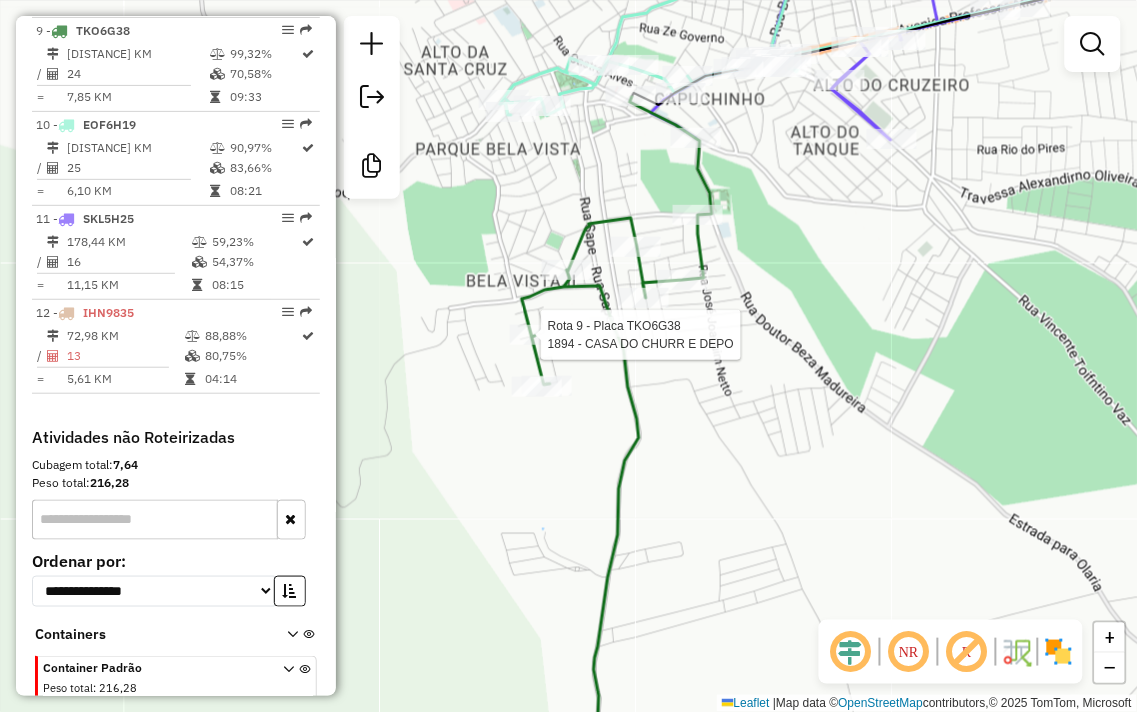 select on "**********" 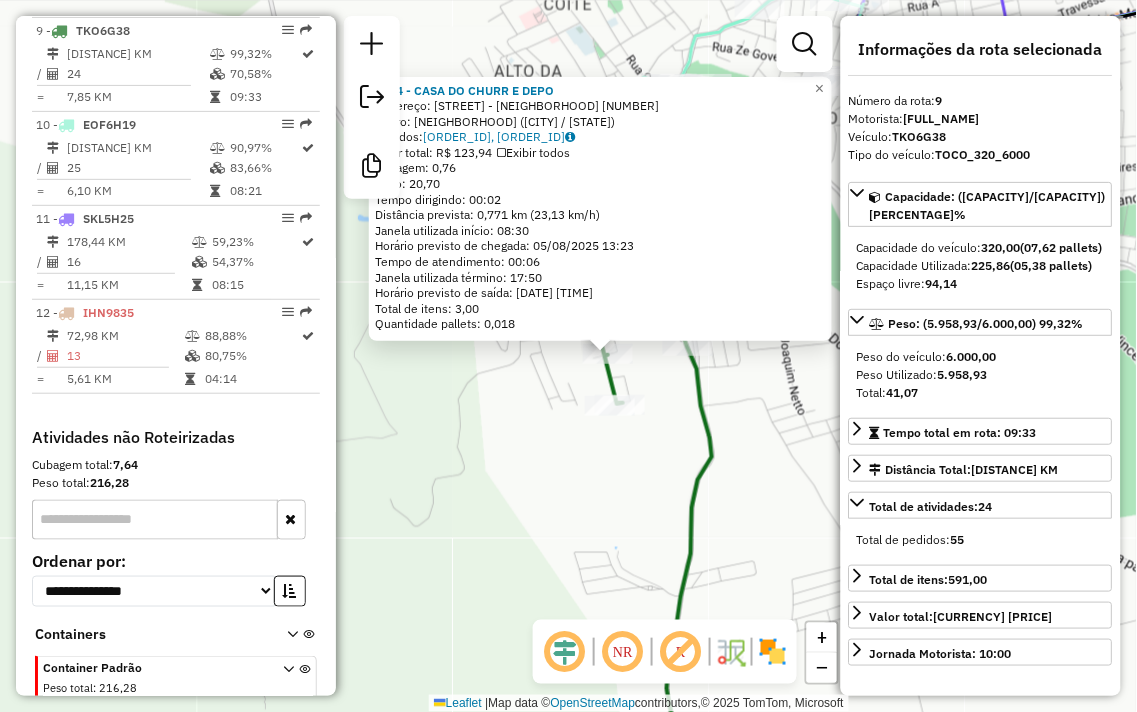 drag, startPoint x: 493, startPoint y: 426, endPoint x: 532, endPoint y: 424, distance: 39.051247 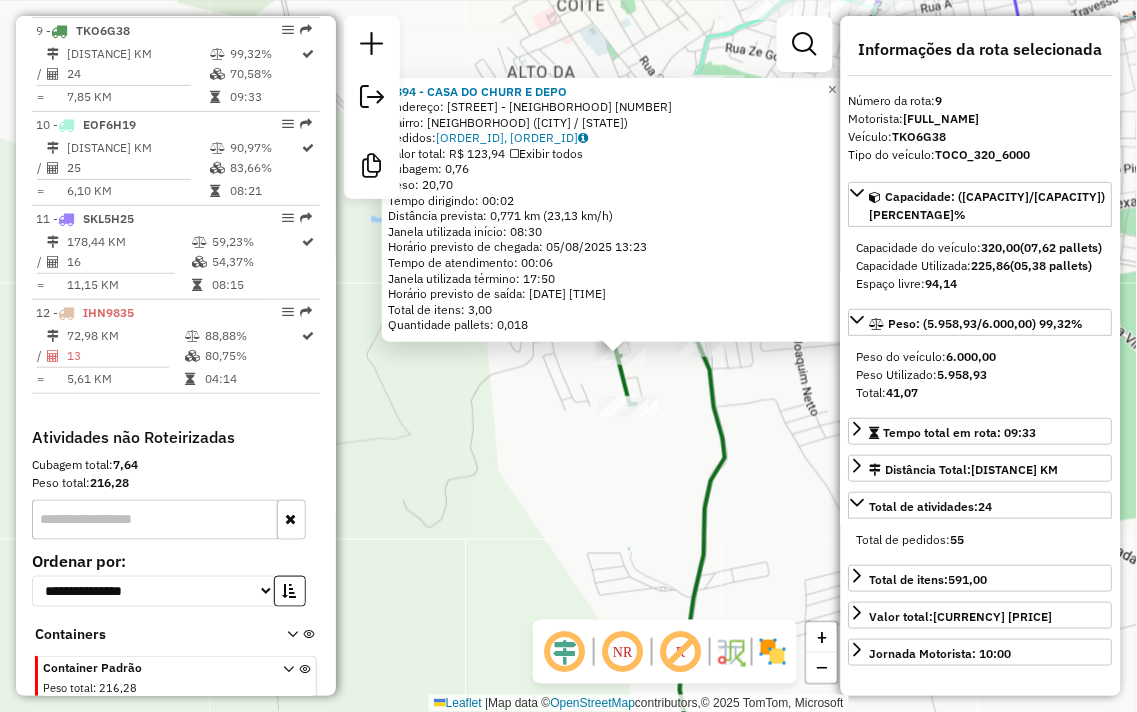 drag, startPoint x: 488, startPoint y: 426, endPoint x: 513, endPoint y: 433, distance: 25.96151 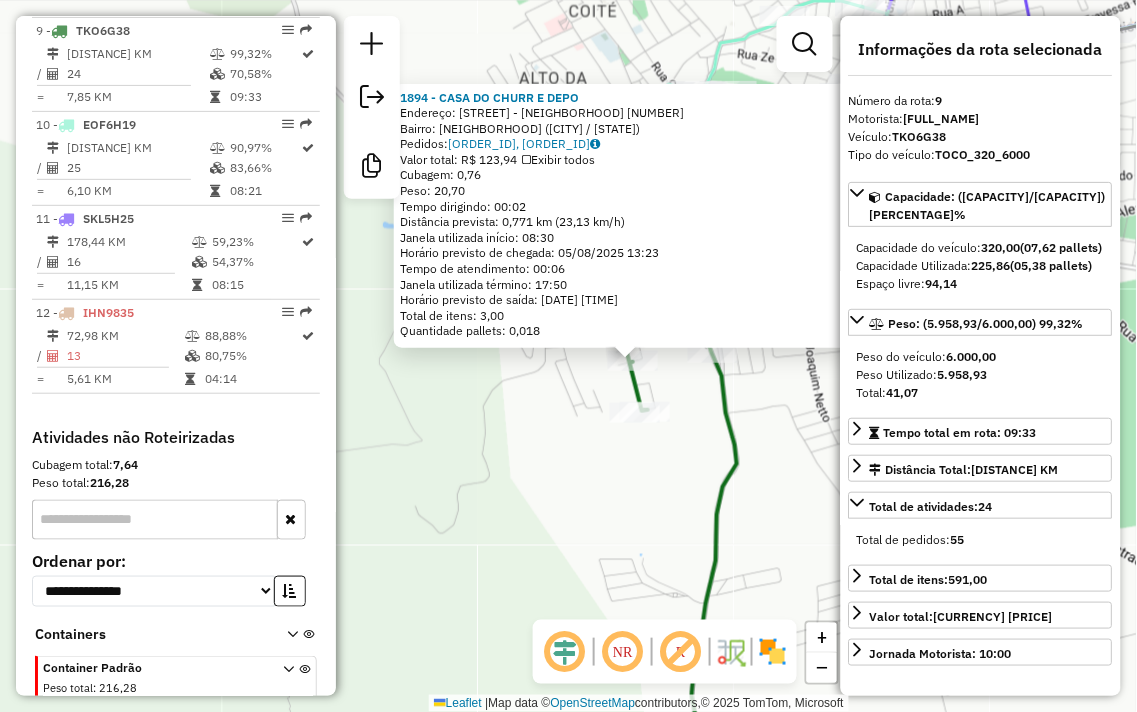 click on "1894 - CASA DO CHURR E DEPO  Endereço:  Rua da Mata - Alto da Pindoba 26   Bairro: Centro ([CITY] / [STATE])   Pedidos:  04086774, 04086776   Valor total: R$ 123,94   Exibir todos   Cubagem: 0,76  Peso: 20,70  Tempo dirigindo: 00:02   Distância prevista: 0,771 km (23,13 km/h)   Janela utilizada início: 08:30   Horário previsto de chegada: 05/08/2025 13:23   Tempo de atendimento: 00:06   Janela utilizada término: 17:50   Horário previsto de saída: 05/08/2025 13:29   Total de itens: 3,00   Quantidade pallets: 0,018  × Janela de atendimento Grade de atendimento Capacidade Transportadoras Veículos Cliente Pedidos  Rotas Selecione os dias de semana para filtrar as janelas de atendimento  Seg   Ter   Qua   Qui   Sex   Sáb   Dom  Informe o período da janela de atendimento: De: Até:  Filtrar exatamente a janela do cliente  Considerar janela de atendimento padrão  Selecione os dias de semana para filtrar as grades de atendimento  Seg   Ter   Qua   Qui   Sex   Sáb   Dom   Peso mínimo:   Peso máximo:   De:" 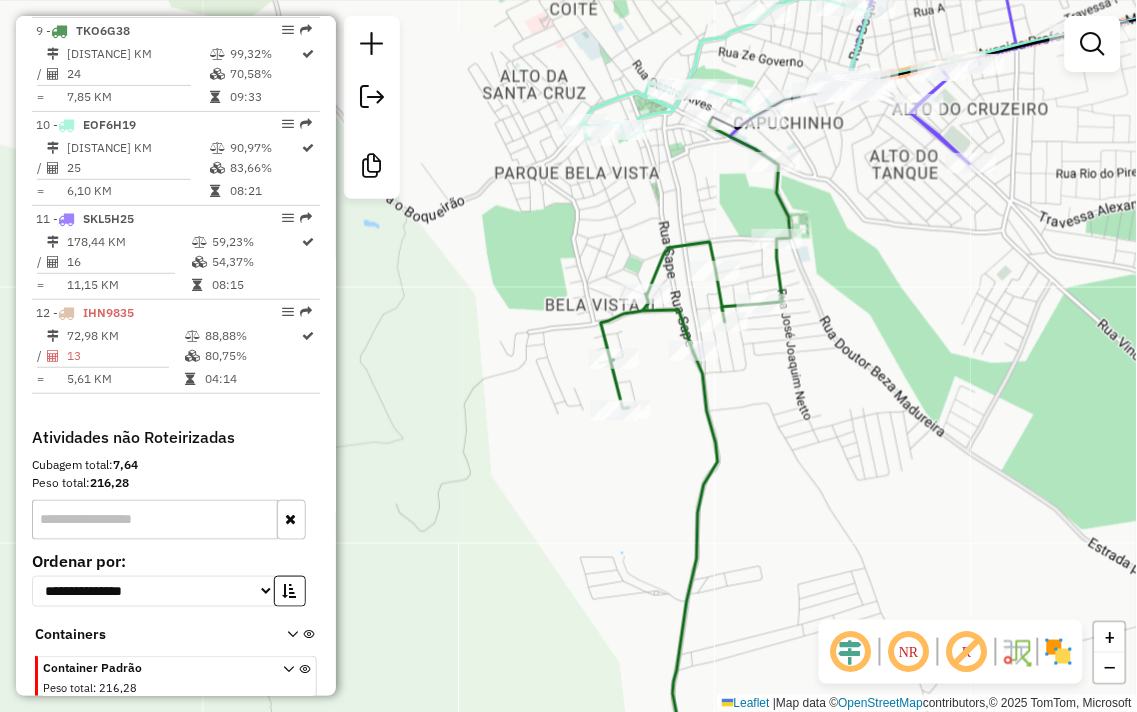 drag, startPoint x: 555, startPoint y: 405, endPoint x: 446, endPoint y: 177, distance: 252.71526 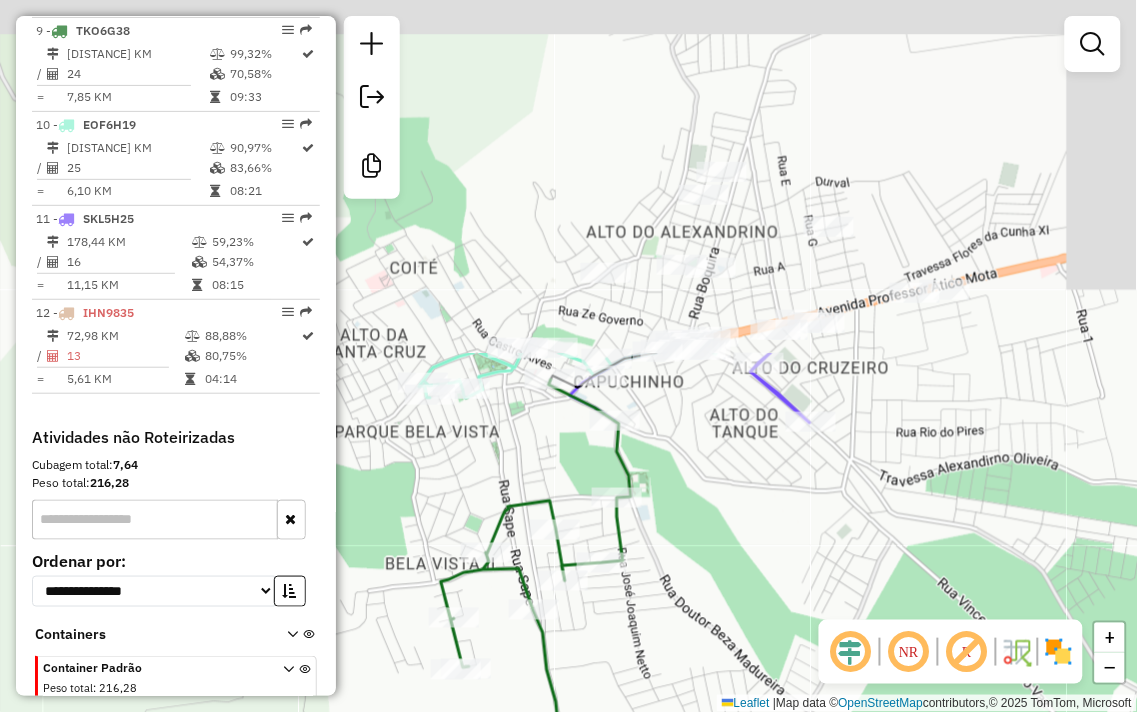 drag, startPoint x: 625, startPoint y: 145, endPoint x: 583, endPoint y: 510, distance: 367.40848 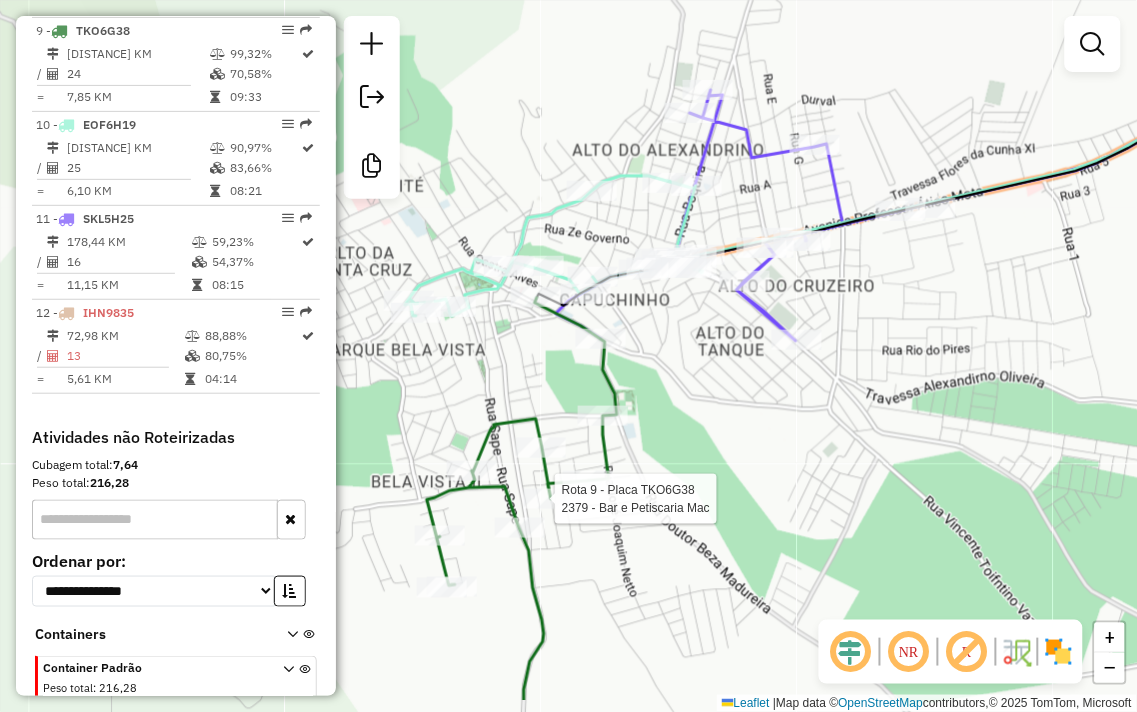 drag, startPoint x: 707, startPoint y: 400, endPoint x: 695, endPoint y: 340, distance: 61.188232 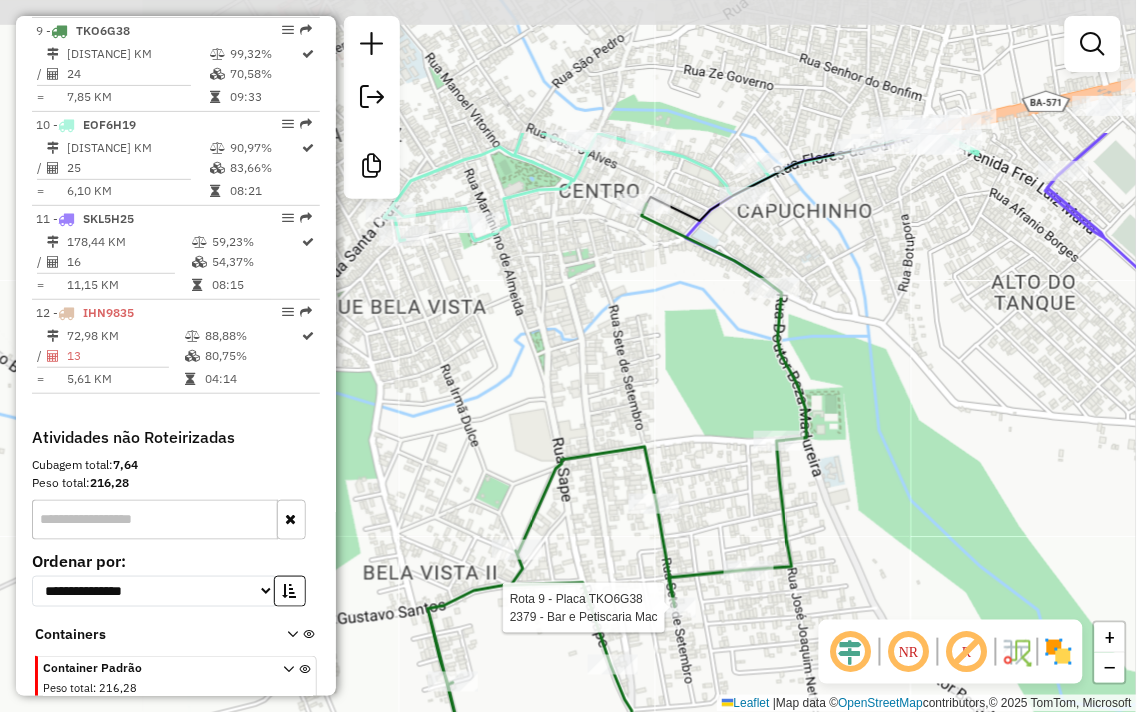 drag, startPoint x: 736, startPoint y: 162, endPoint x: 743, endPoint y: 344, distance: 182.13457 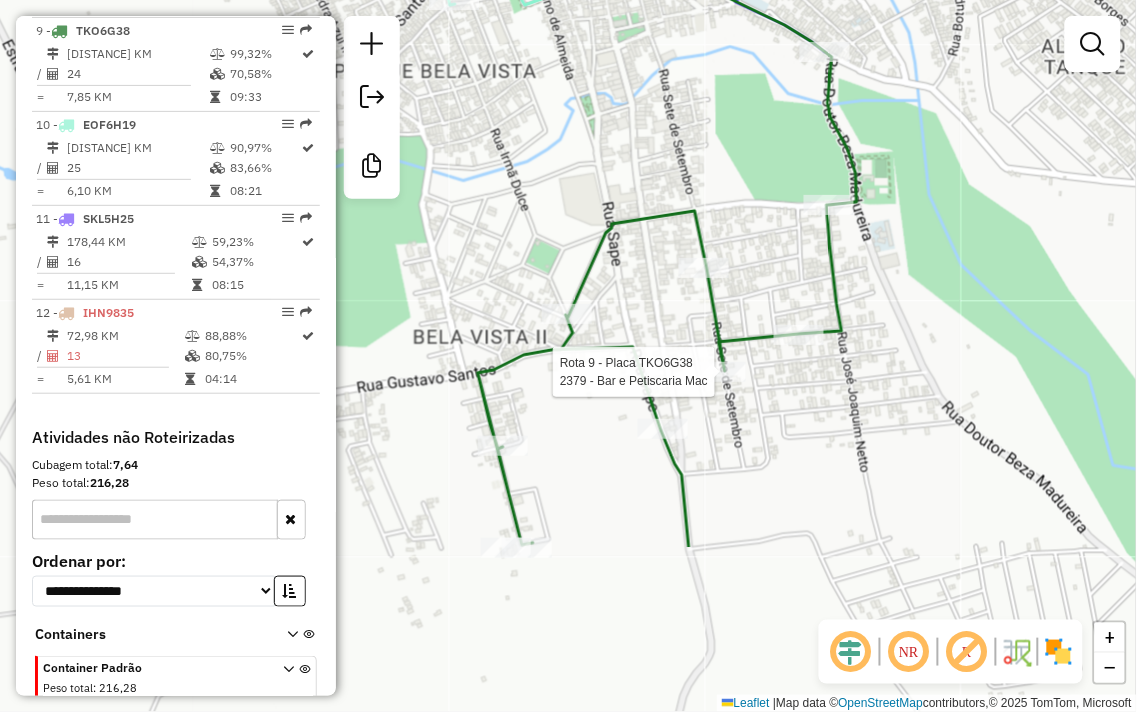 drag, startPoint x: 686, startPoint y: 500, endPoint x: 736, endPoint y: 265, distance: 240.26027 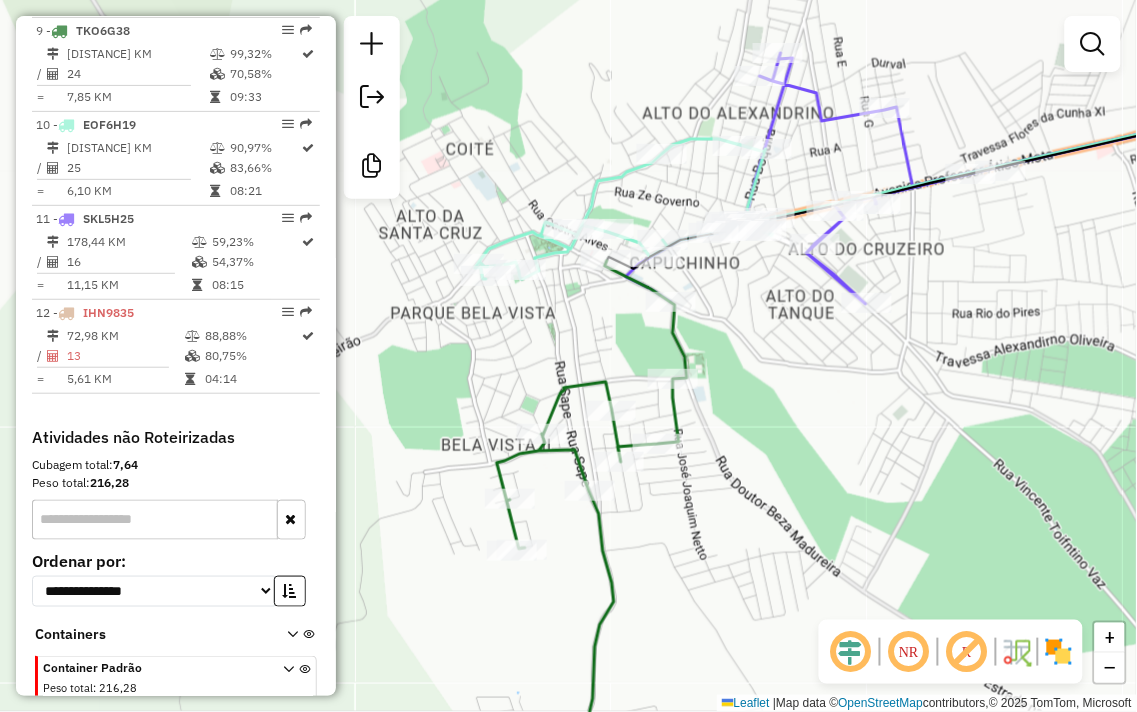 drag, startPoint x: 504, startPoint y: 354, endPoint x: 494, endPoint y: 445, distance: 91.5478 